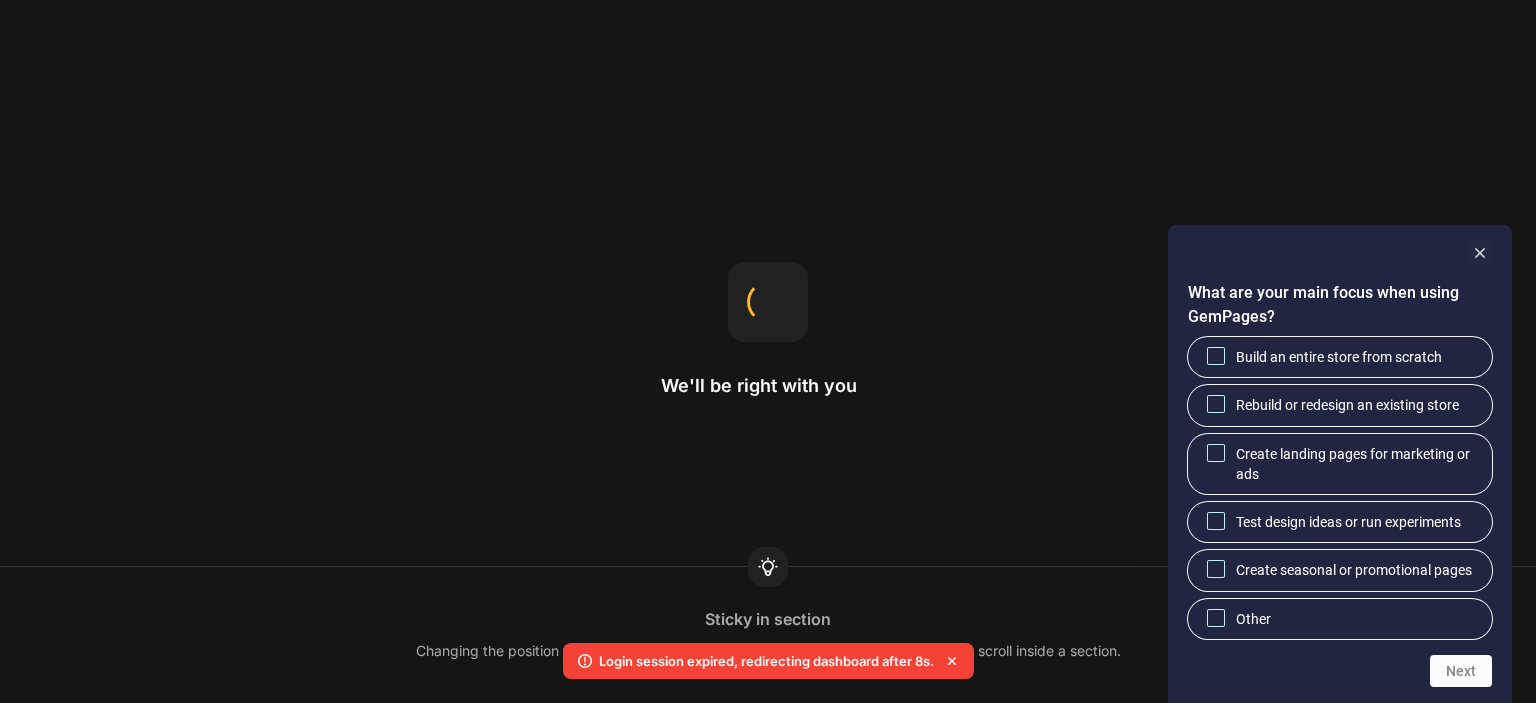scroll, scrollTop: 0, scrollLeft: 0, axis: both 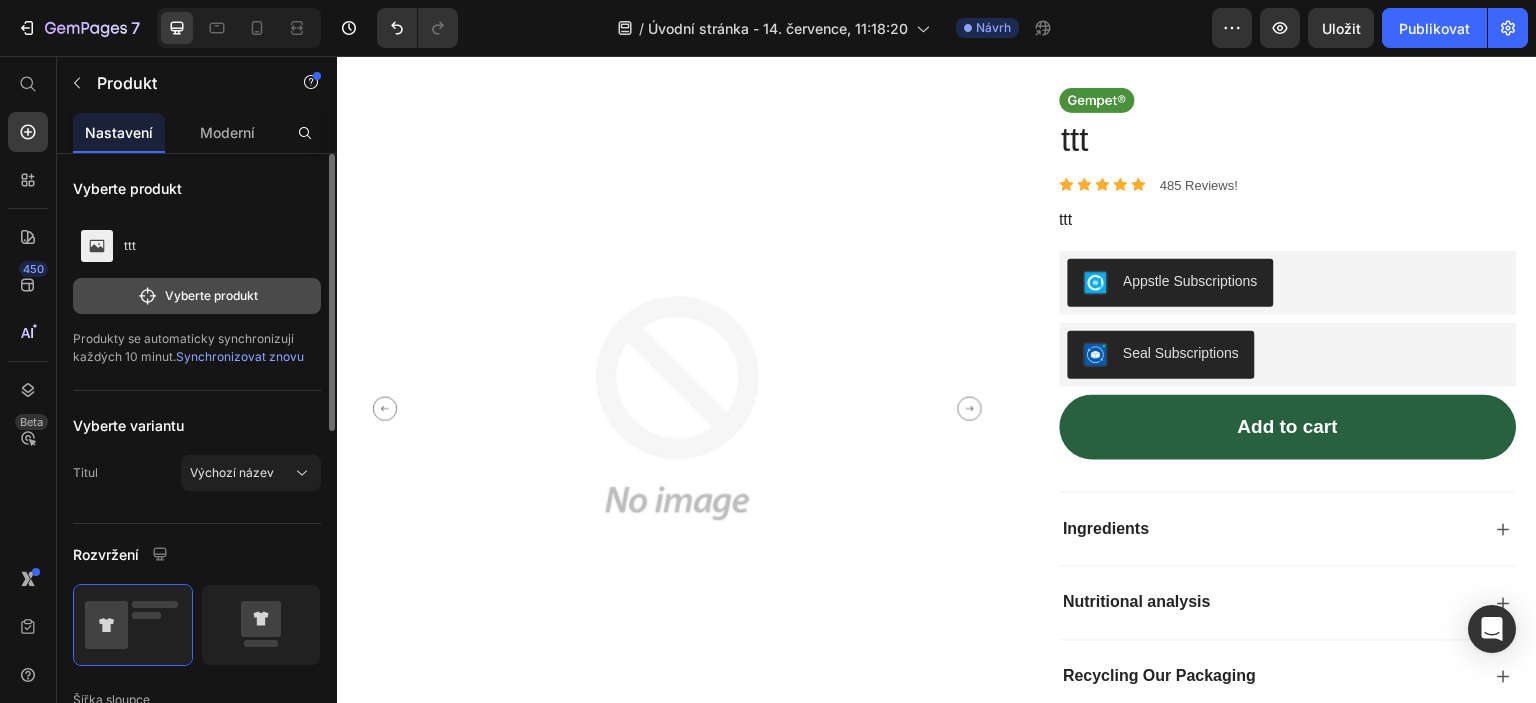 click on "Vyberte produkt" at bounding box center [211, 295] 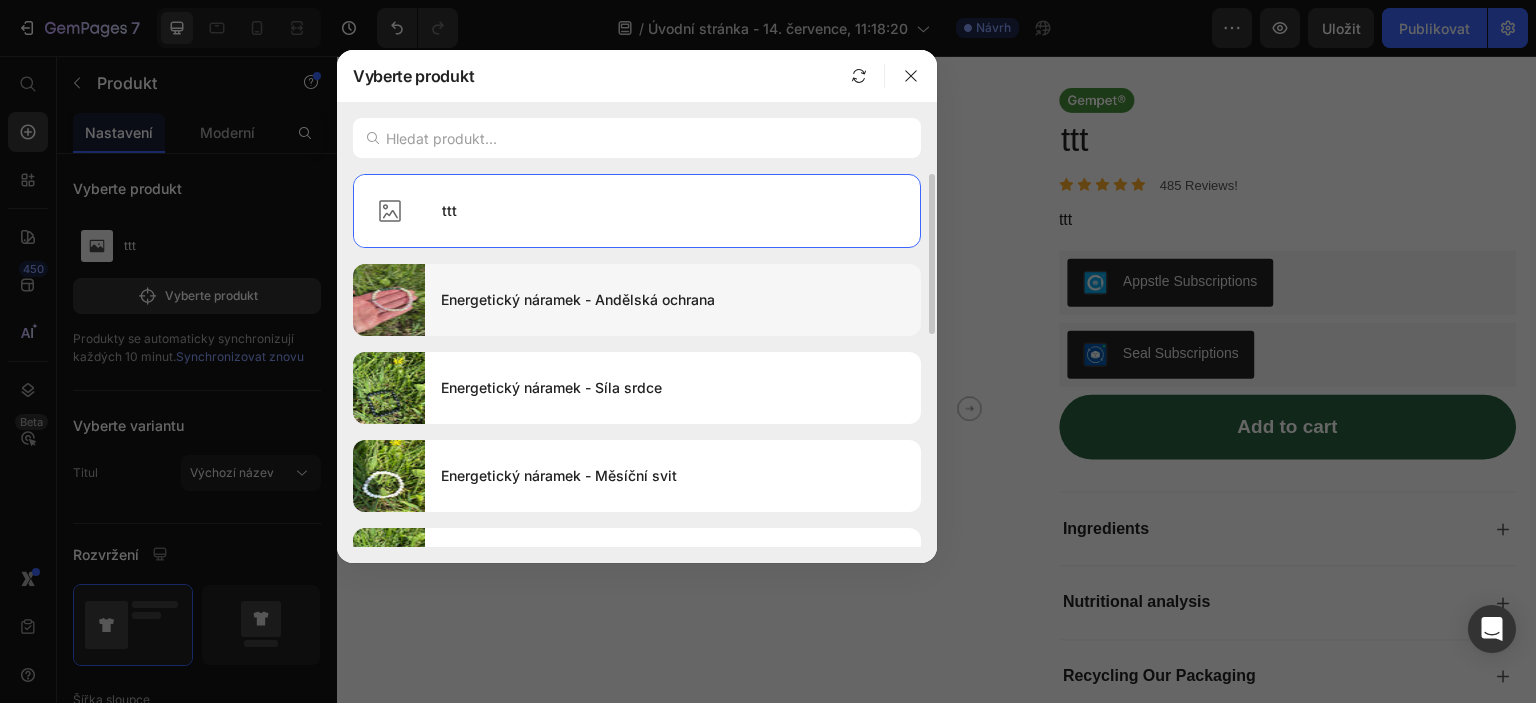 click on "Energetický náramek - Andělská ochrana" at bounding box center [578, 299] 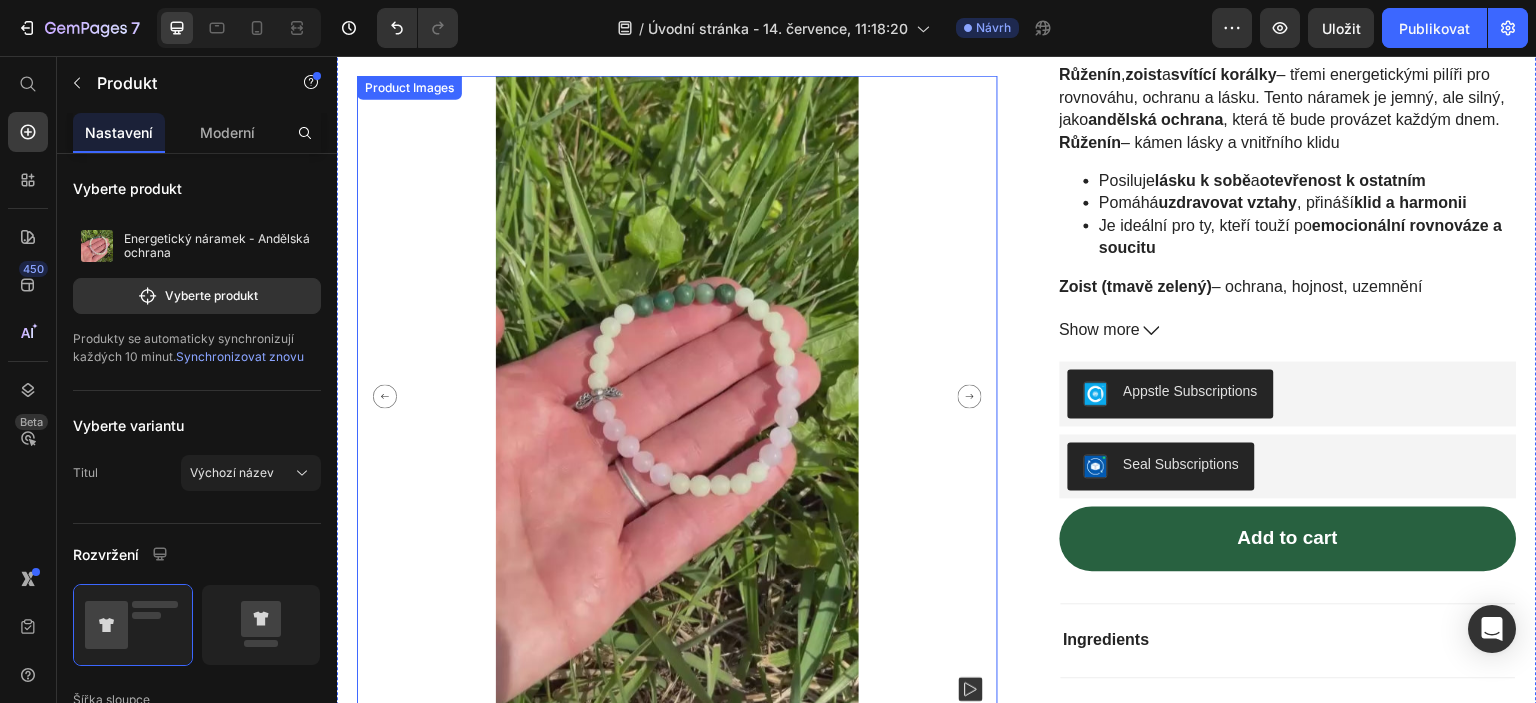 scroll, scrollTop: 200, scrollLeft: 0, axis: vertical 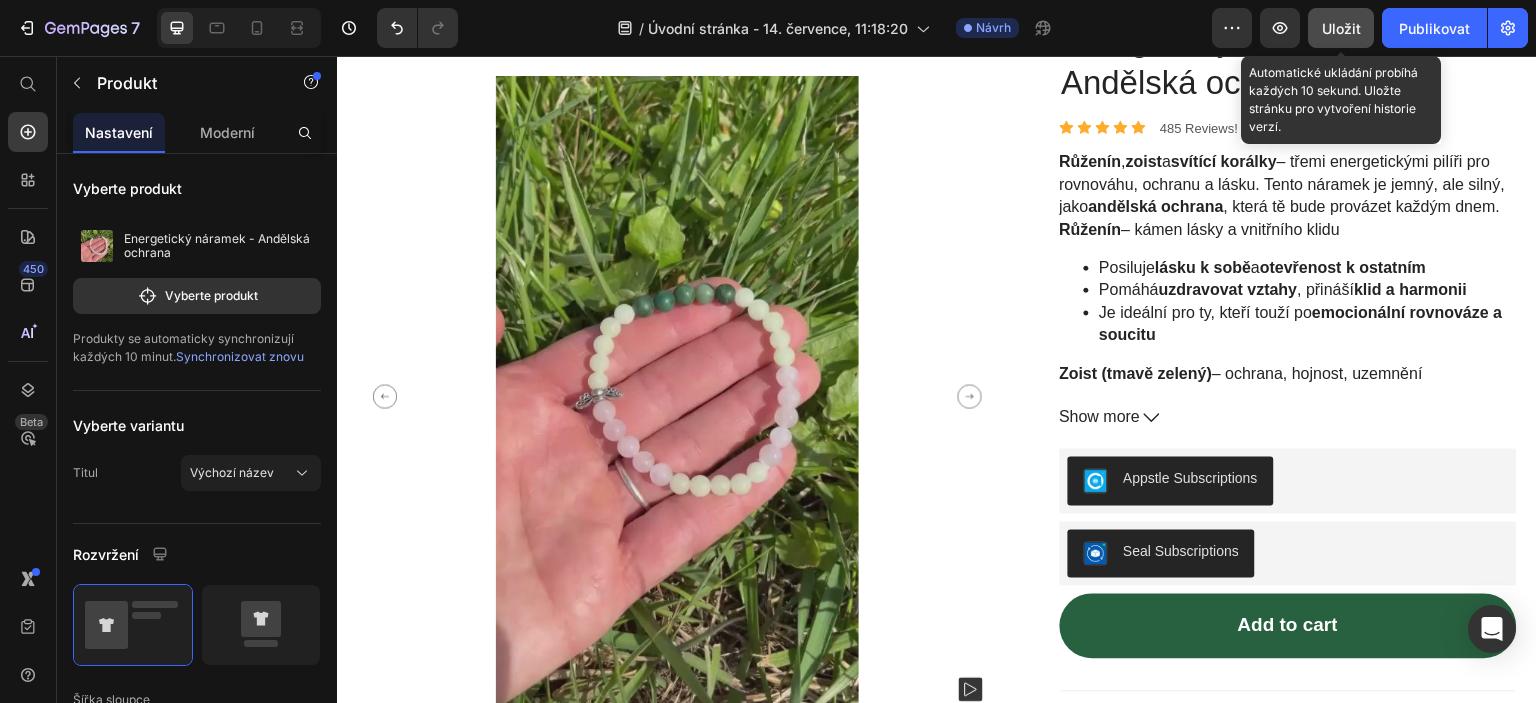 click on "Uložit" at bounding box center (1341, 28) 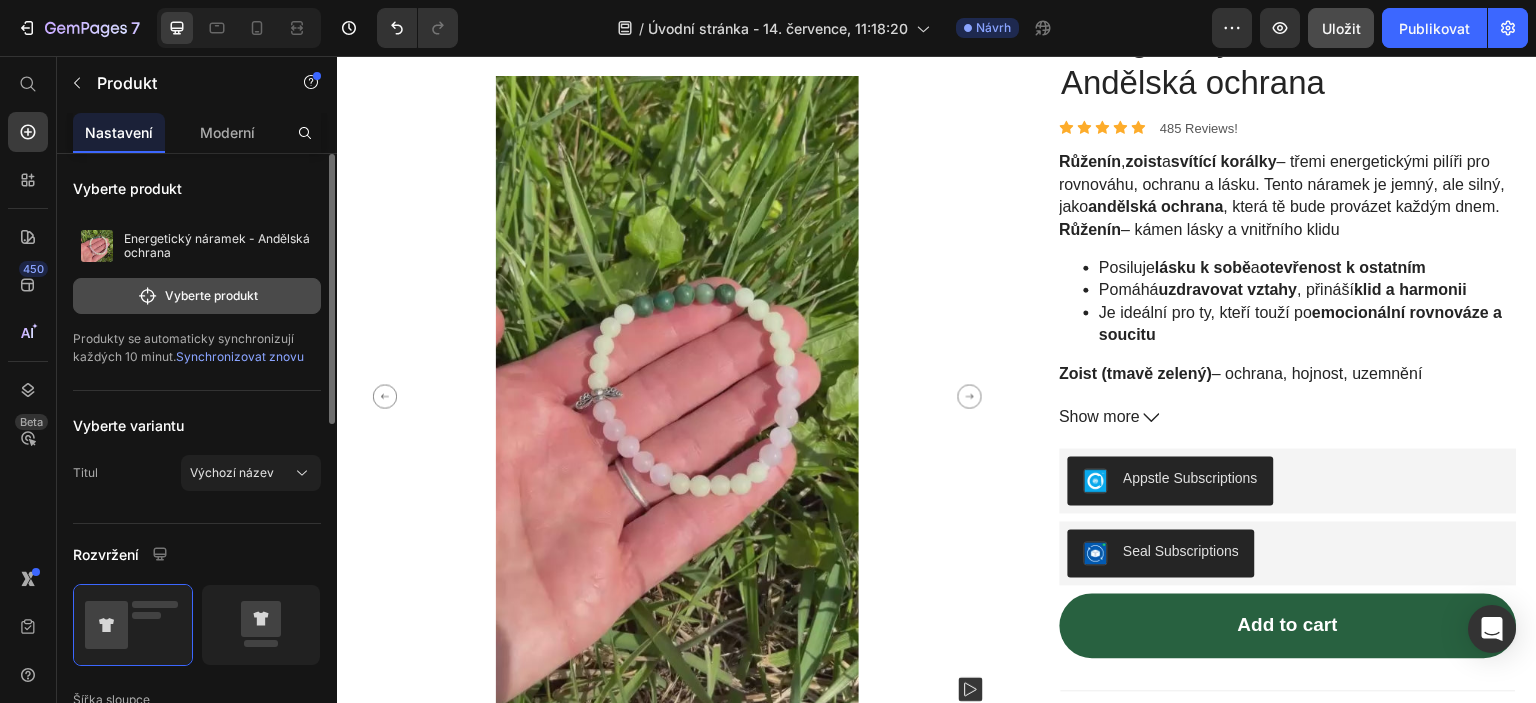 click 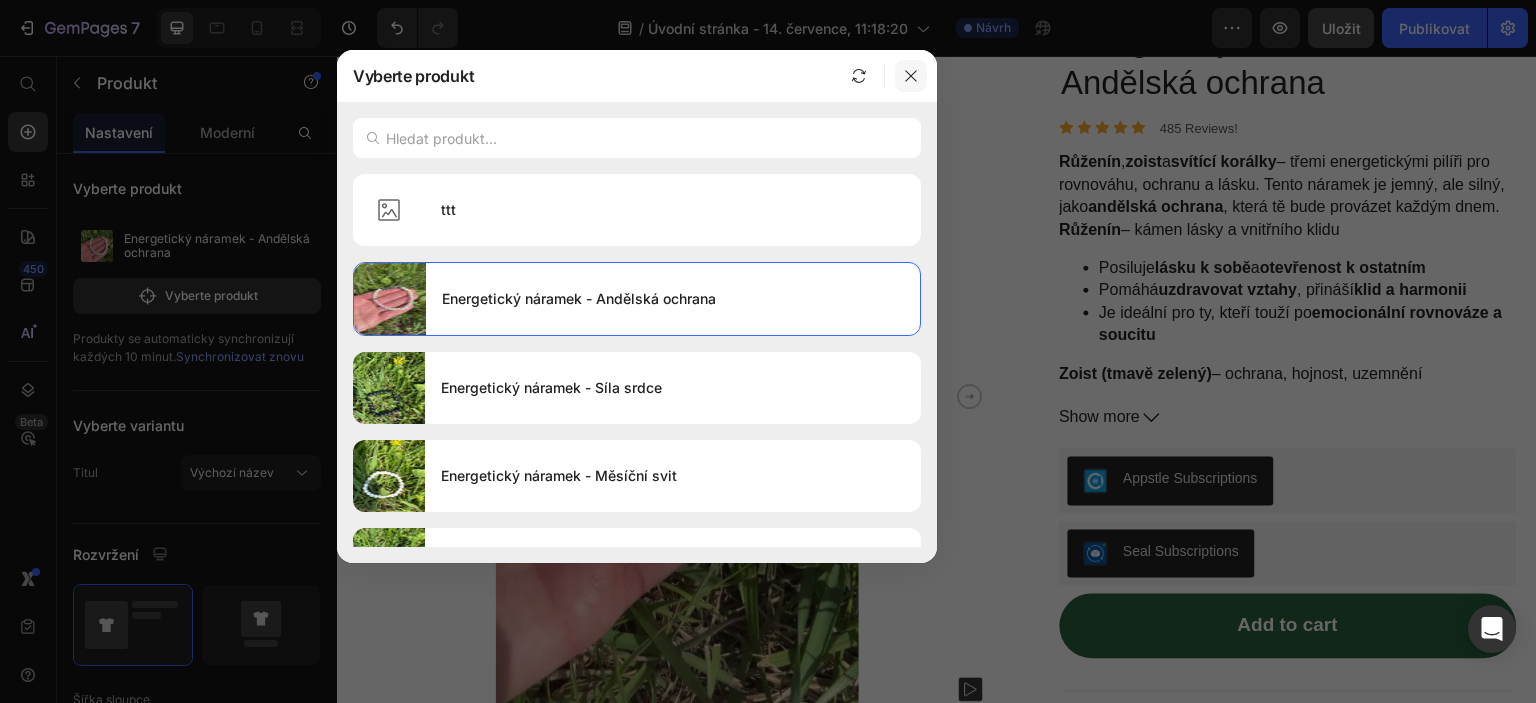 click at bounding box center [911, 76] 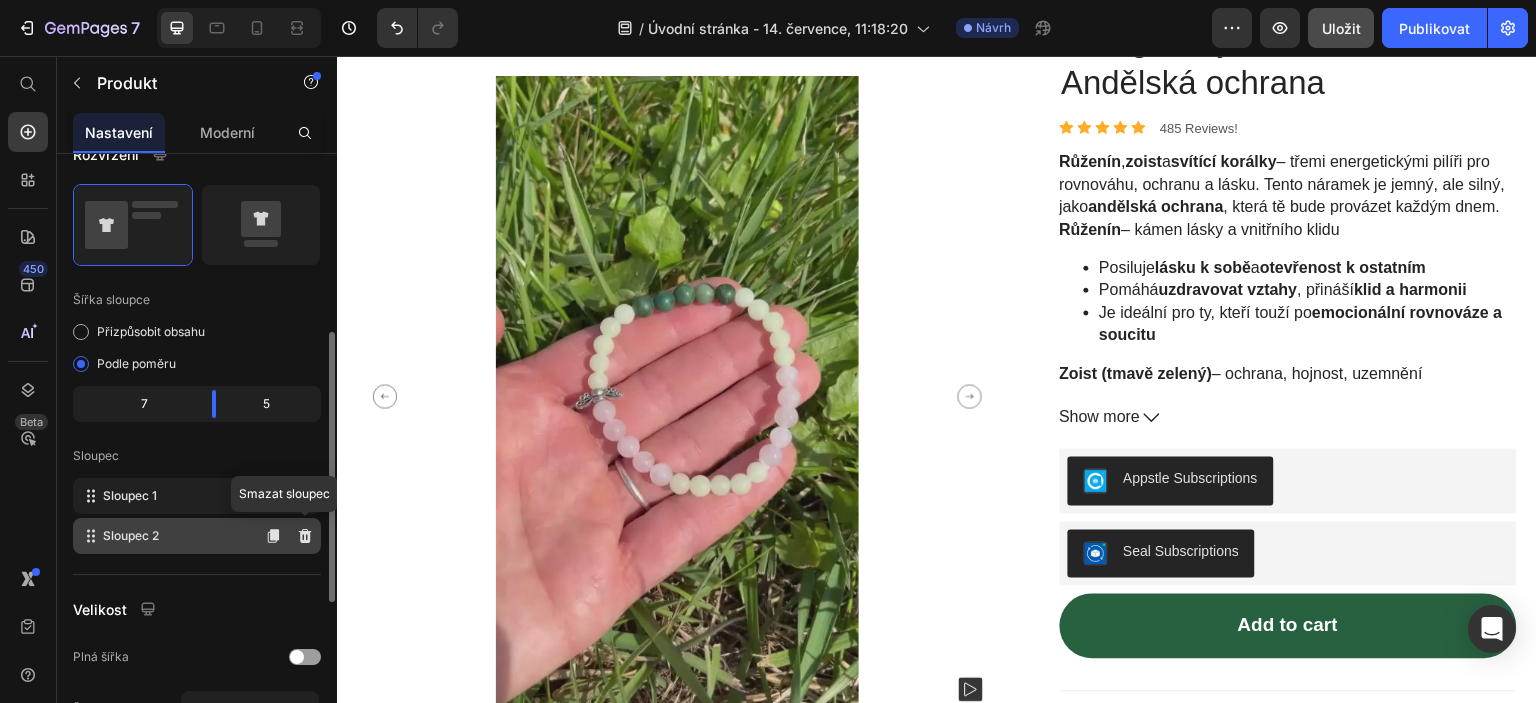scroll, scrollTop: 500, scrollLeft: 0, axis: vertical 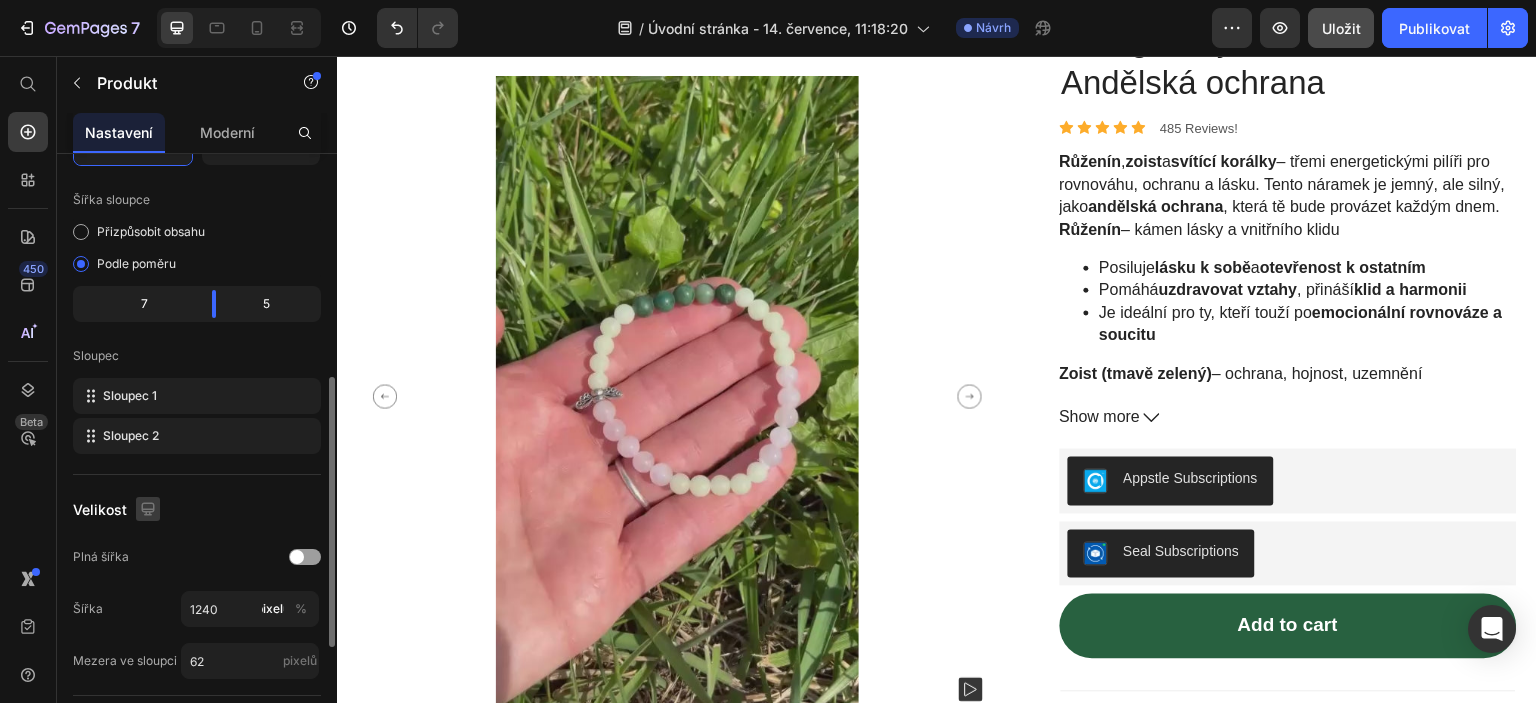 click 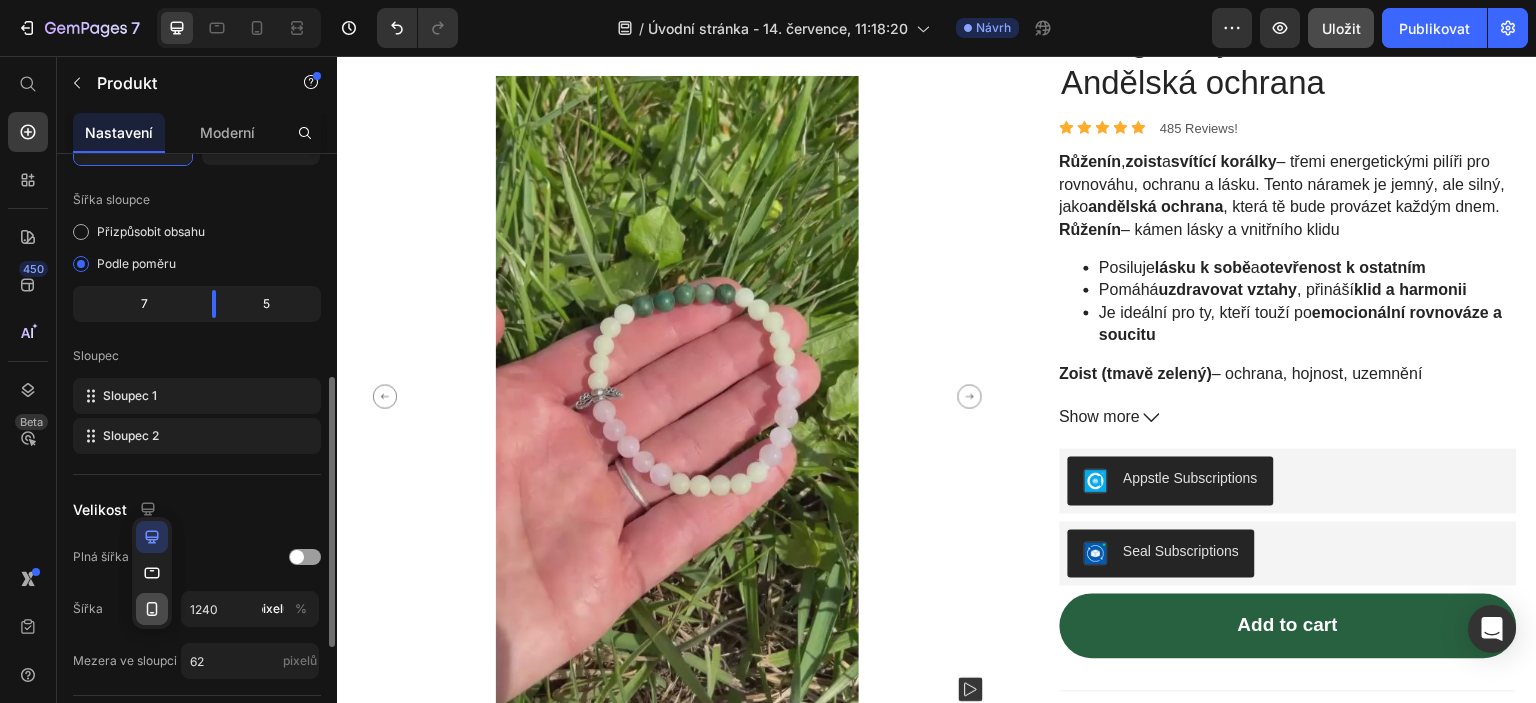 click 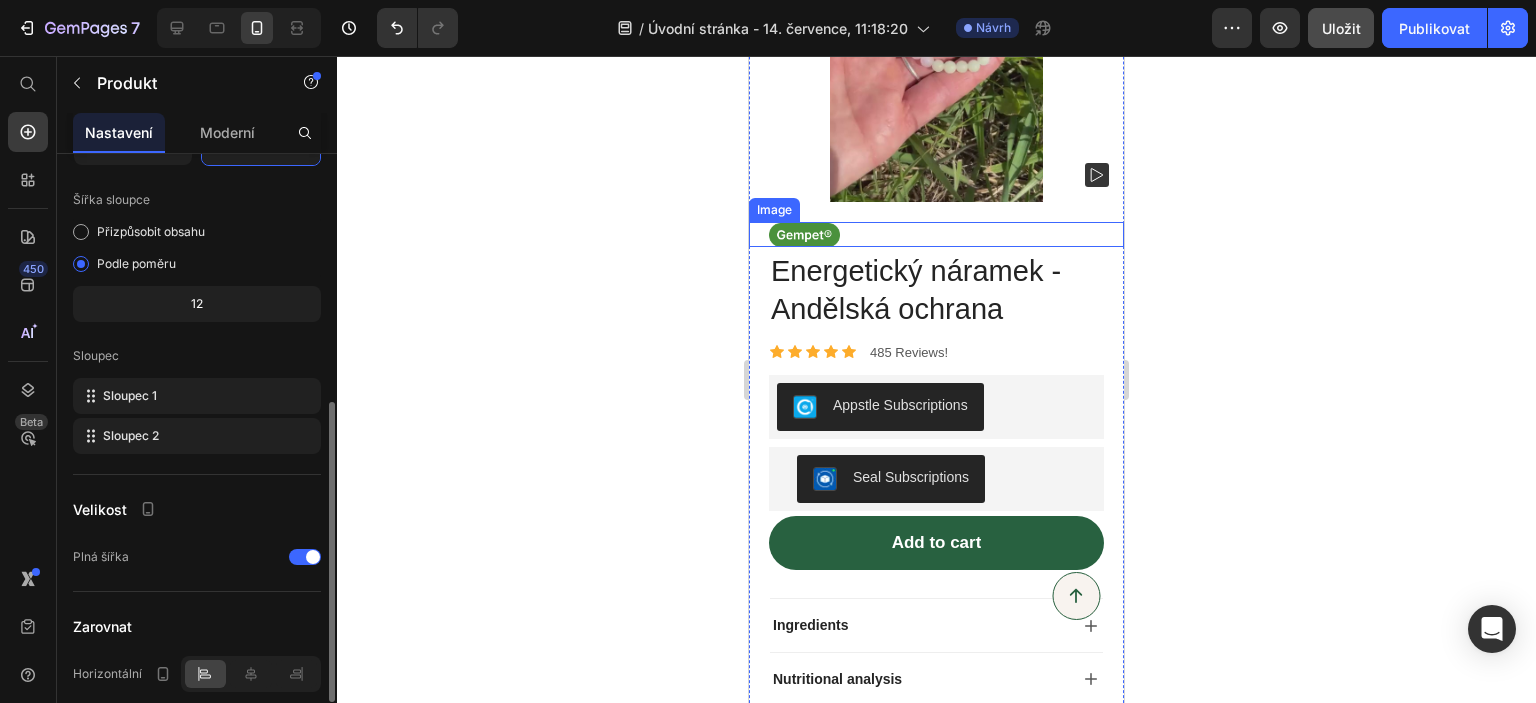 scroll, scrollTop: 314, scrollLeft: 0, axis: vertical 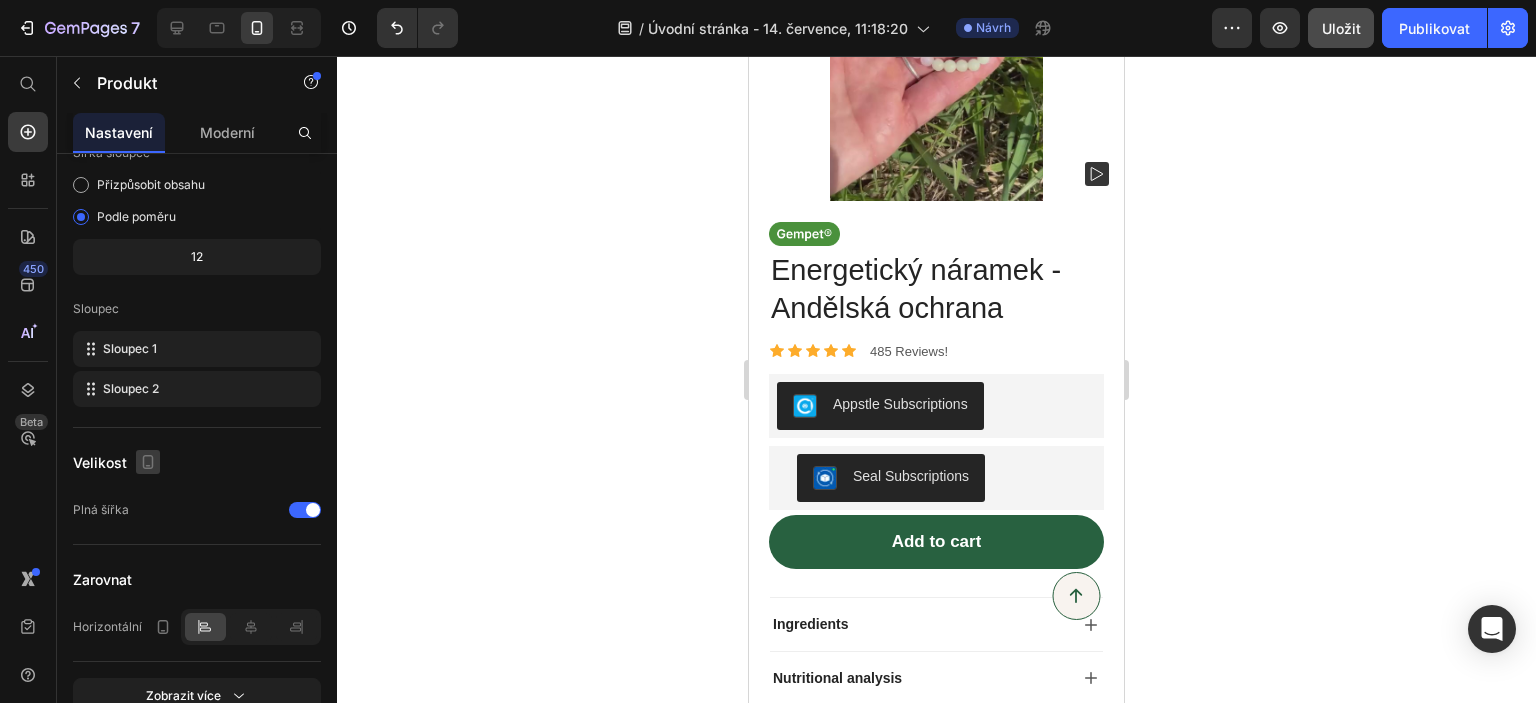 click 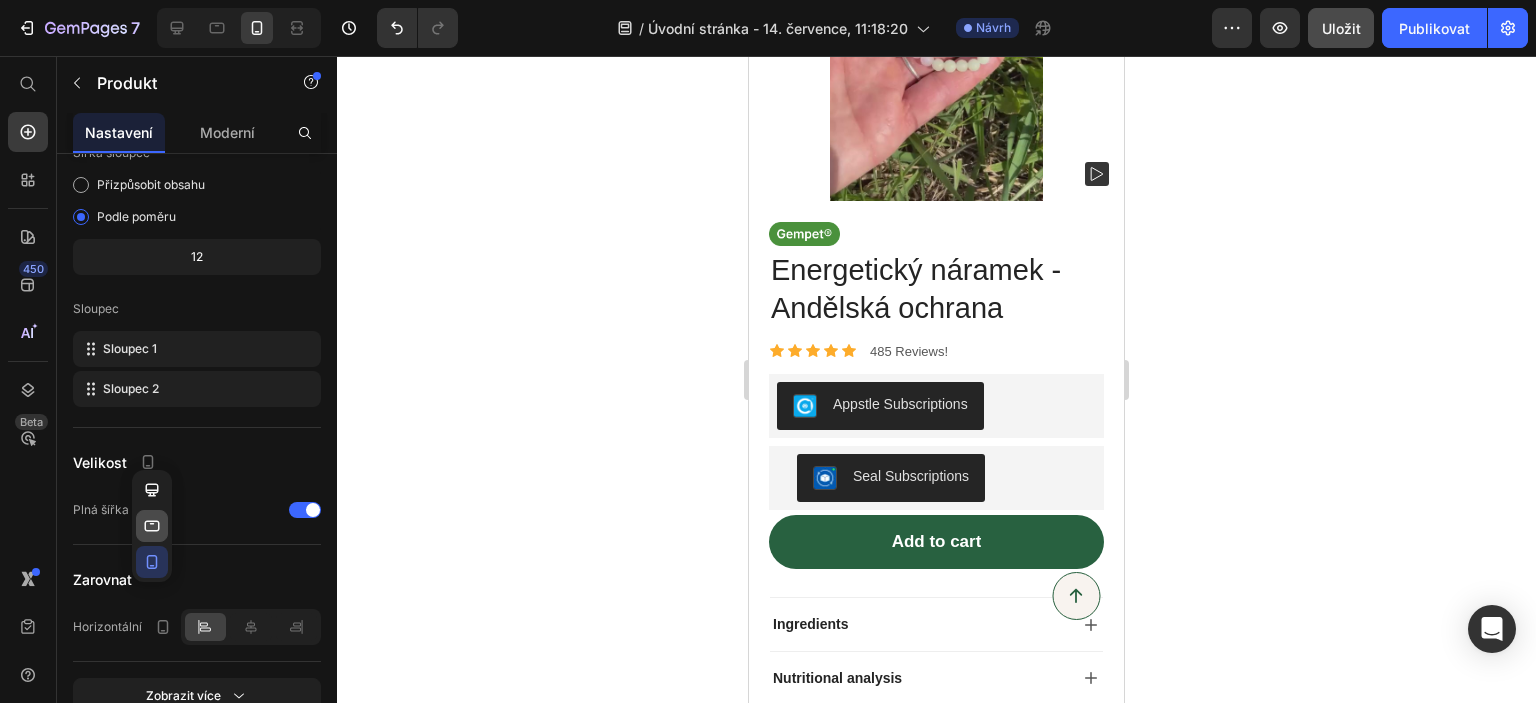 click 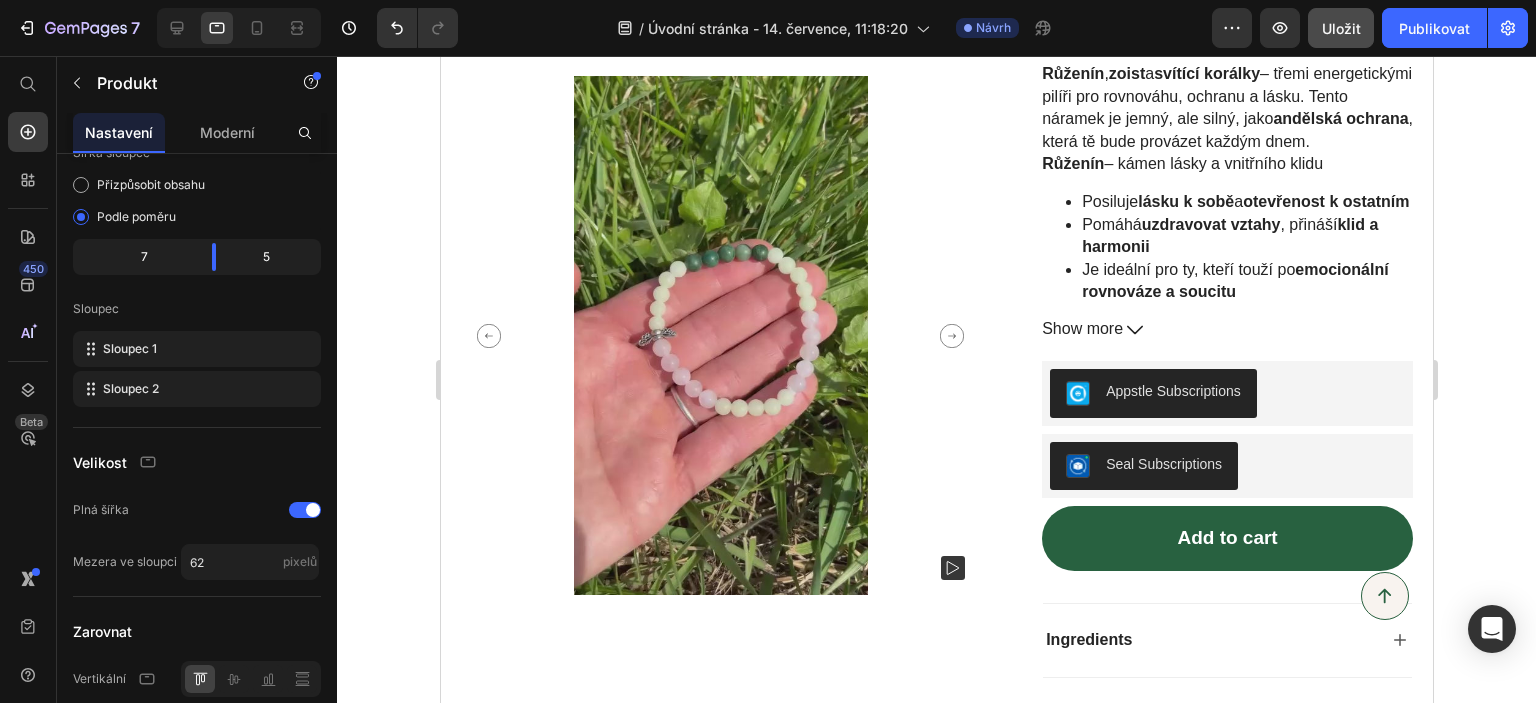 scroll, scrollTop: 0, scrollLeft: 0, axis: both 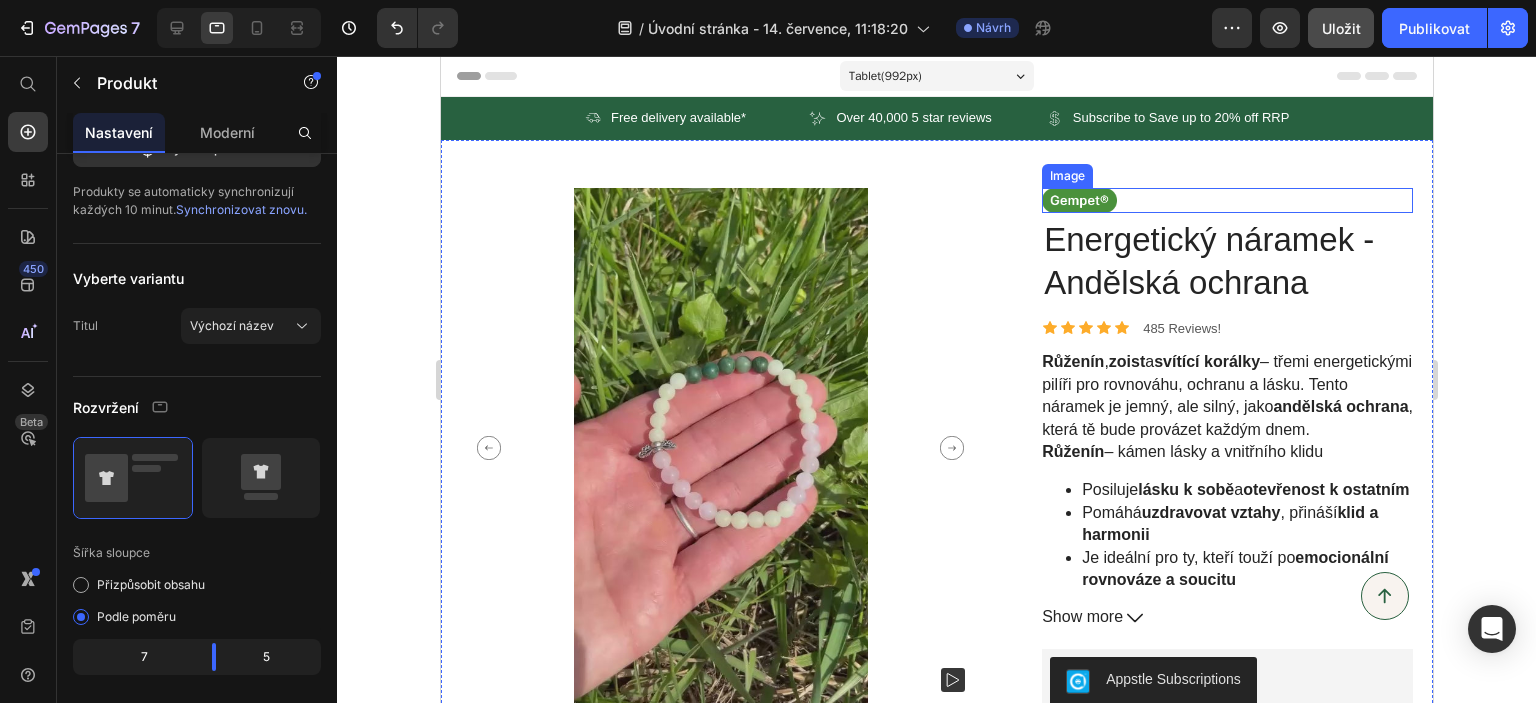 click at bounding box center (1226, 200) 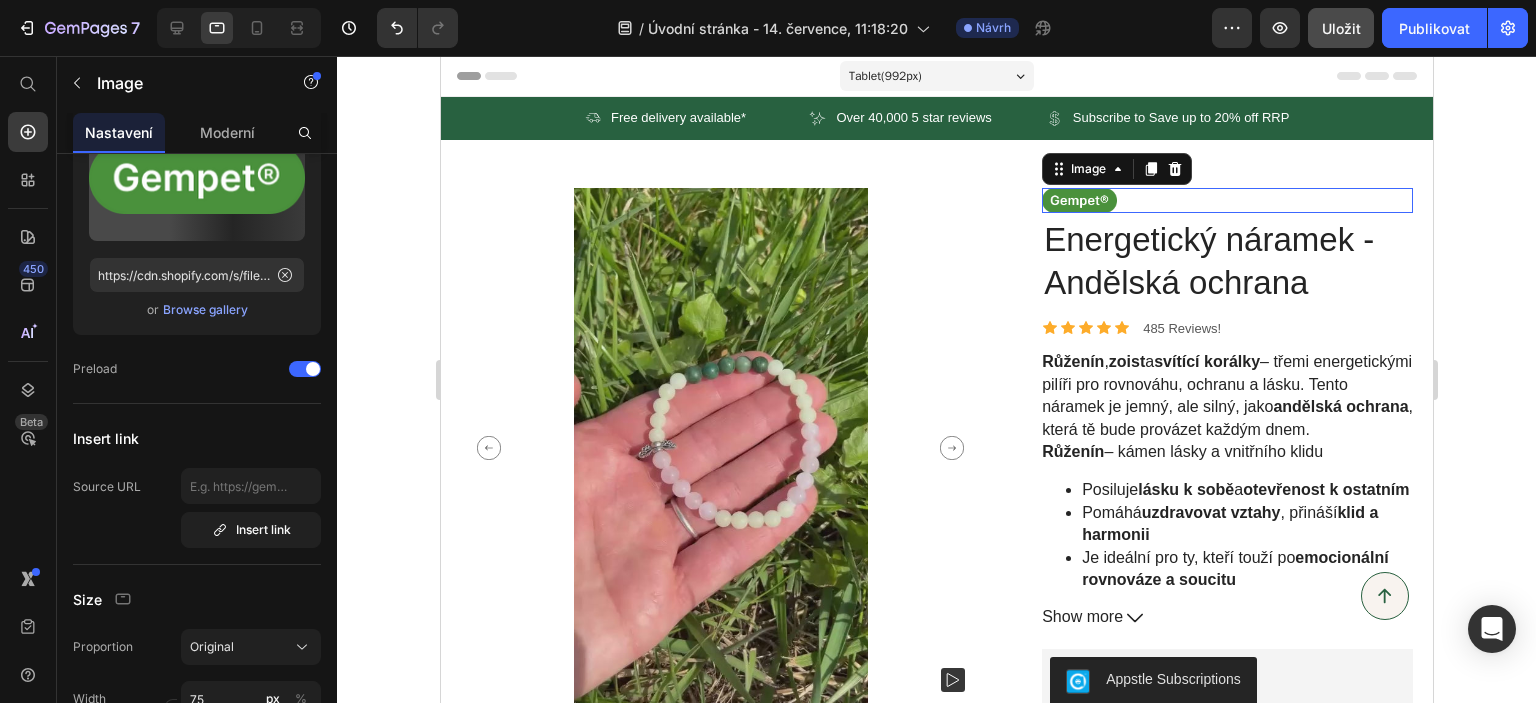 scroll, scrollTop: 0, scrollLeft: 0, axis: both 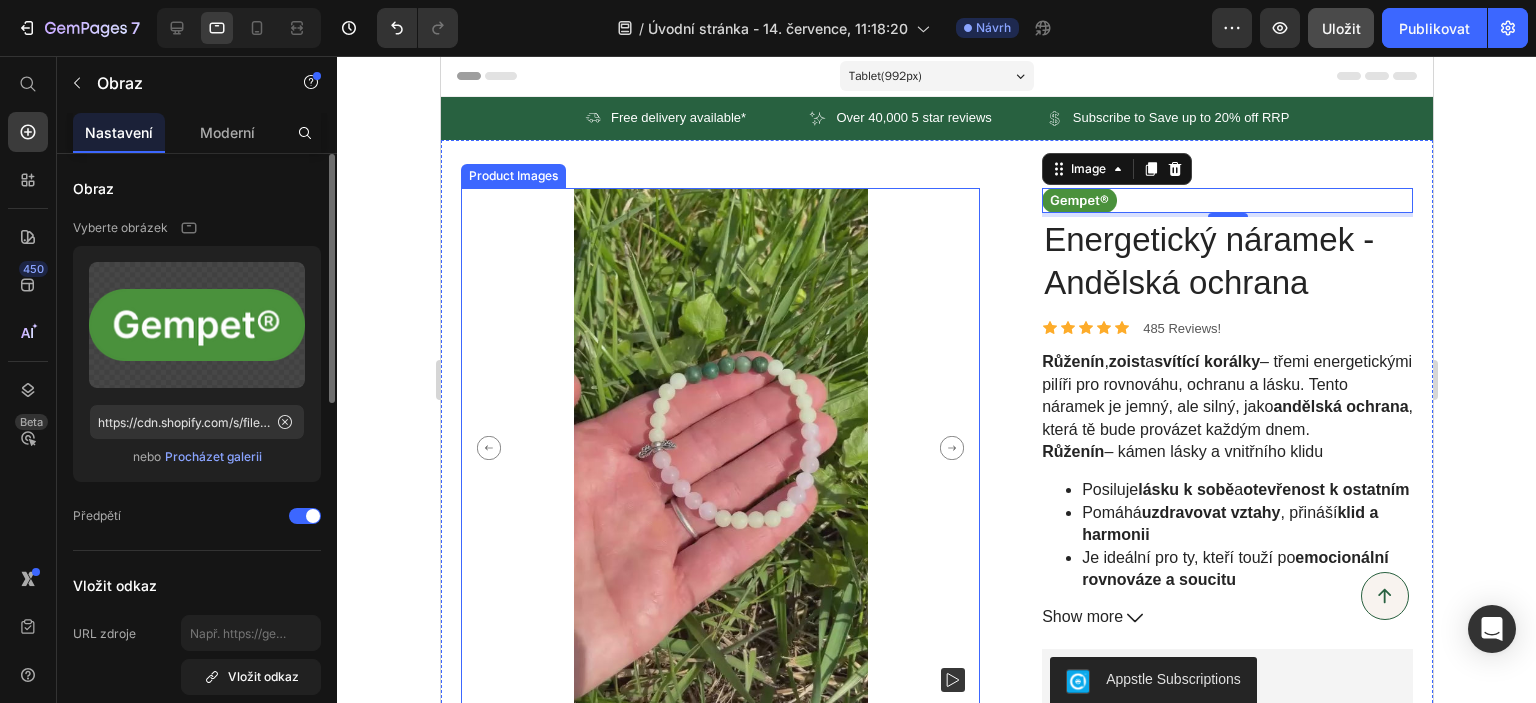 click on "Procházet galerii" at bounding box center [213, 456] 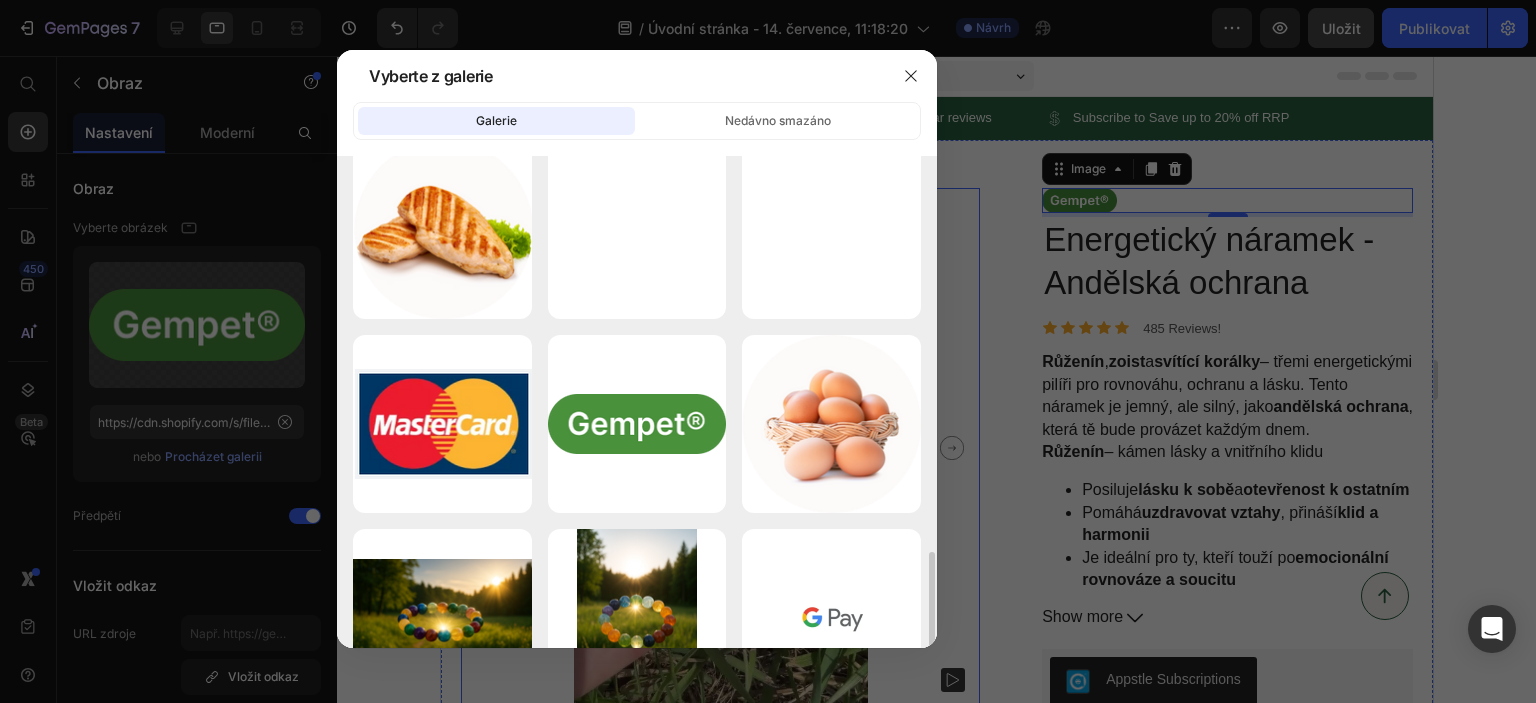 scroll, scrollTop: 1300, scrollLeft: 0, axis: vertical 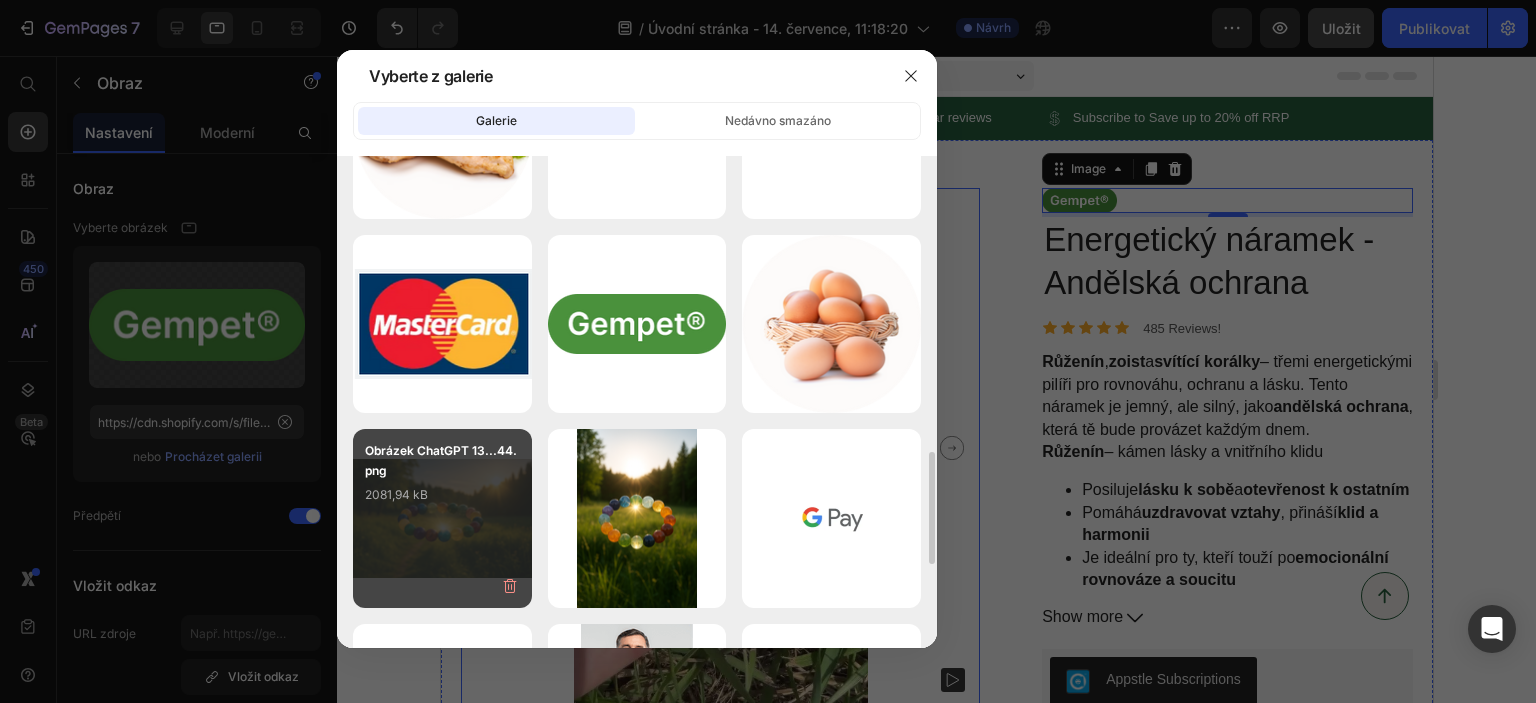 click on "2081,94 kB" at bounding box center [396, 494] 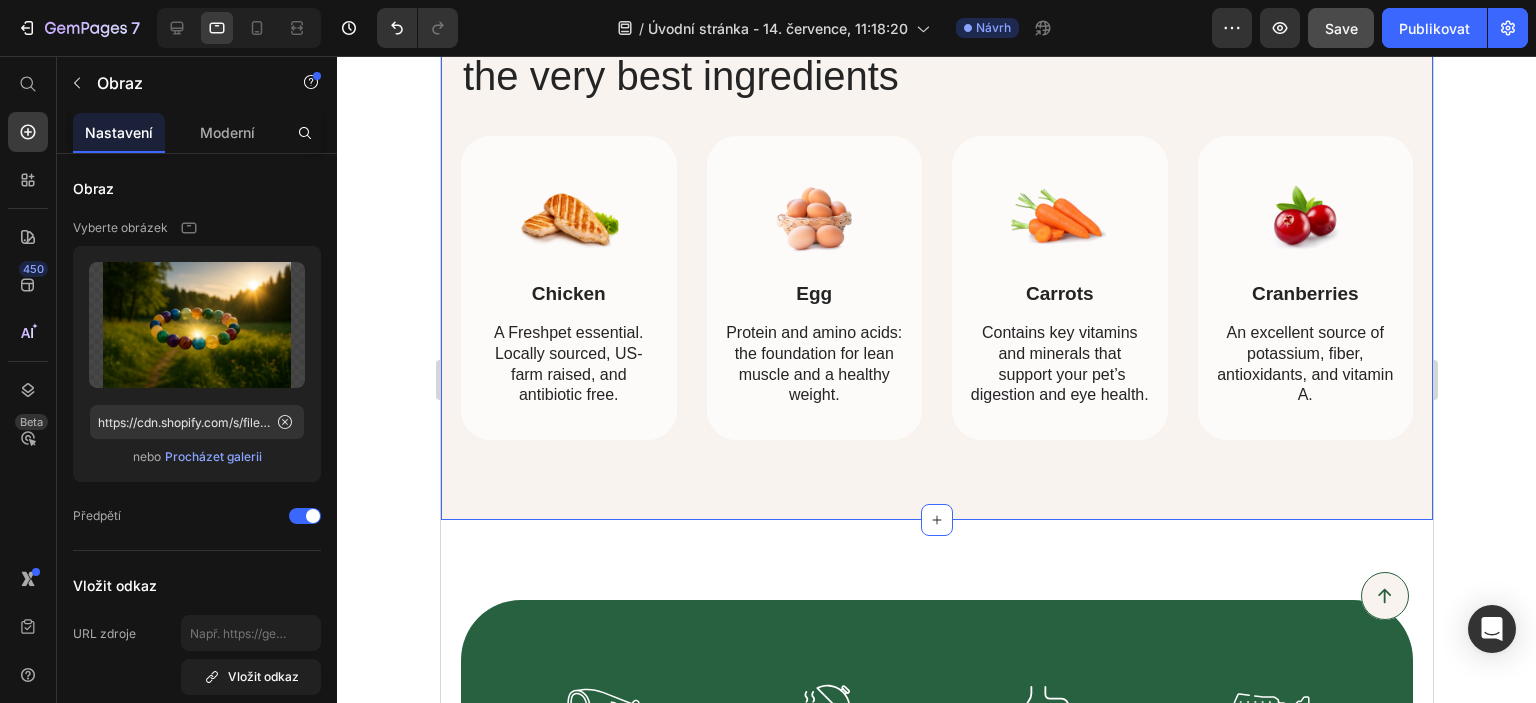 scroll, scrollTop: 1300, scrollLeft: 0, axis: vertical 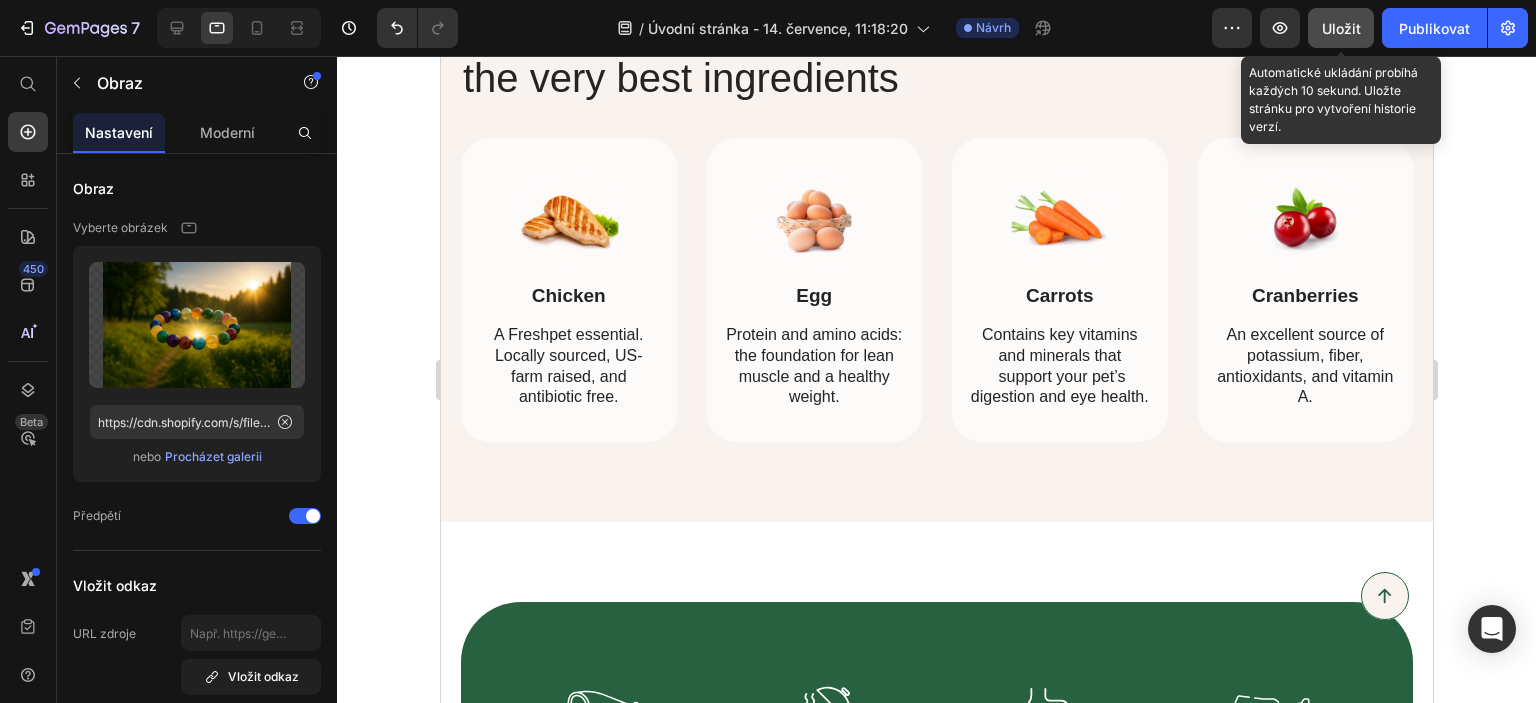 click on "Uložit" at bounding box center (1341, 28) 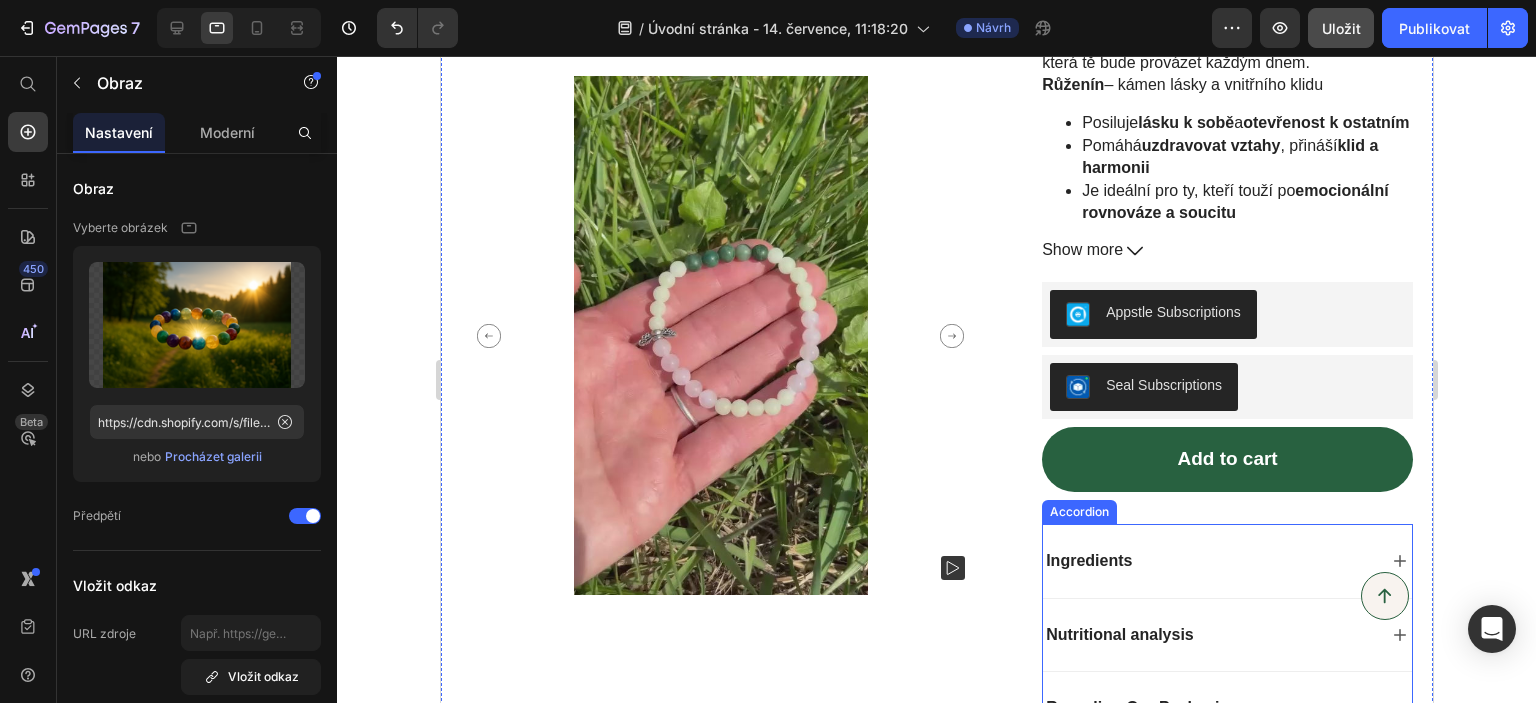 scroll, scrollTop: 500, scrollLeft: 0, axis: vertical 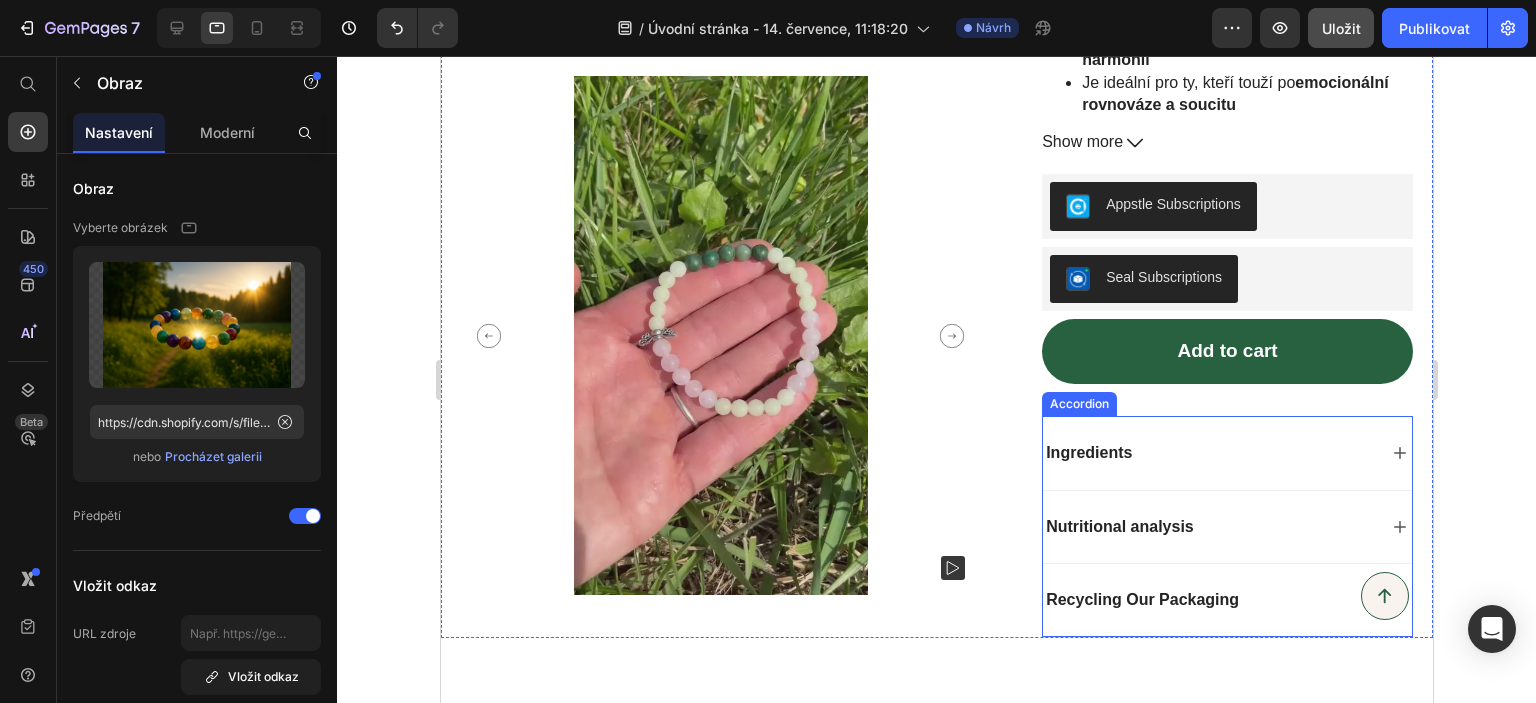 click on "Ingredients" at bounding box center [1206, 453] 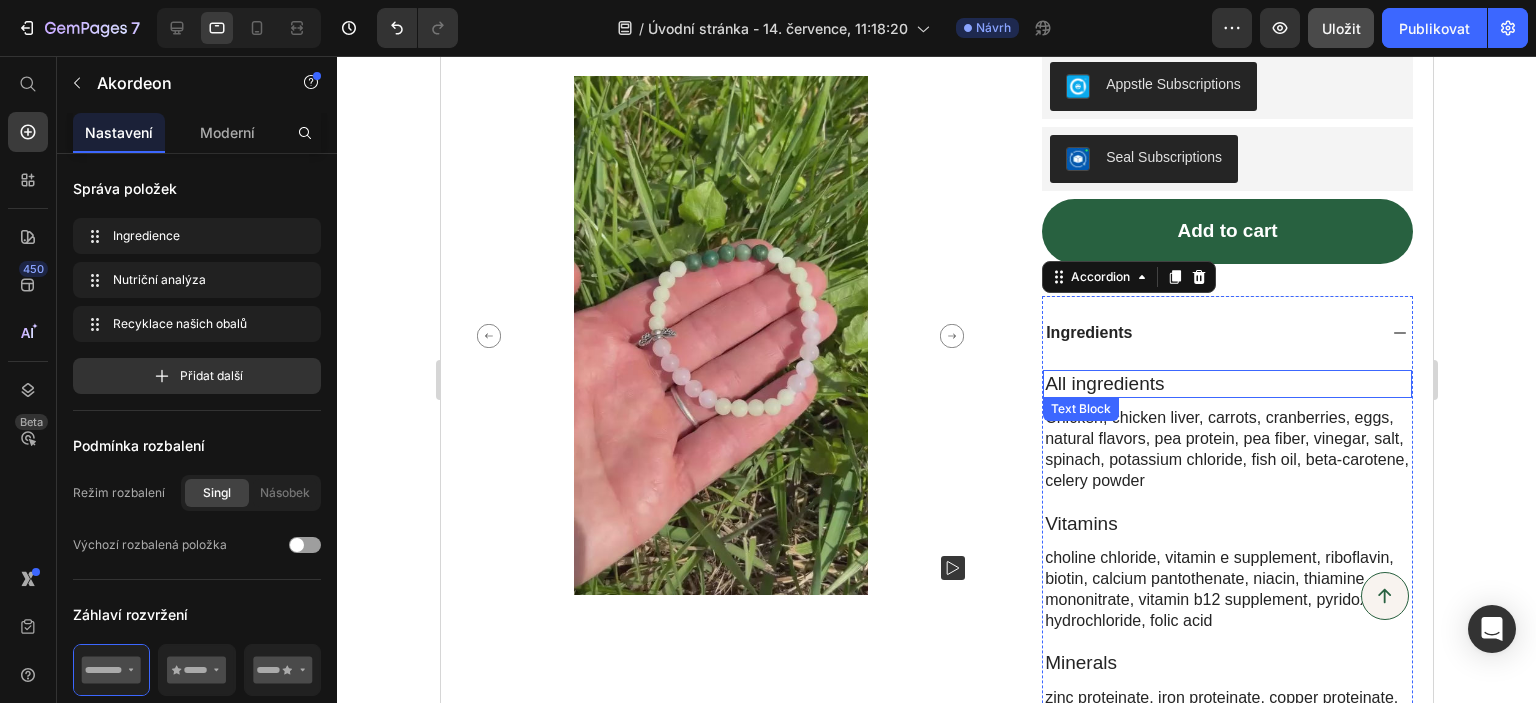 scroll, scrollTop: 700, scrollLeft: 0, axis: vertical 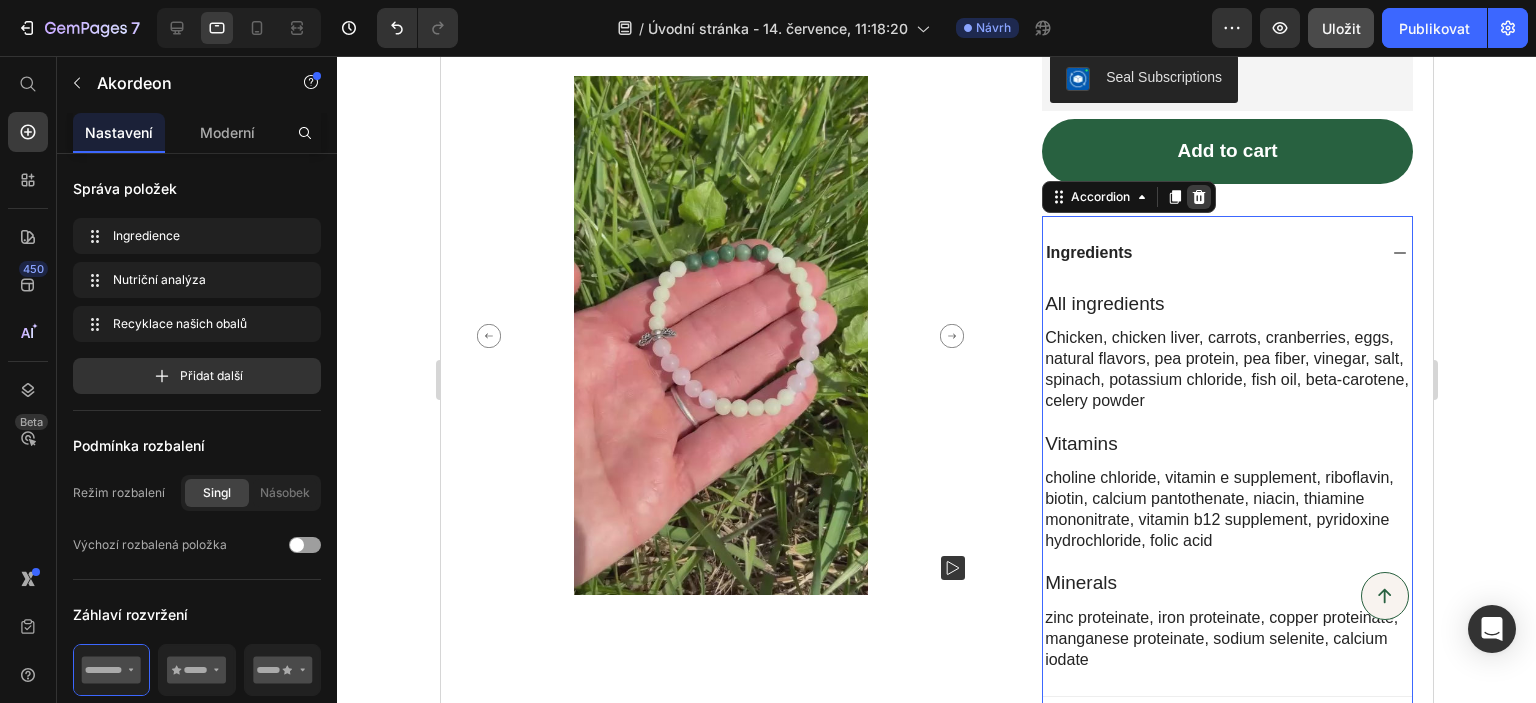 click 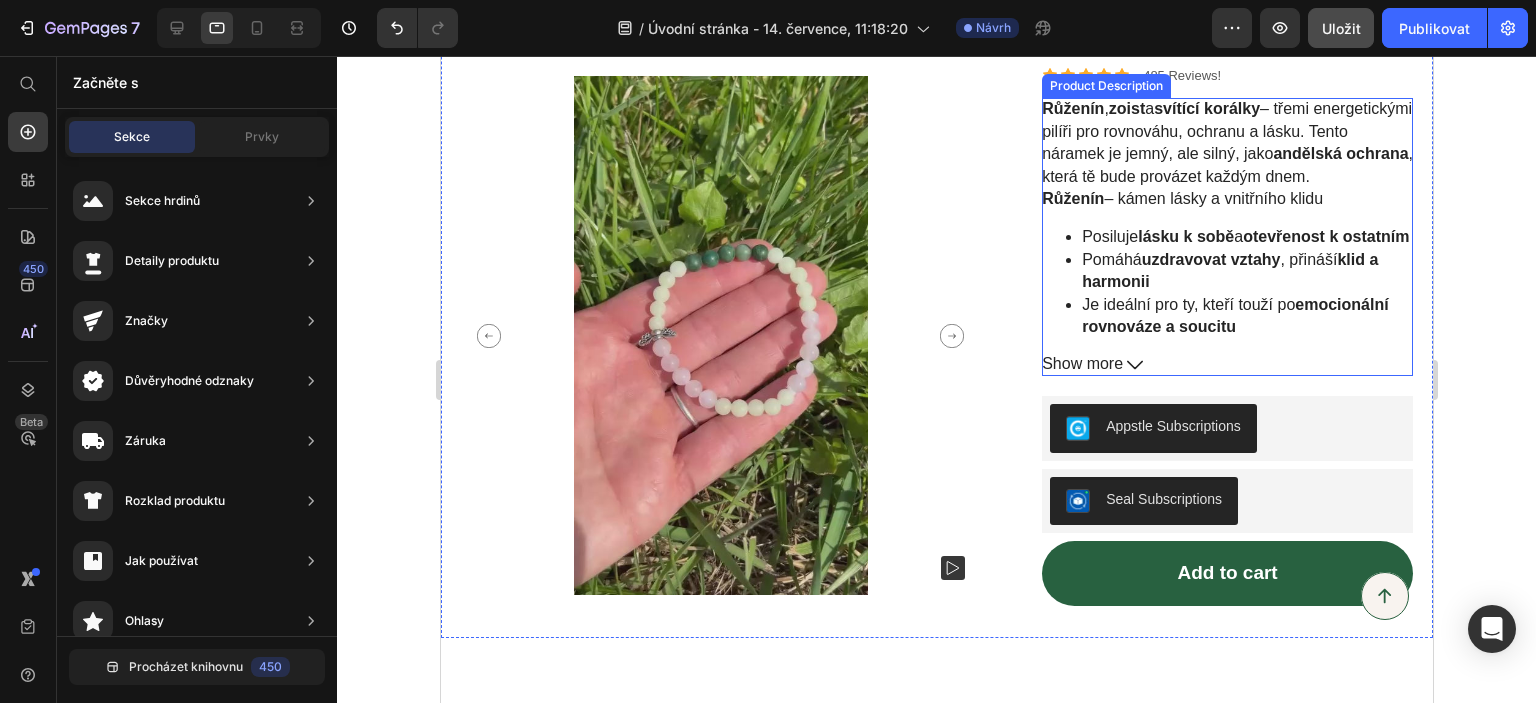 scroll, scrollTop: 300, scrollLeft: 0, axis: vertical 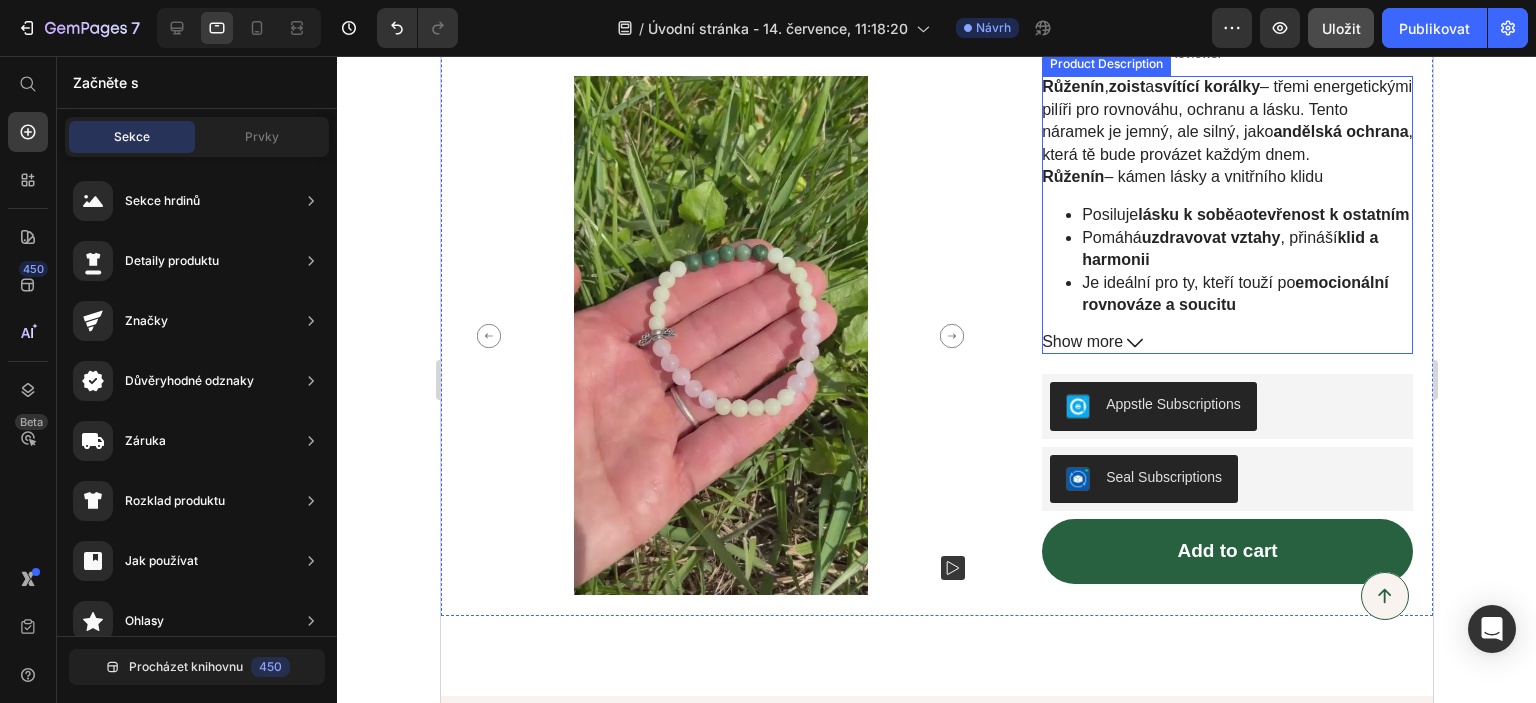 click 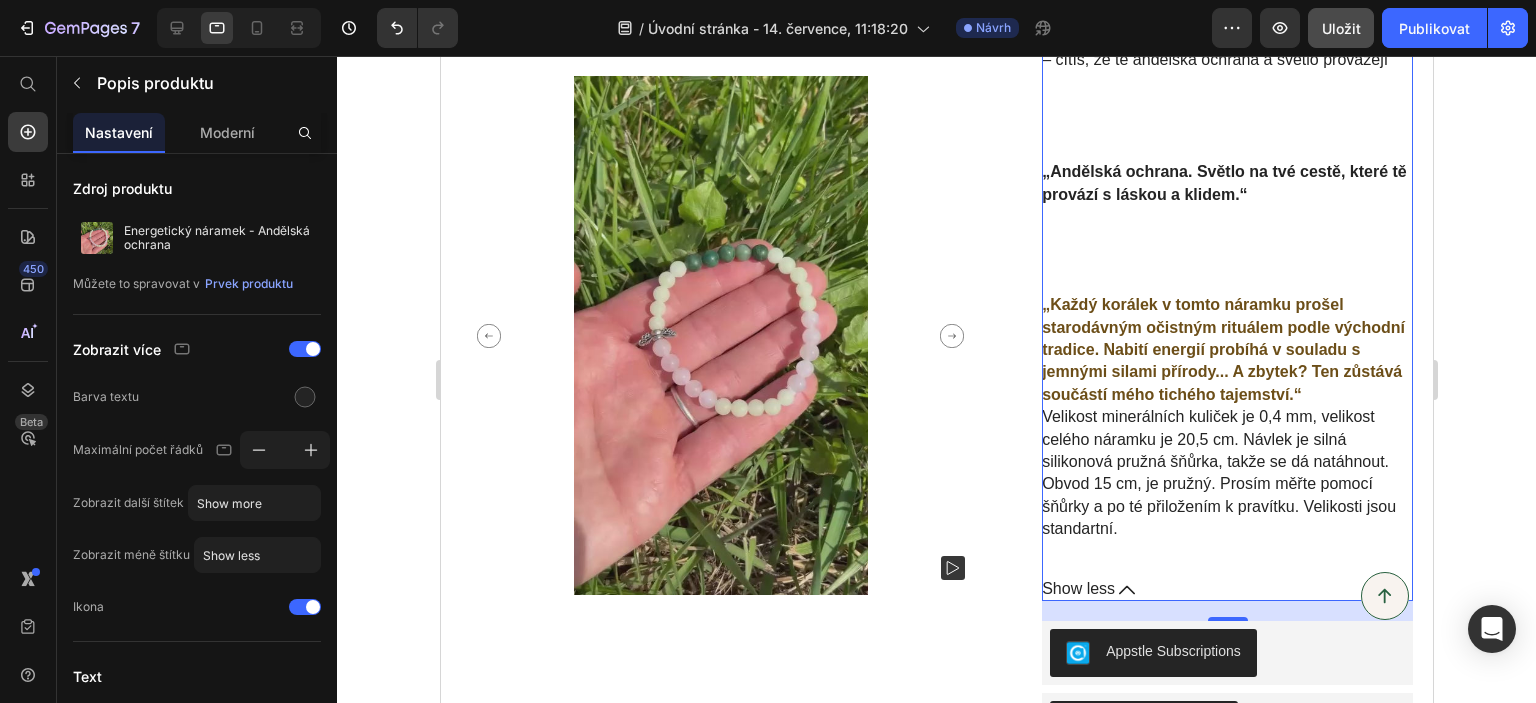 scroll, scrollTop: 1300, scrollLeft: 0, axis: vertical 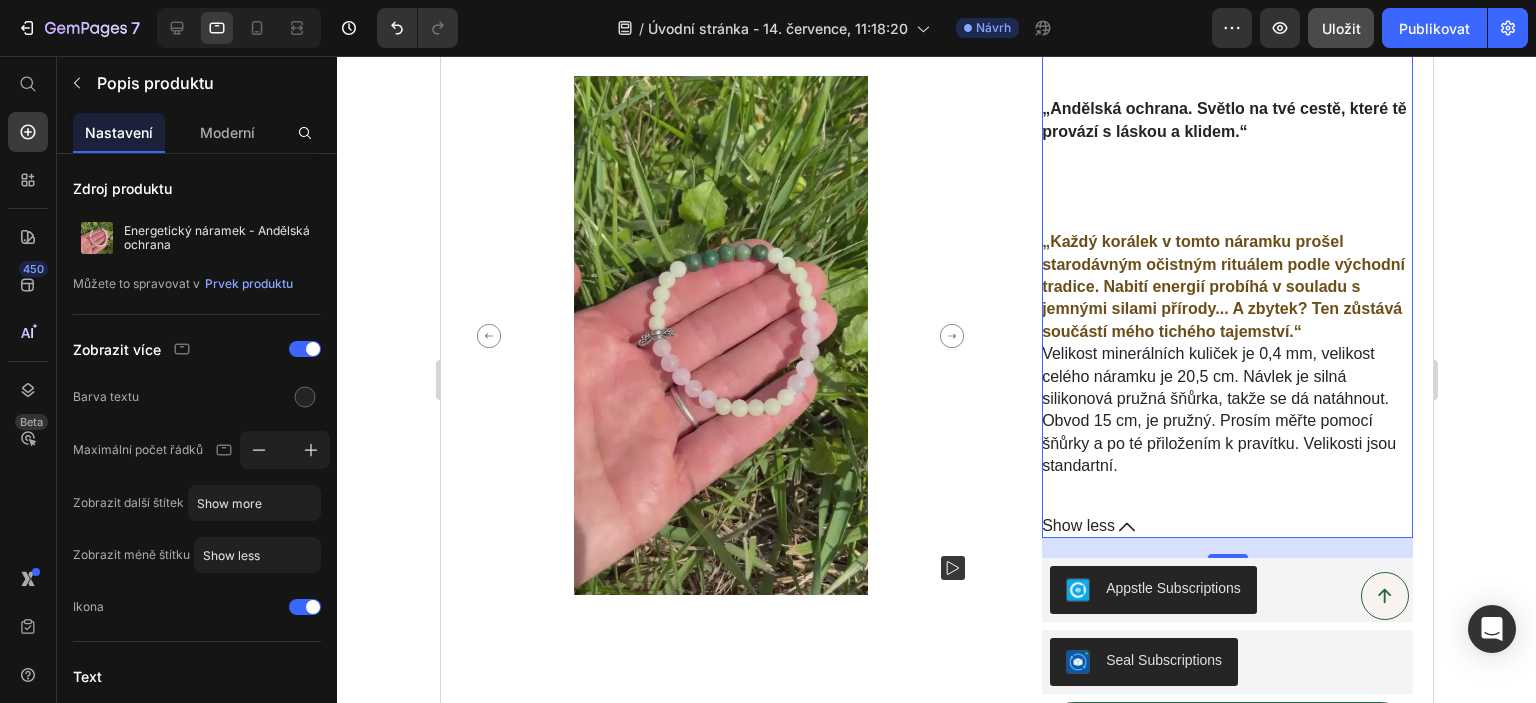 click on "Obvod 15 cm, je pružný. Prosím měřte pomocí šňůrky a po té přiložením k pravítku. Velikosti jsou standartní." at bounding box center (1218, 443) 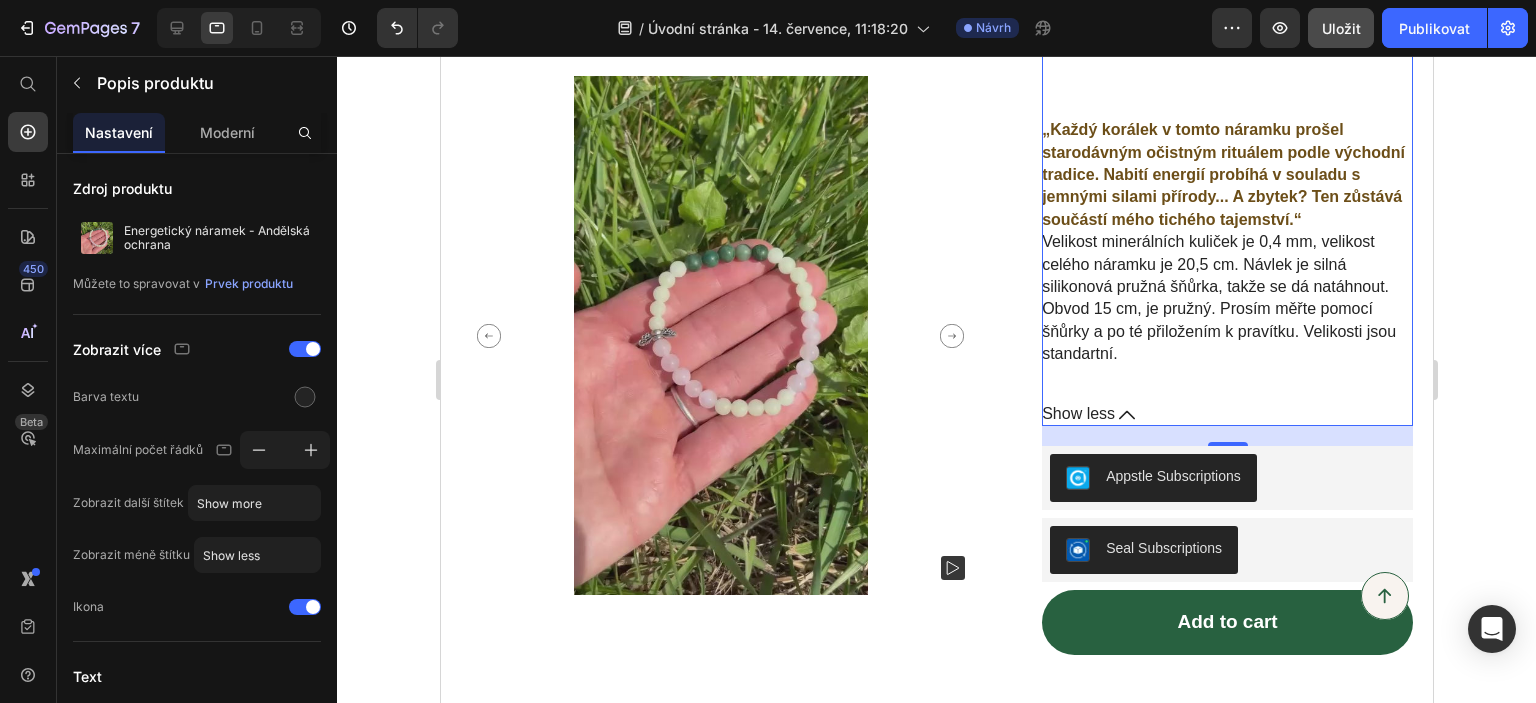 scroll, scrollTop: 1500, scrollLeft: 0, axis: vertical 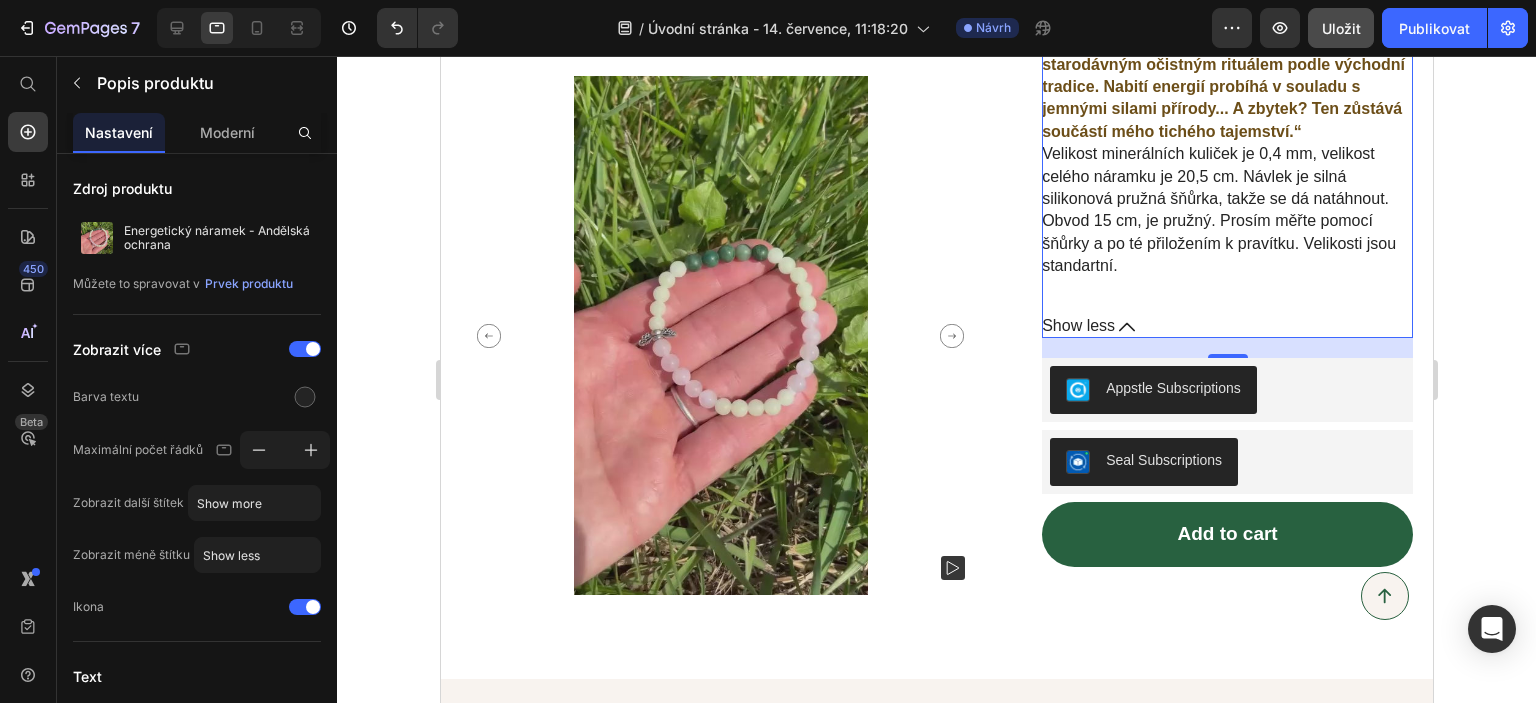 click on "Obvod 15 cm, je pružný. Prosím měřte pomocí šňůrky a po té přiložením k pravítku. Velikosti jsou standartní." at bounding box center [1218, 243] 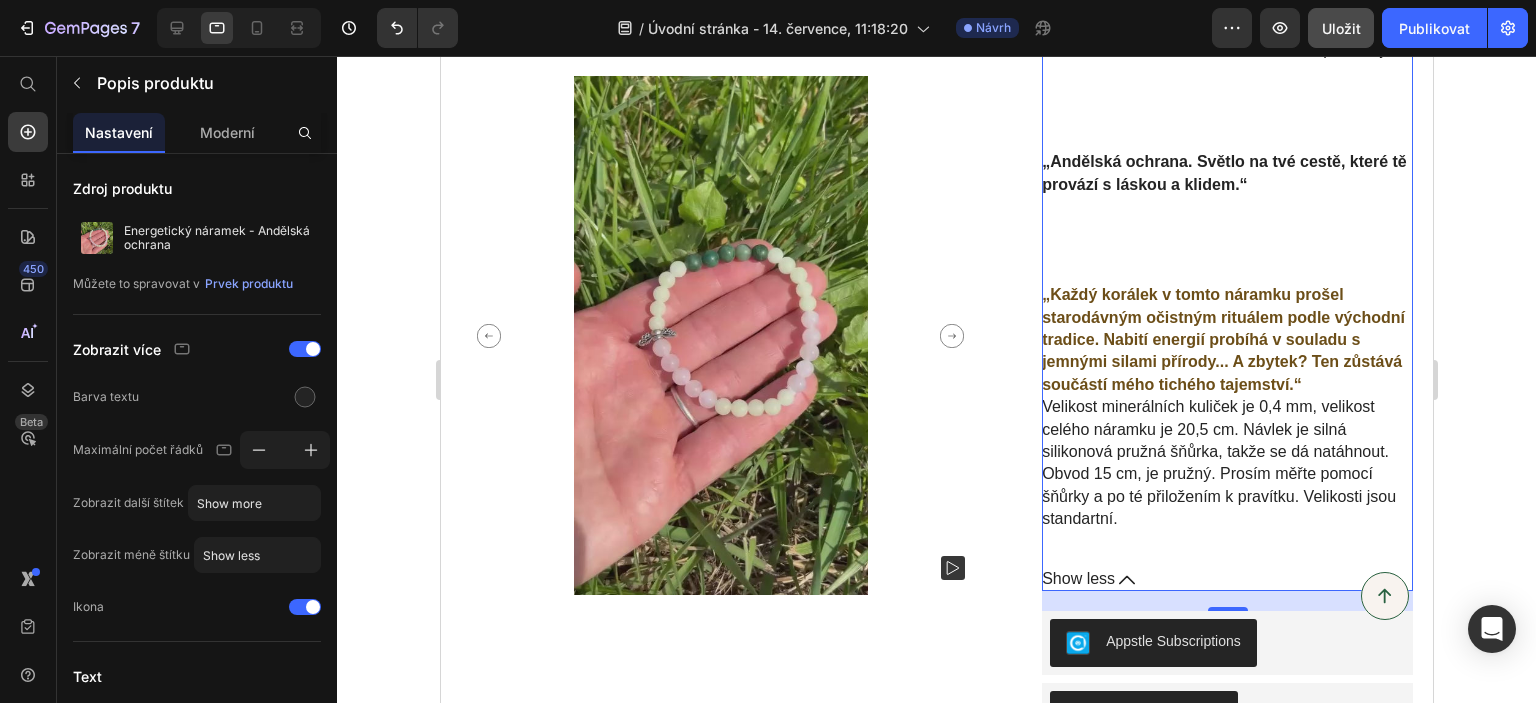 scroll, scrollTop: 1300, scrollLeft: 0, axis: vertical 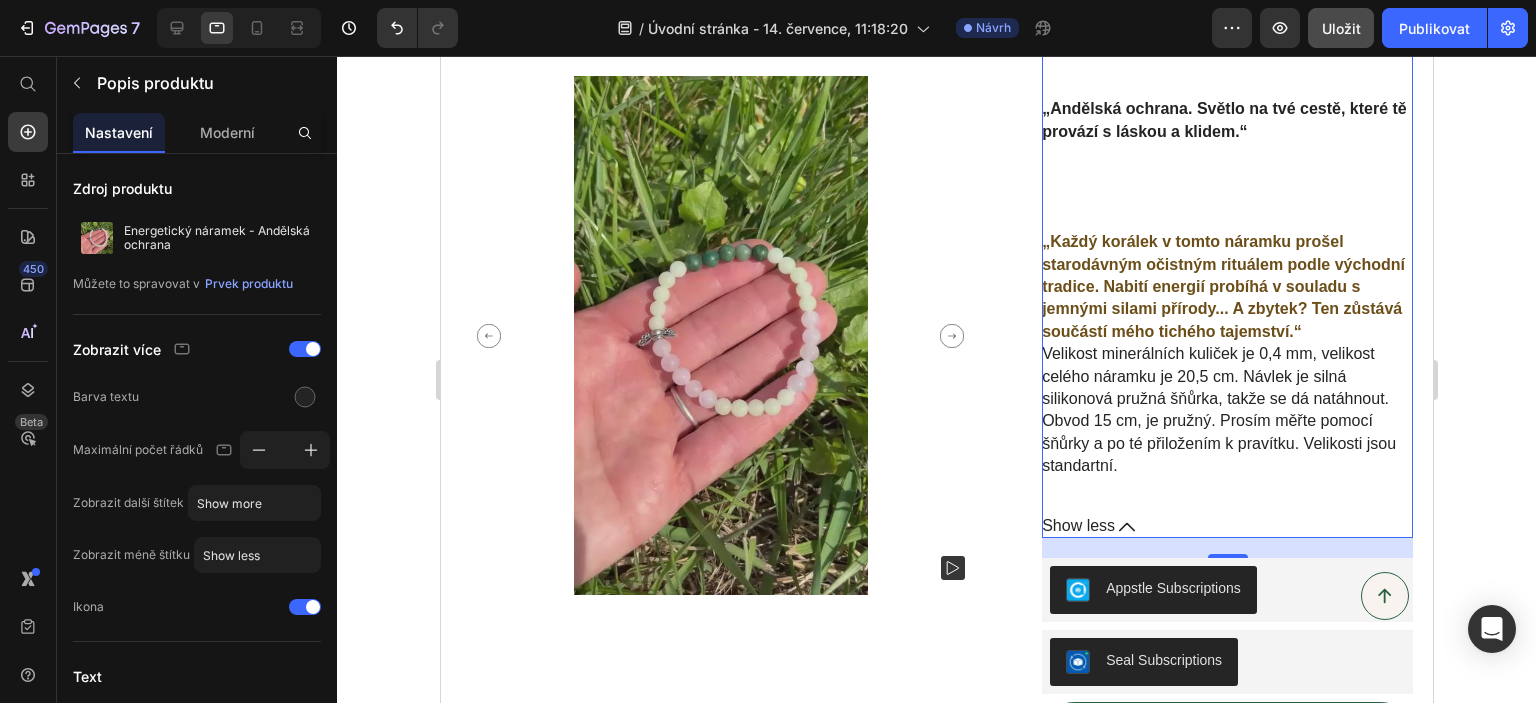 click on "Obvod 15 cm, je pružný. Prosím měřte pomocí šňůrky a po té přiložením k pravítku. Velikosti jsou standartní." at bounding box center (1218, 443) 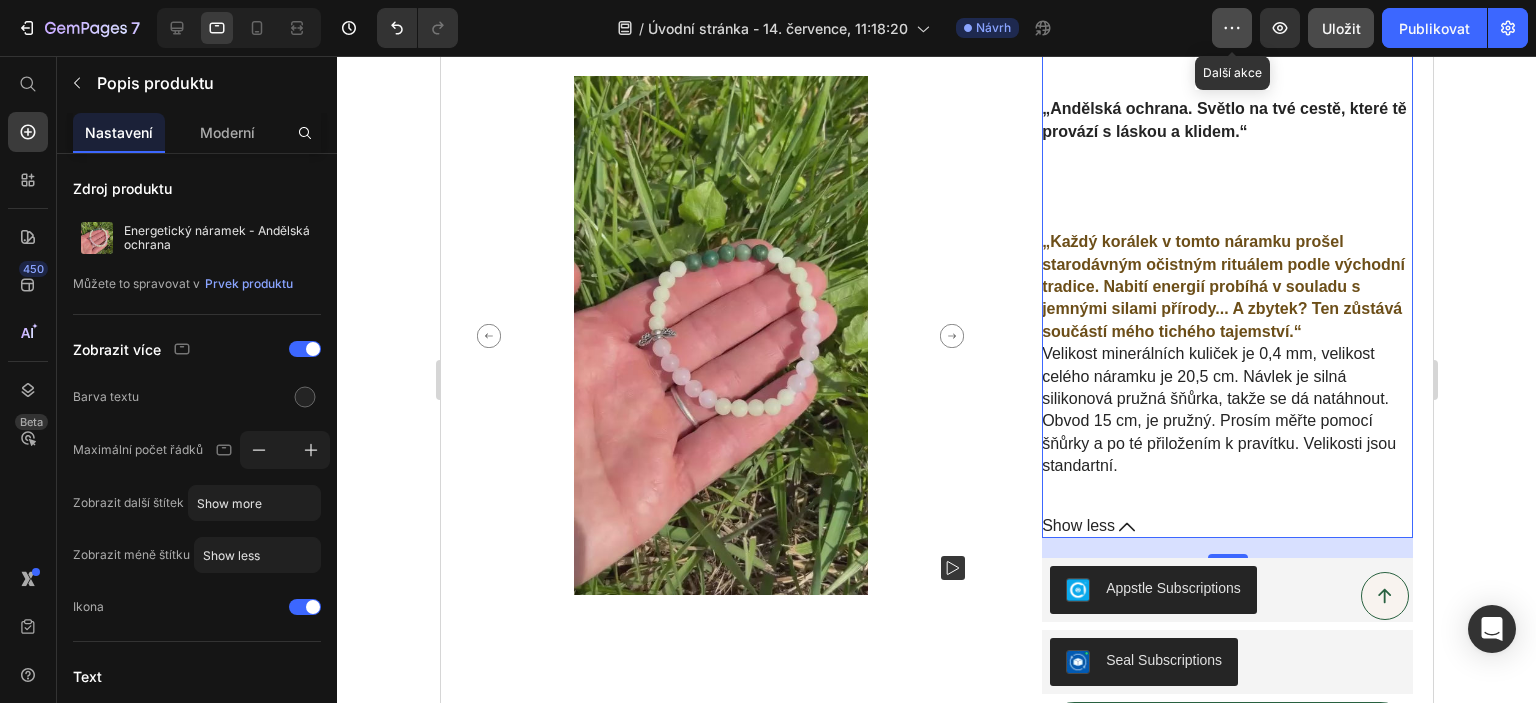 click 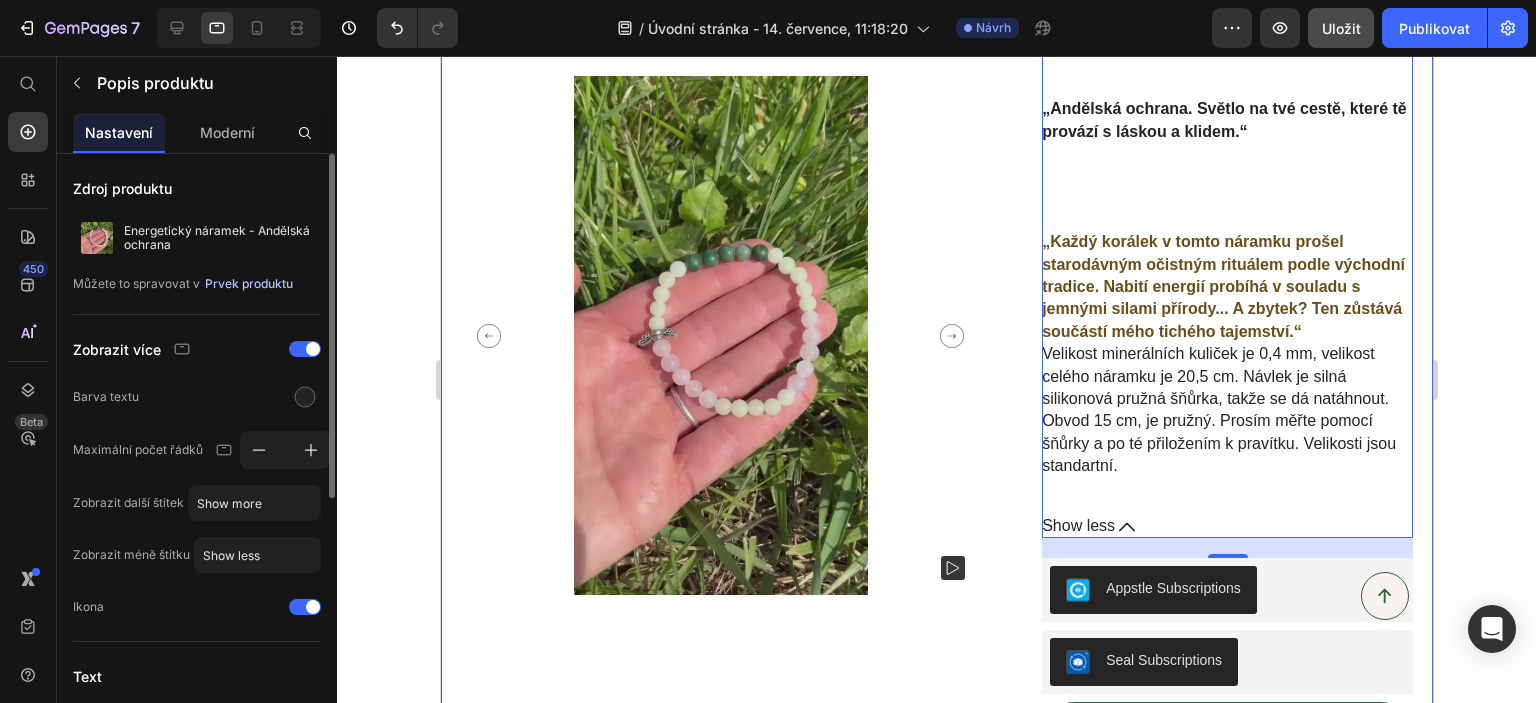 click on "Prvek produktu" at bounding box center [249, 284] 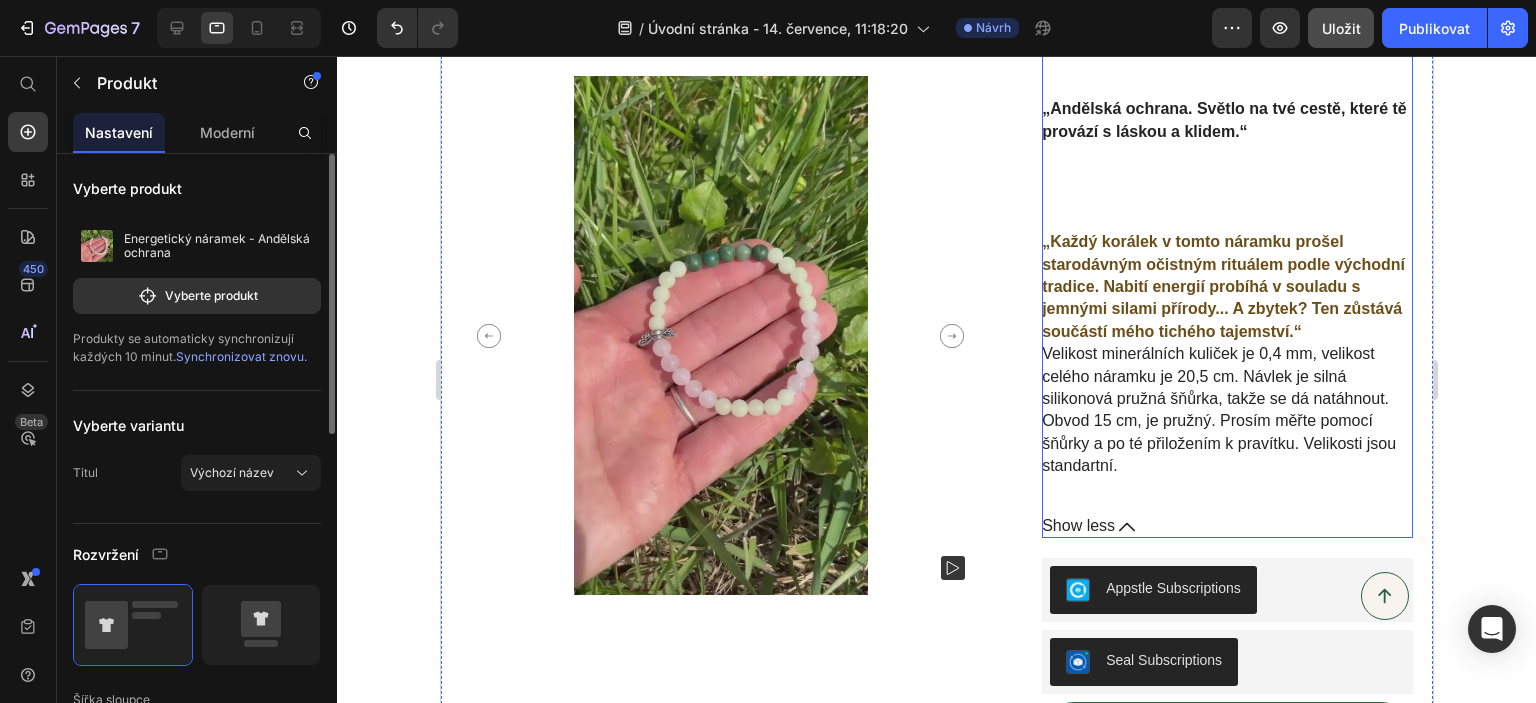 click on "Obvod 15 cm, je pružný. Prosím měřte pomocí šňůrky a po té přiložením k pravítku. Velikosti jsou standartní." at bounding box center (1218, 443) 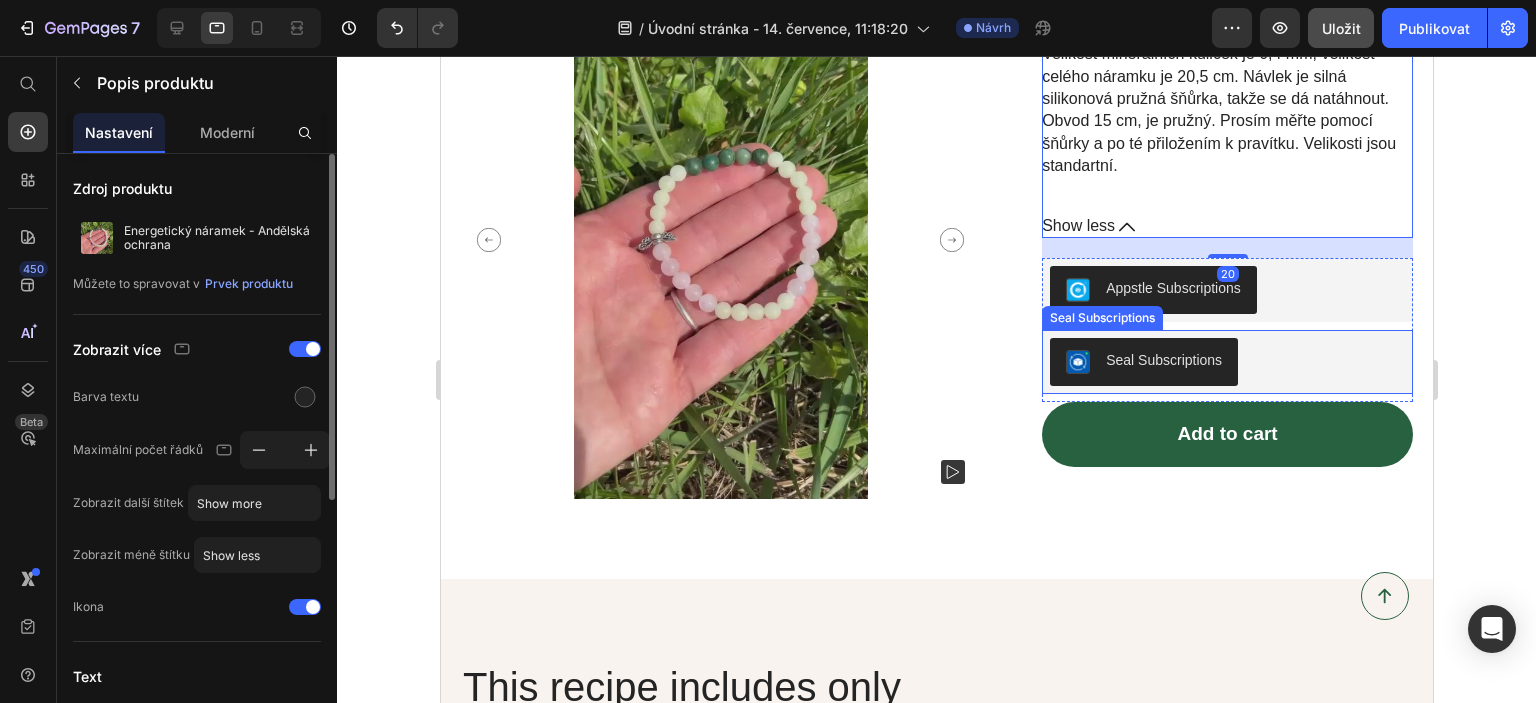 scroll, scrollTop: 1300, scrollLeft: 0, axis: vertical 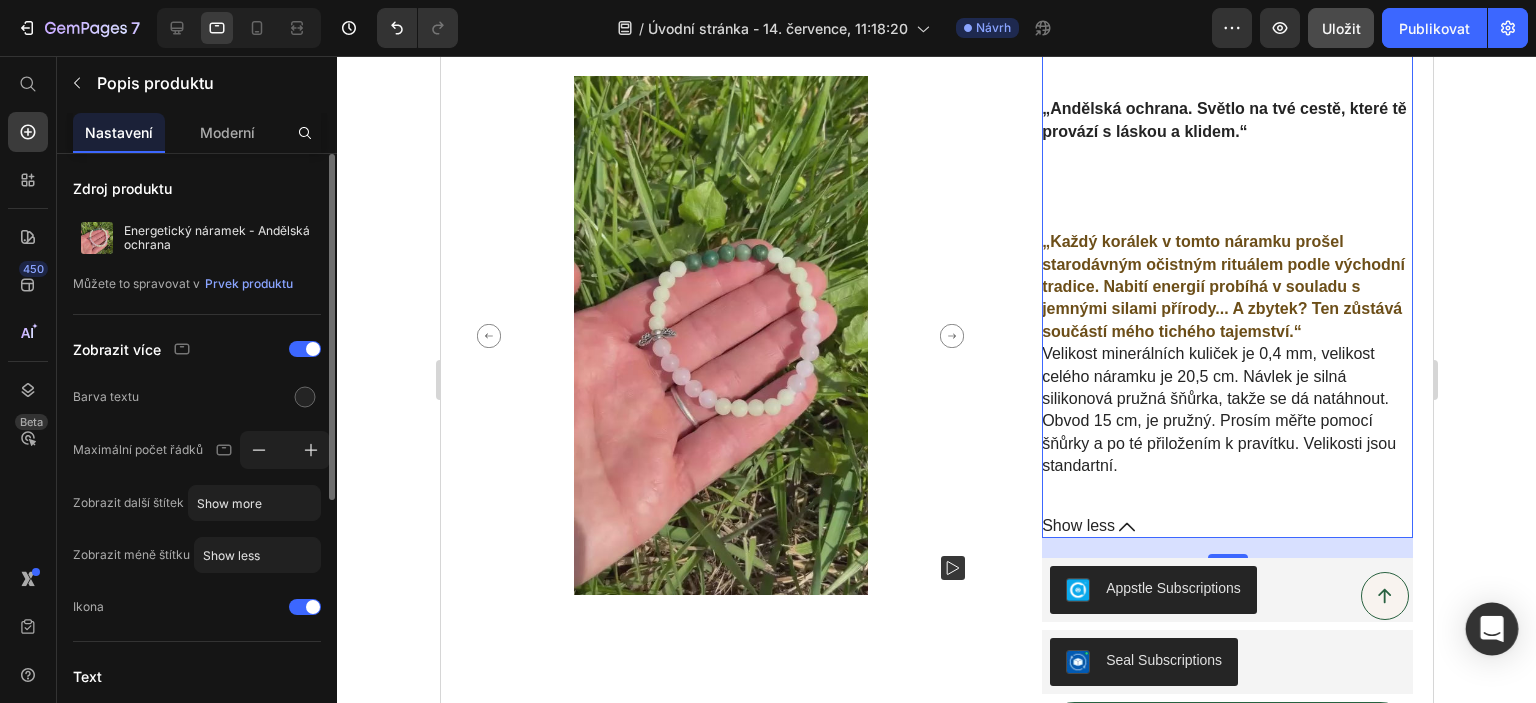 click 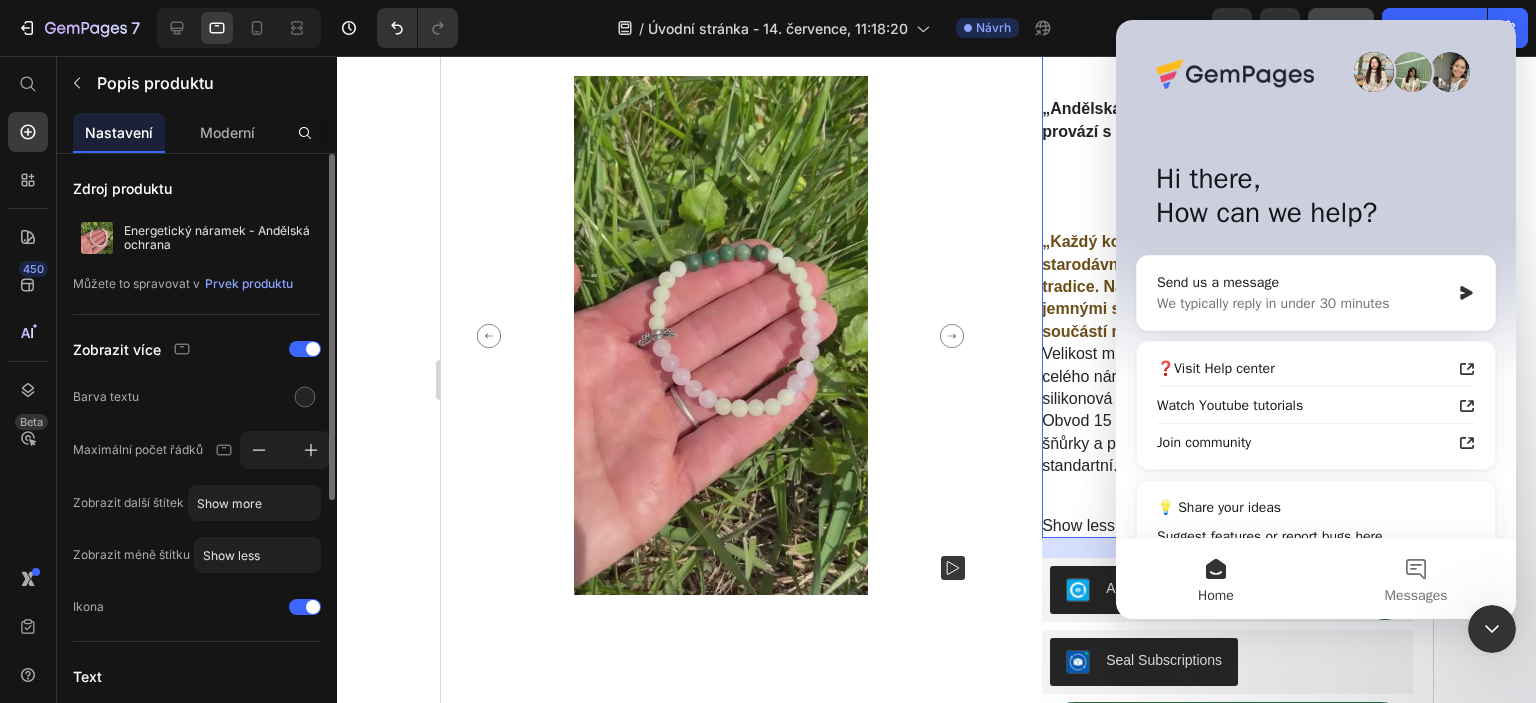 scroll, scrollTop: 0, scrollLeft: 0, axis: both 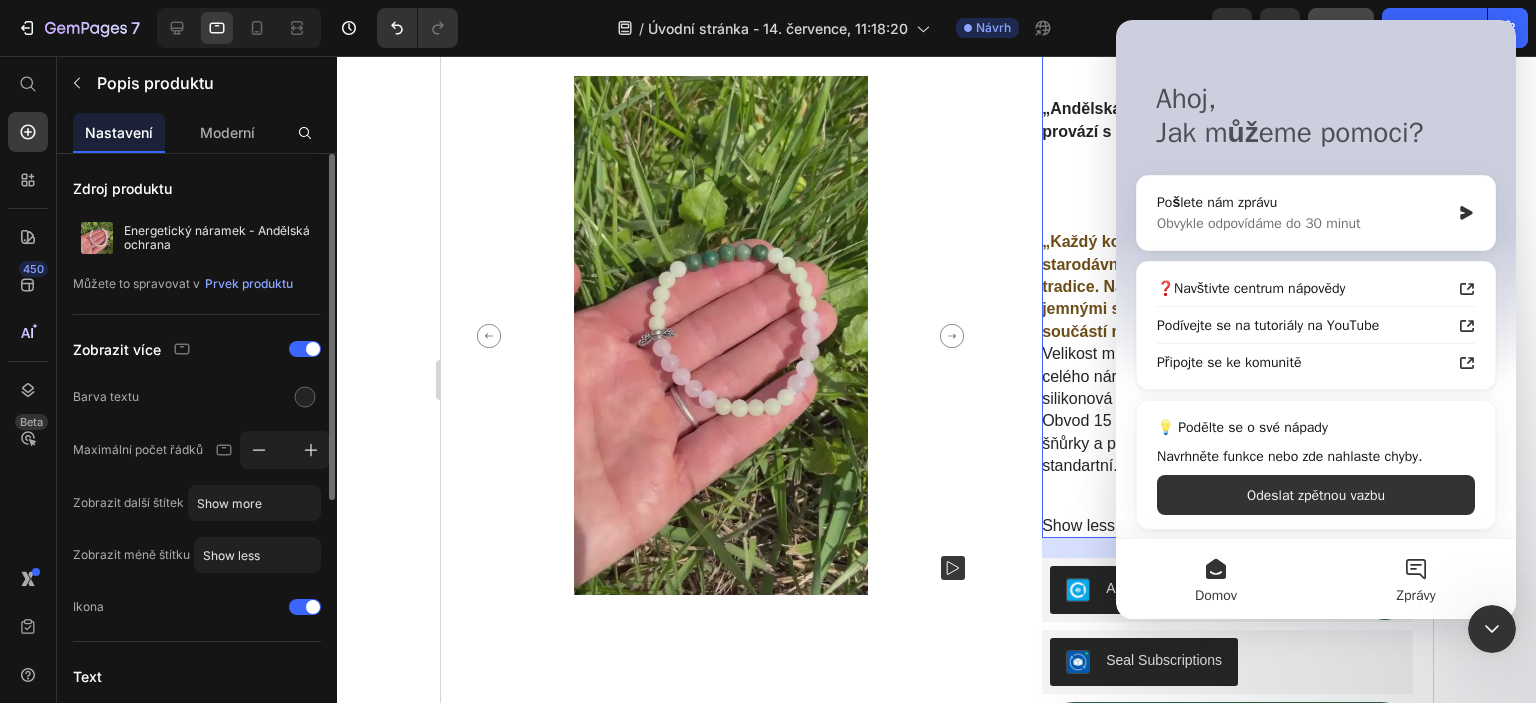 click on "Zprávy" at bounding box center [1416, 579] 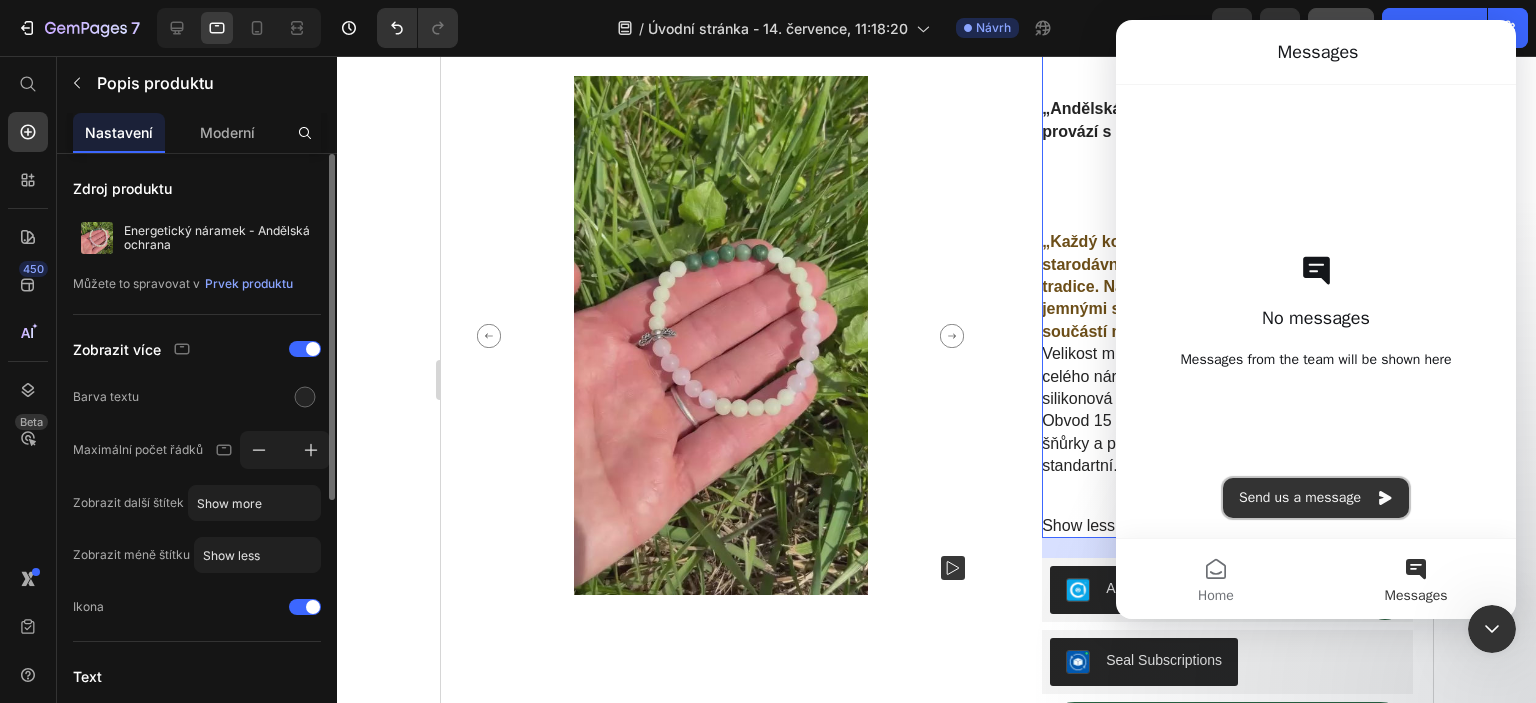 click on "Send us a message" at bounding box center (1316, 498) 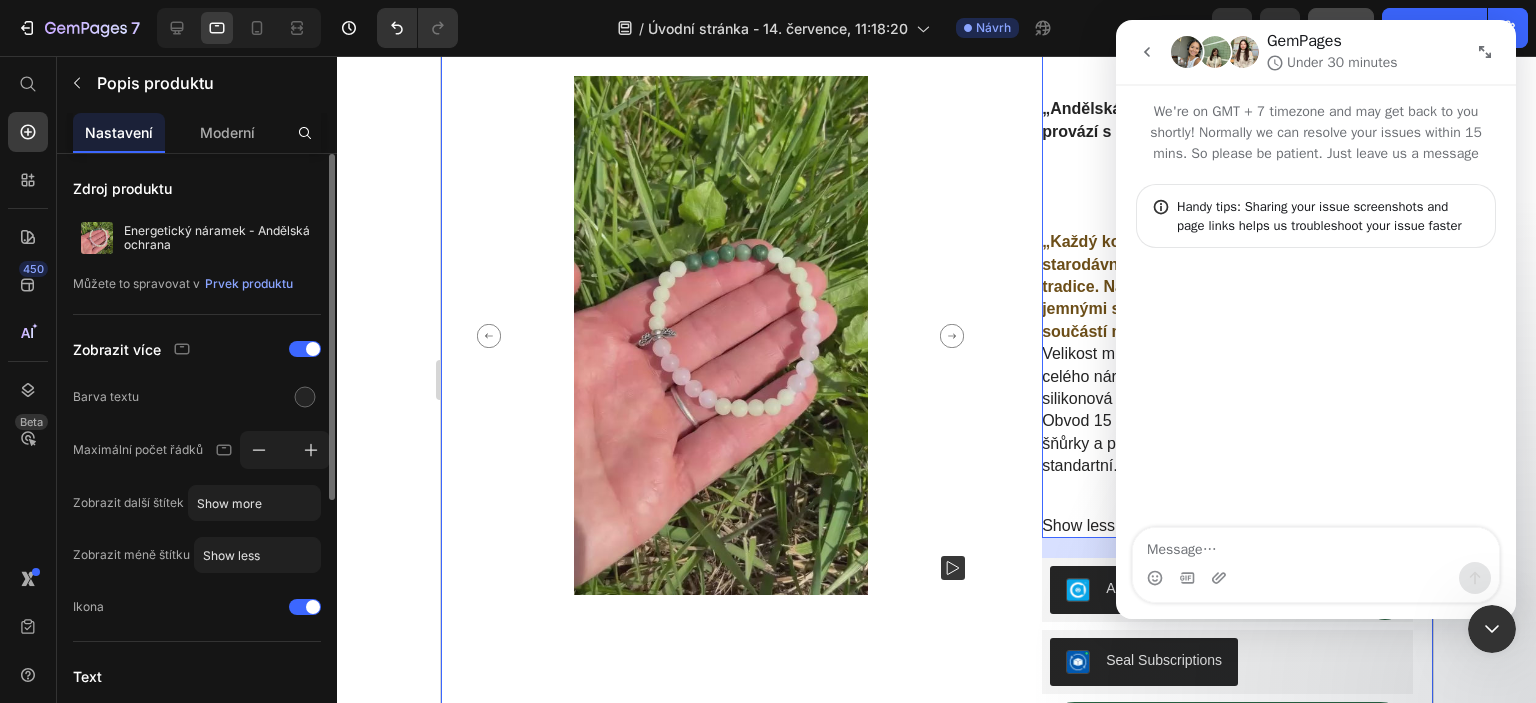 click on "Product Images Image Energetický náramek - Andělská ochrana Product Title
Icon
Icon
Icon
Icon
Icon Icon List 485 Reviews! Text Block Row Růženín ,  zoist  a  svítící korálky  – třemi energetickými pilíři pro rovnováhu, ochranu a lásku. Tento náramek je jemný, ale silný, jako  andělská ochrana , která tě bude provázet každým dnem.
Růženín  – kámen lásky a vnitřního klidu
Posiluje  lásku k sobě  a  otevřenost k ostatním
Pomáhá  uzdravovat vztahy , přináší  klid a harmonii
Je ideální pro ty, kteří touží po  emocionální rovnováze a soucitu
Zoist (tmavě zelený)  – ochrana, hojnost, uzemnění
Tento kámen je symbolem  uzemnění a stabilizace
Působí na  duchovní růst  a podporuje  sebeuvědomění
Pomáhá při  detoxikaci , podporuje  zdraví a revitalizaci  těla
Svítící korálky" at bounding box center (936, -181) 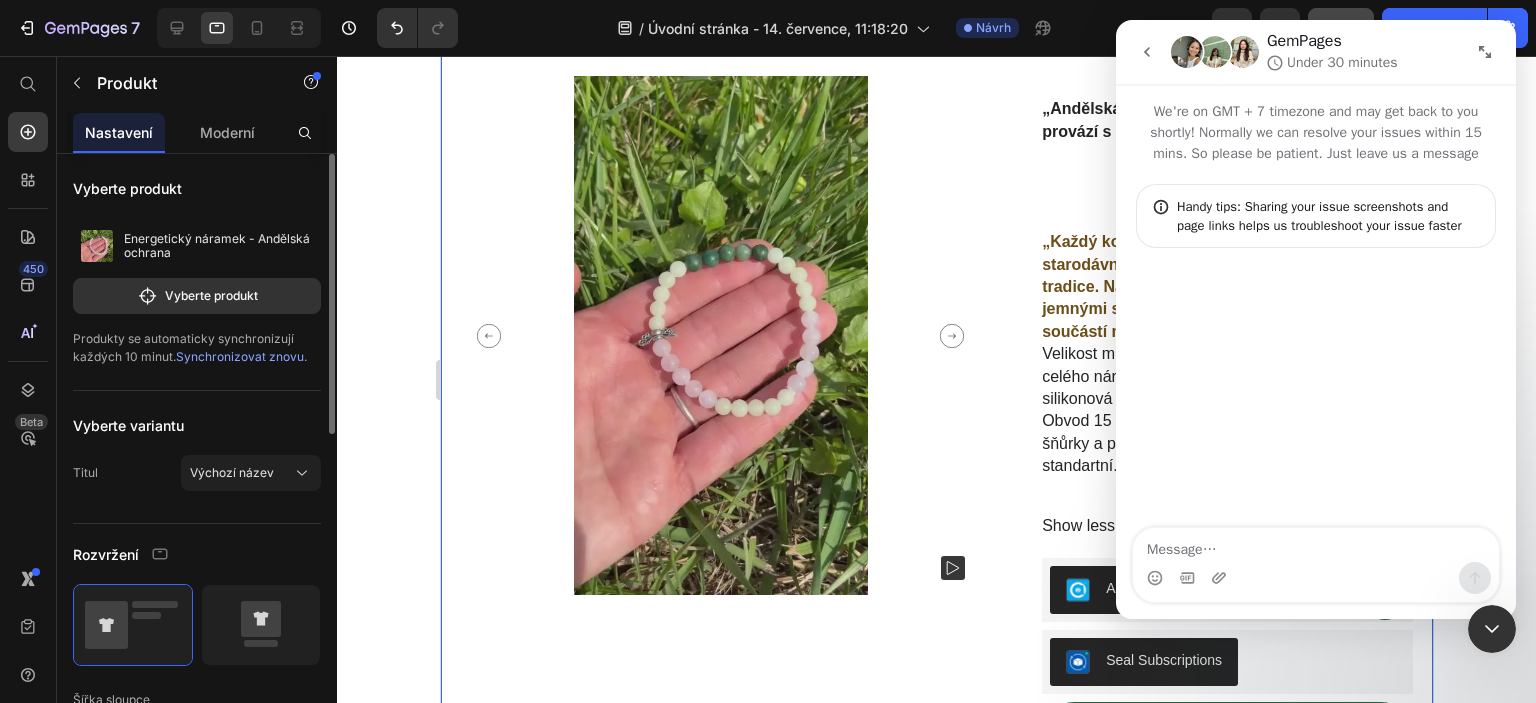 click 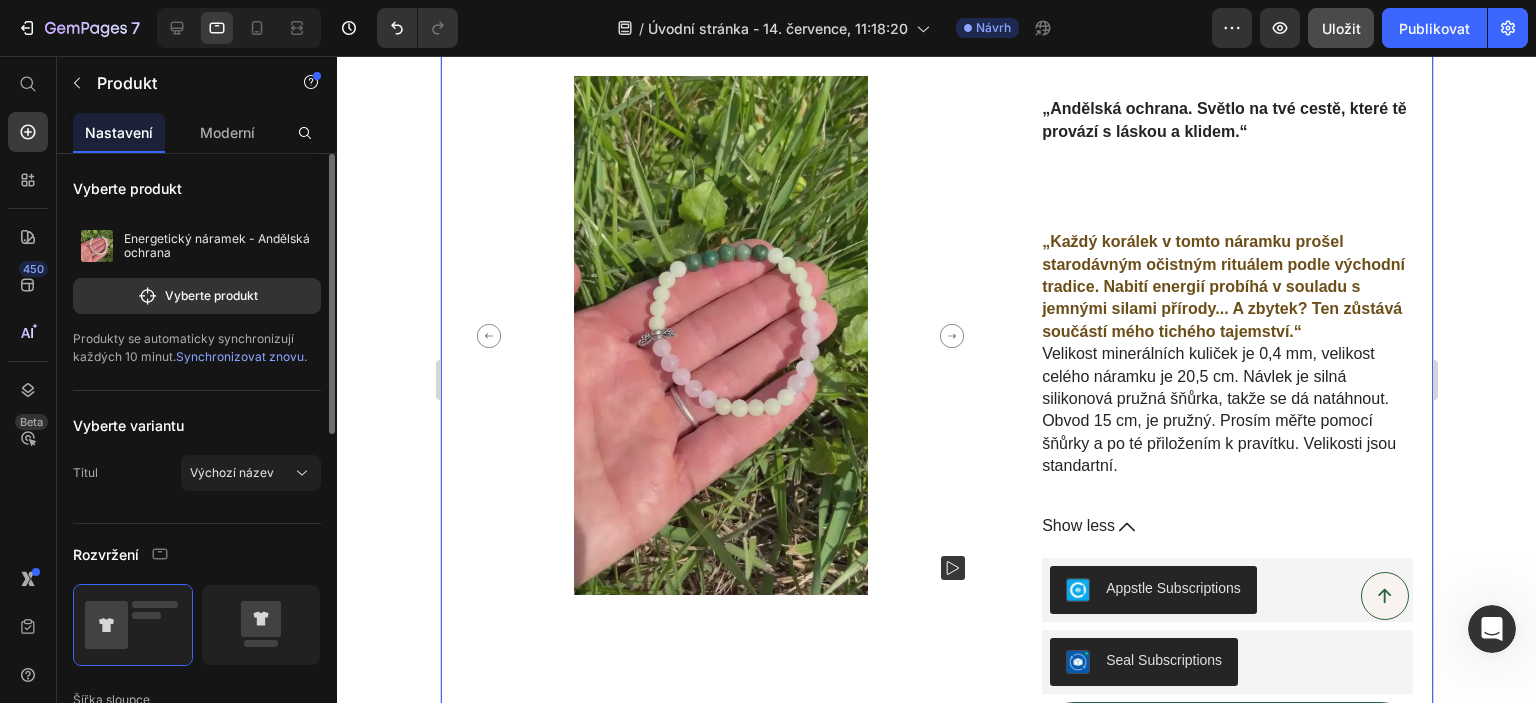 scroll, scrollTop: 0, scrollLeft: 0, axis: both 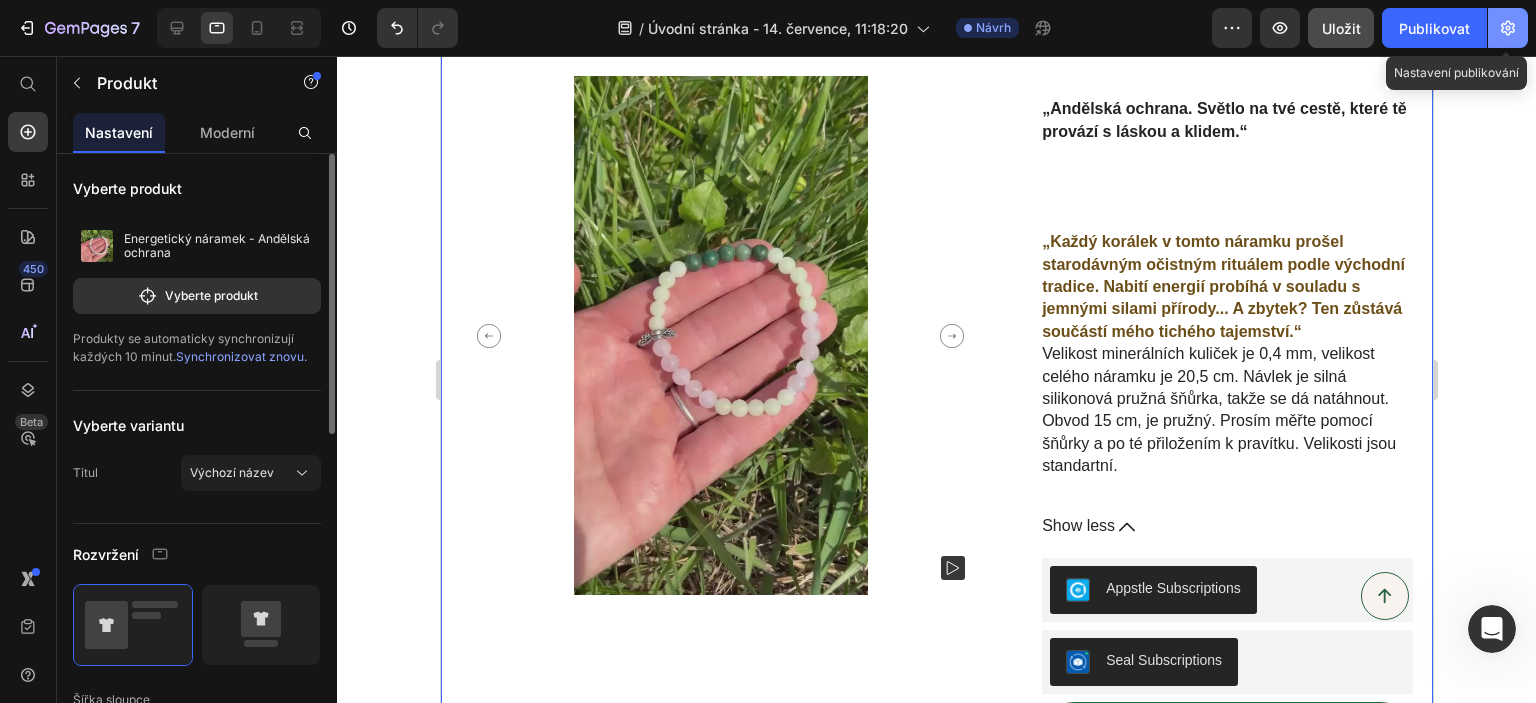 click 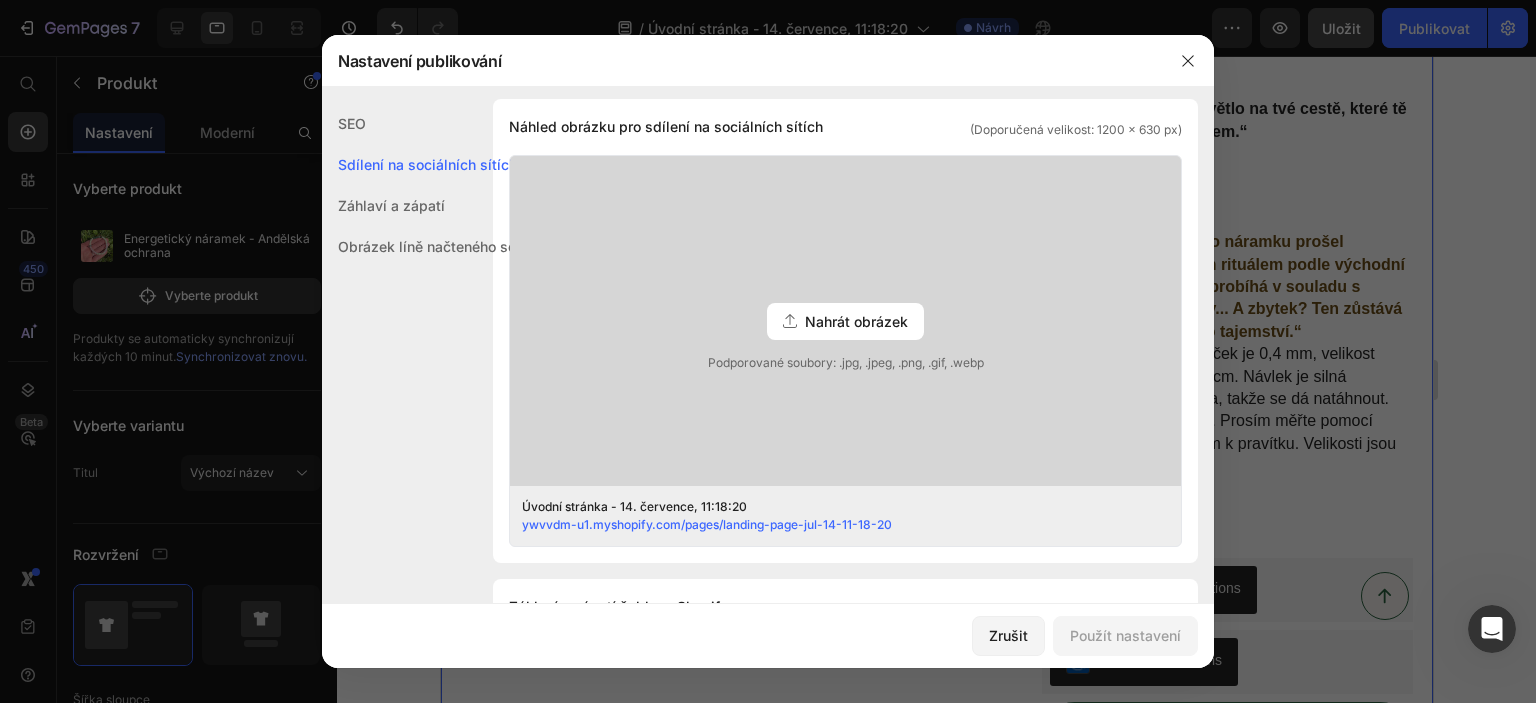 scroll, scrollTop: 500, scrollLeft: 0, axis: vertical 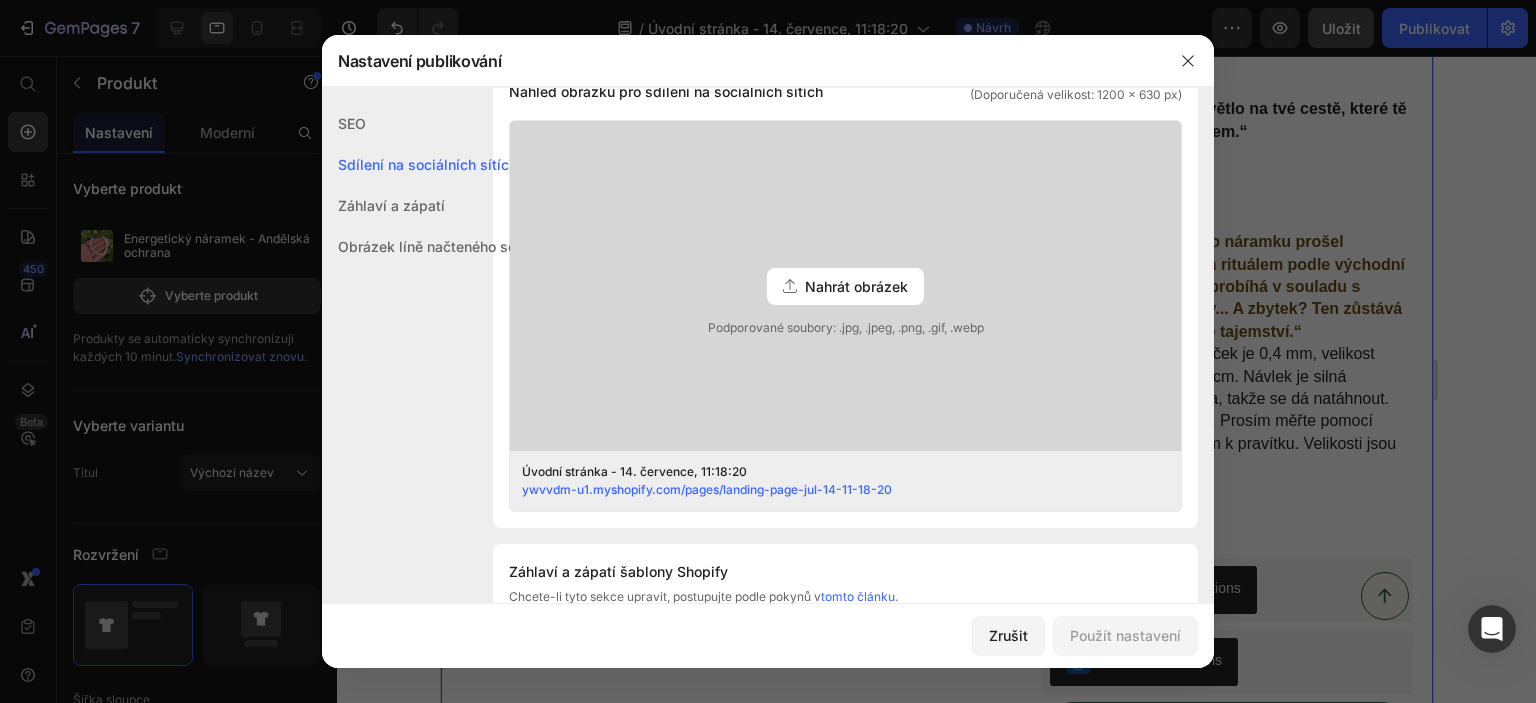 click 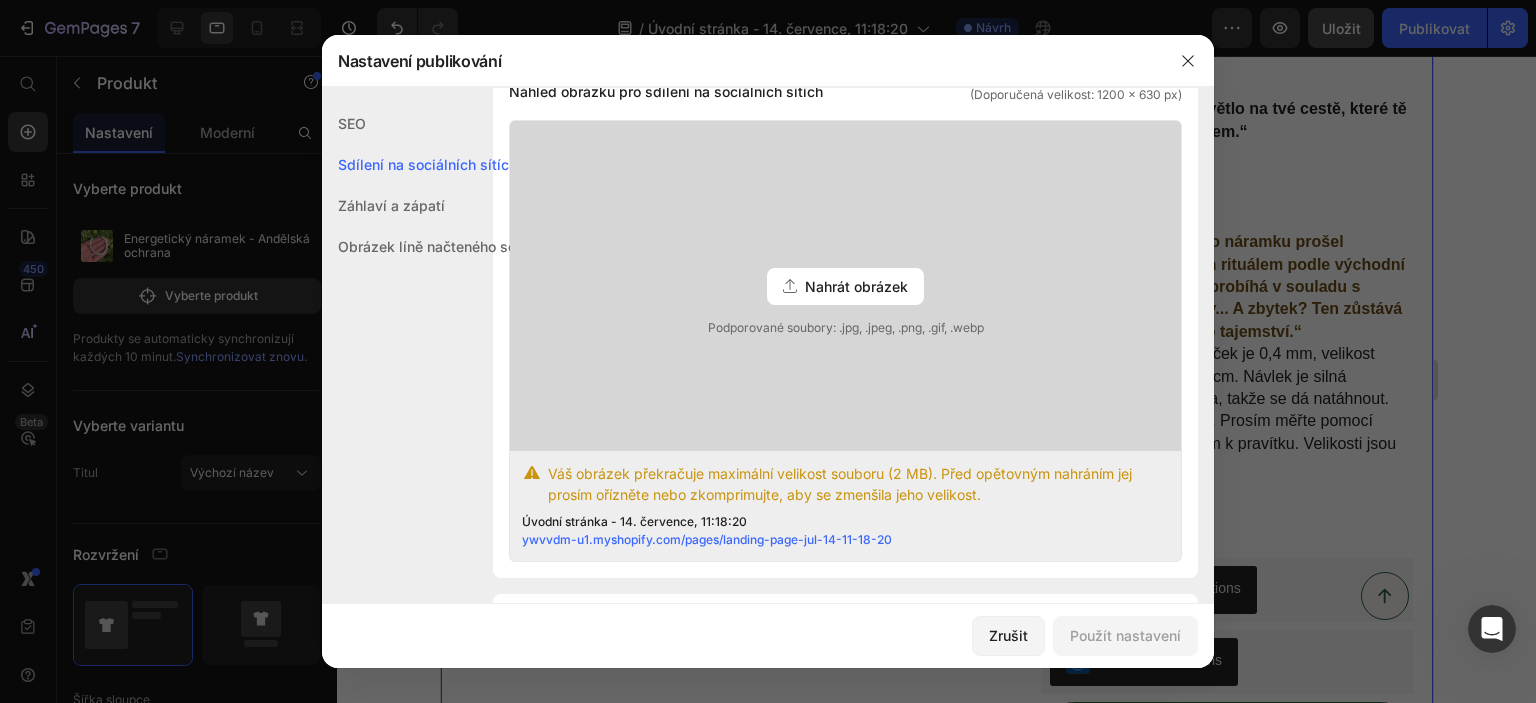 click on "Nahrát obrázek" at bounding box center [856, 286] 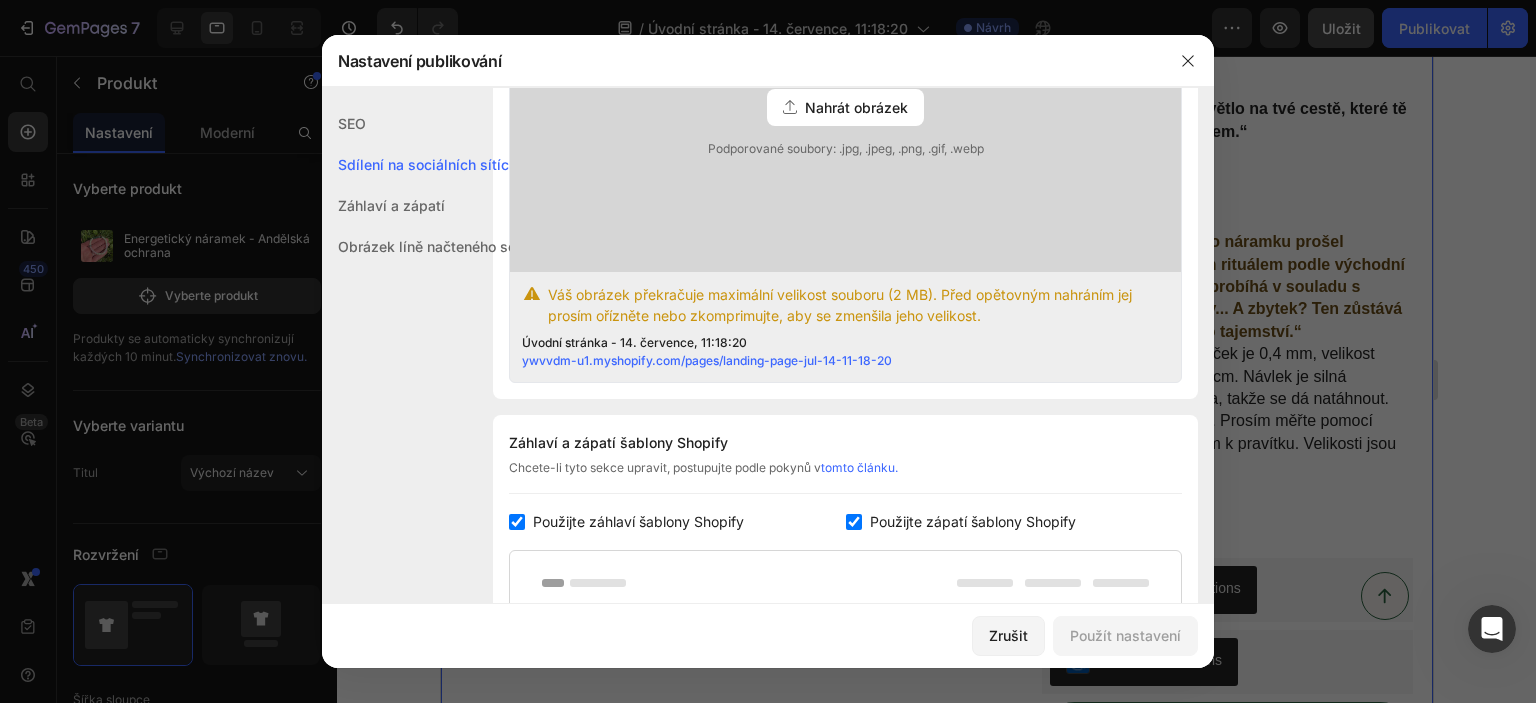 scroll, scrollTop: 800, scrollLeft: 0, axis: vertical 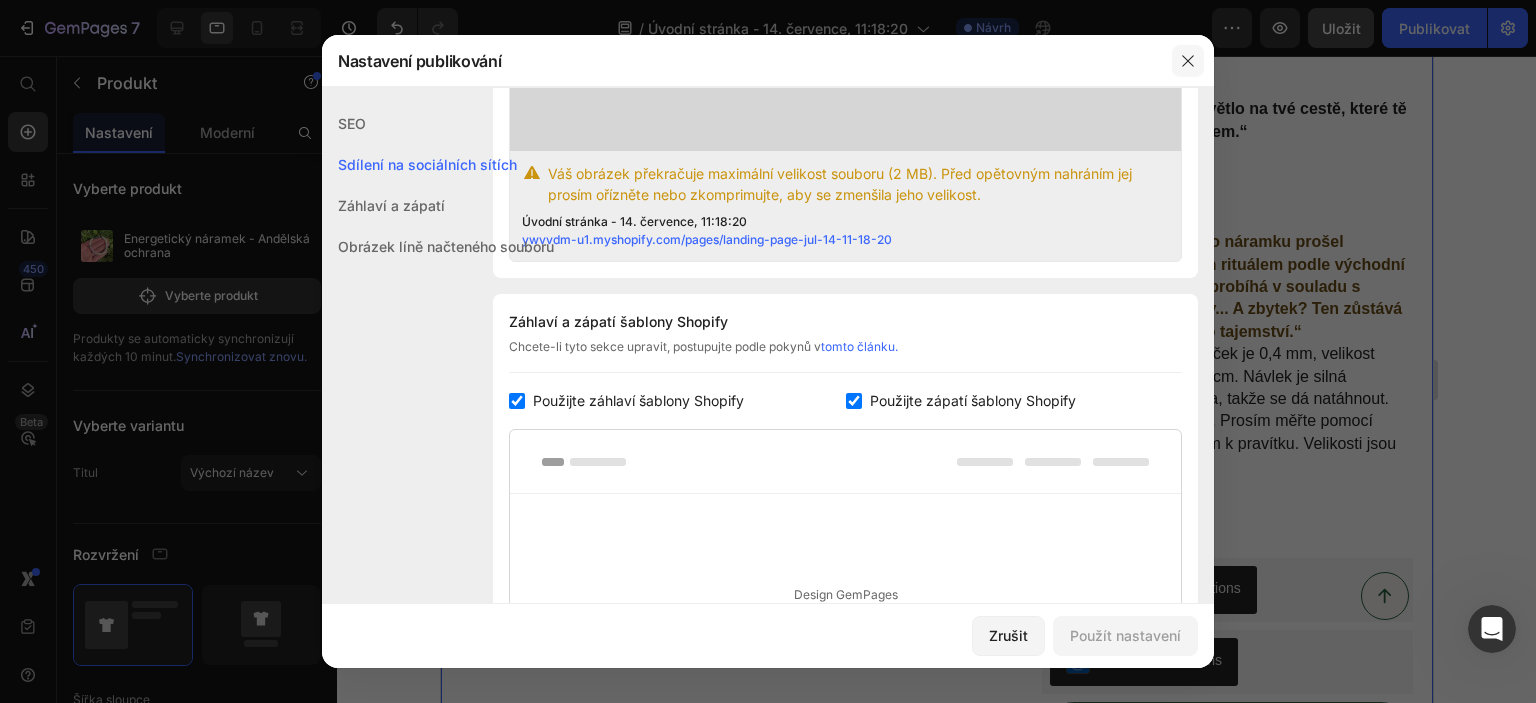 click 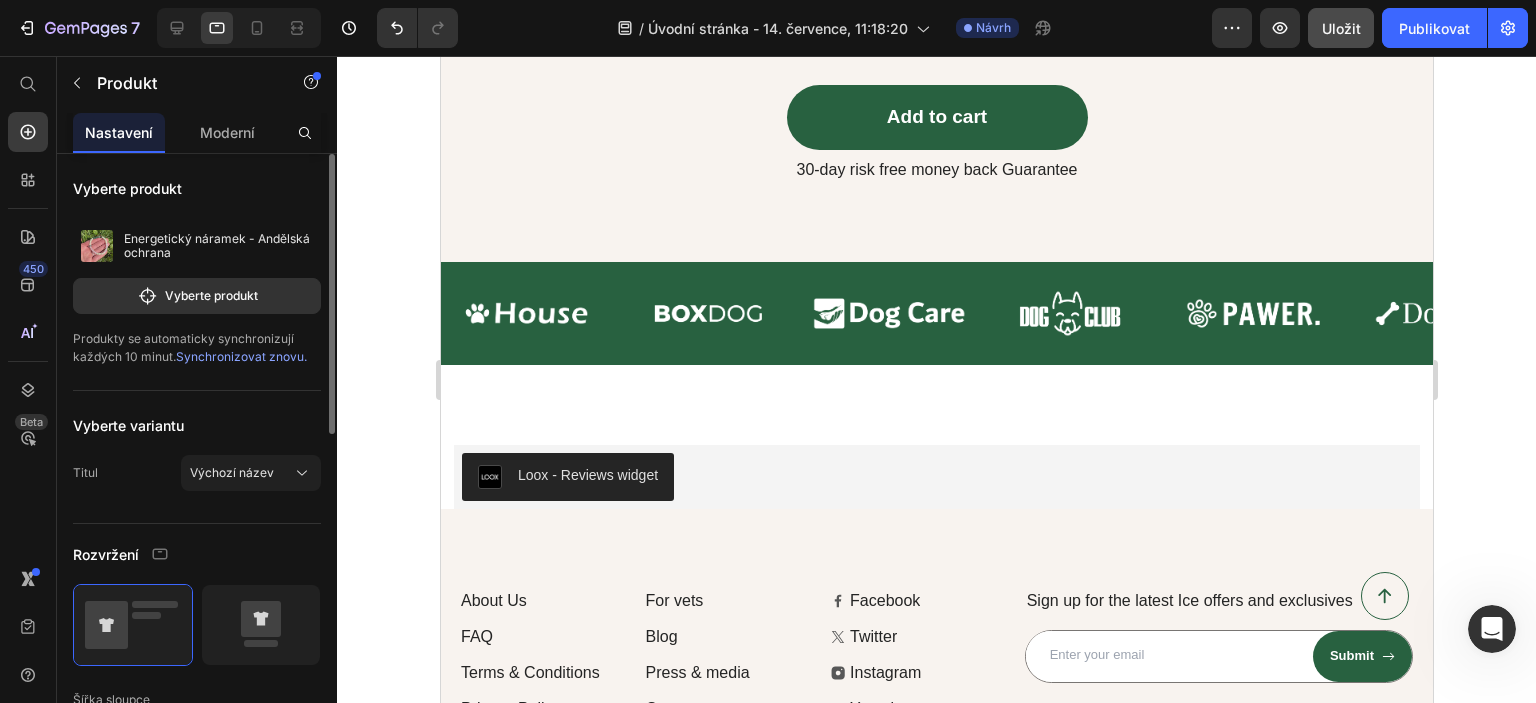 scroll, scrollTop: 6000, scrollLeft: 0, axis: vertical 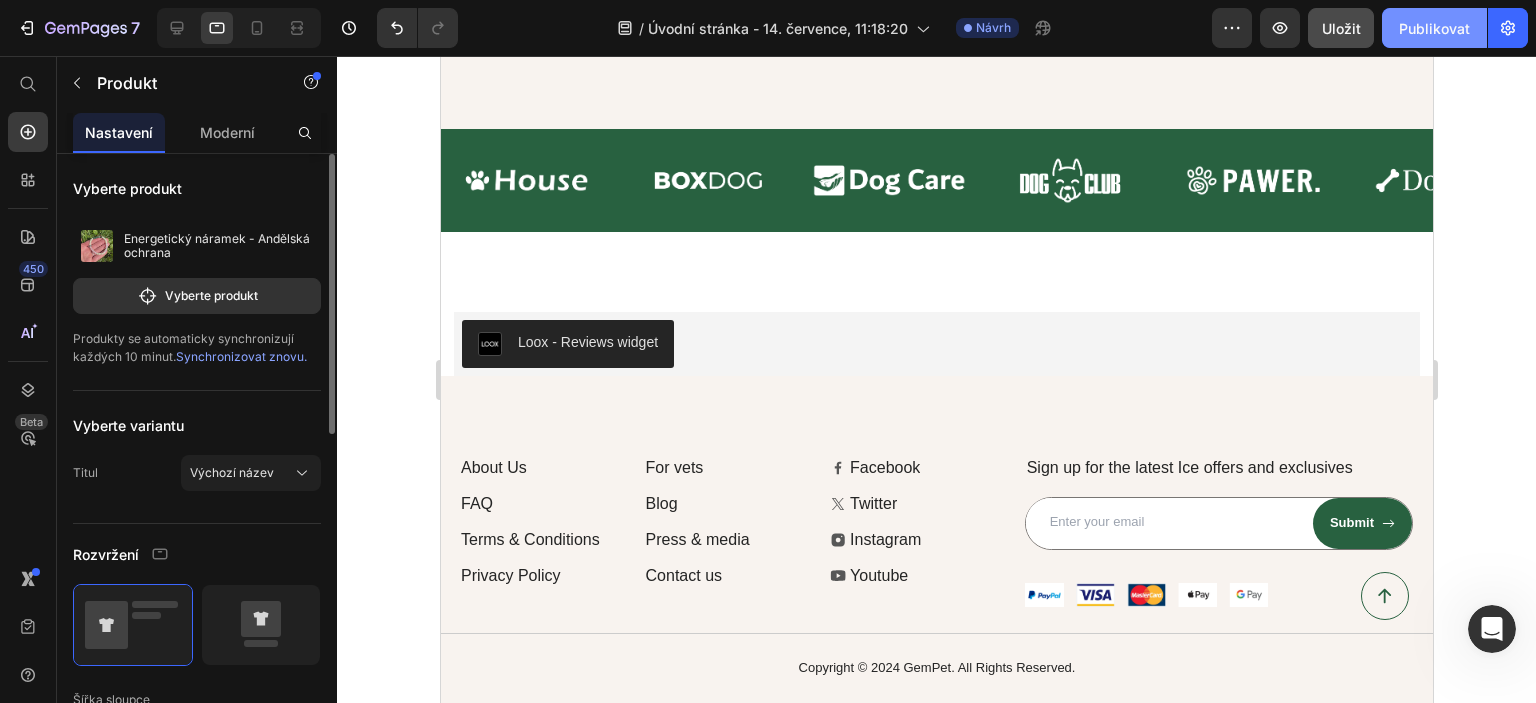 click on "Publikovat" at bounding box center (1434, 28) 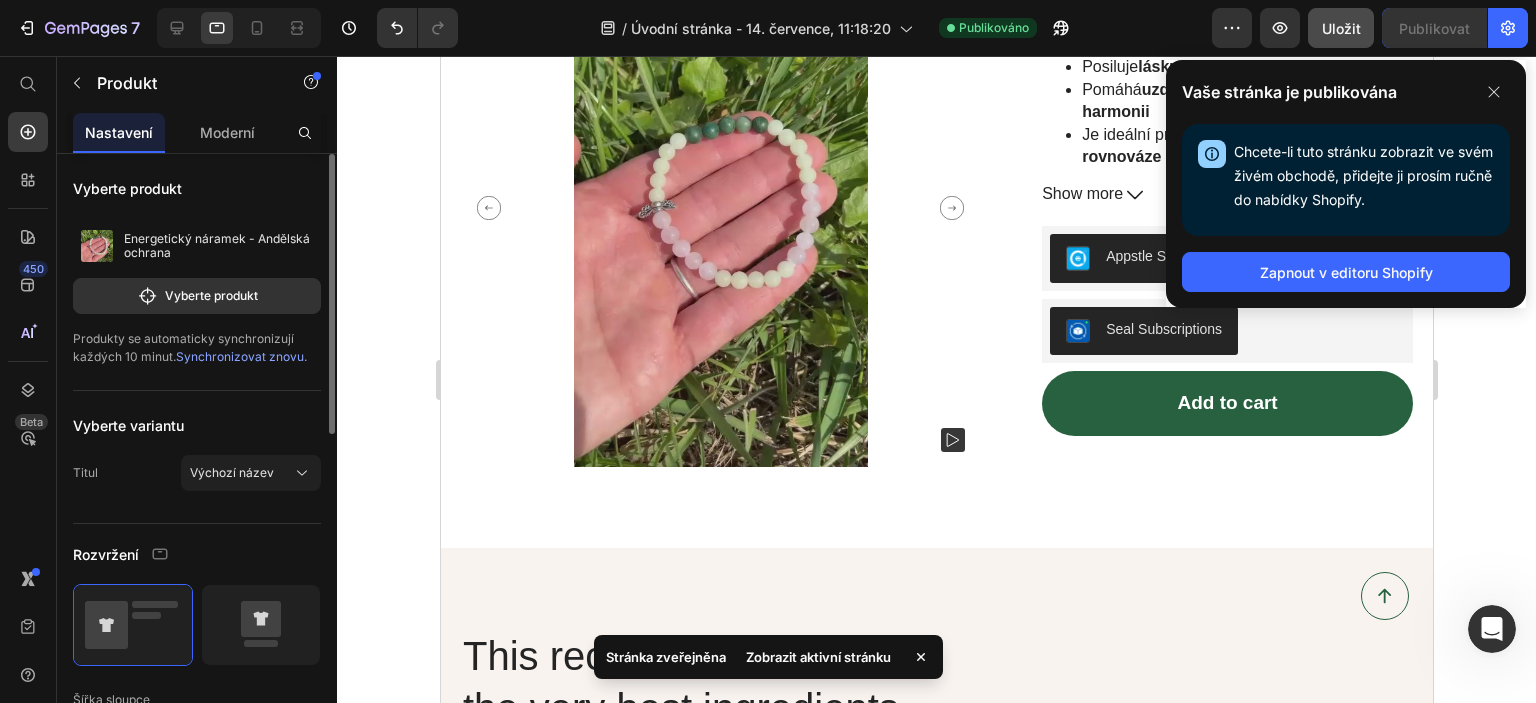 scroll, scrollTop: 48, scrollLeft: 0, axis: vertical 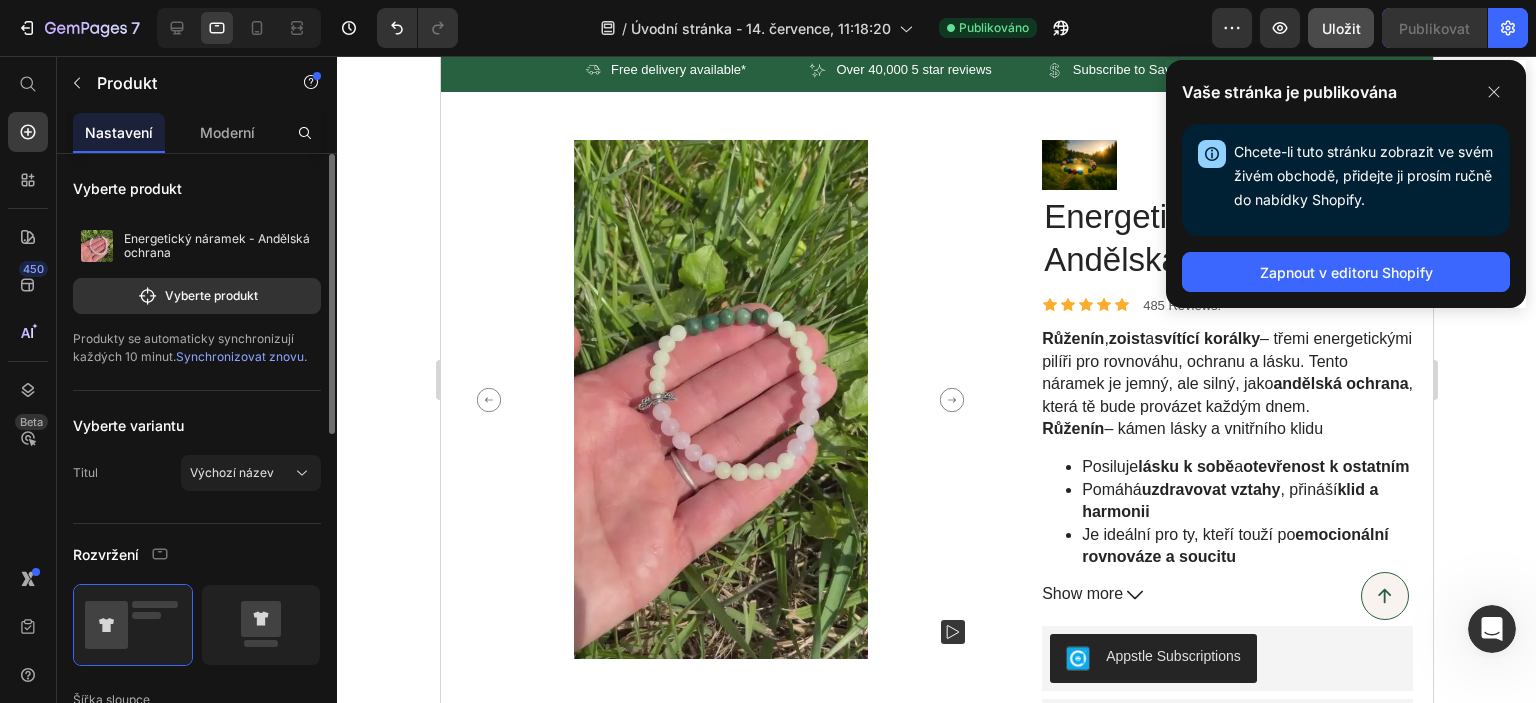 click 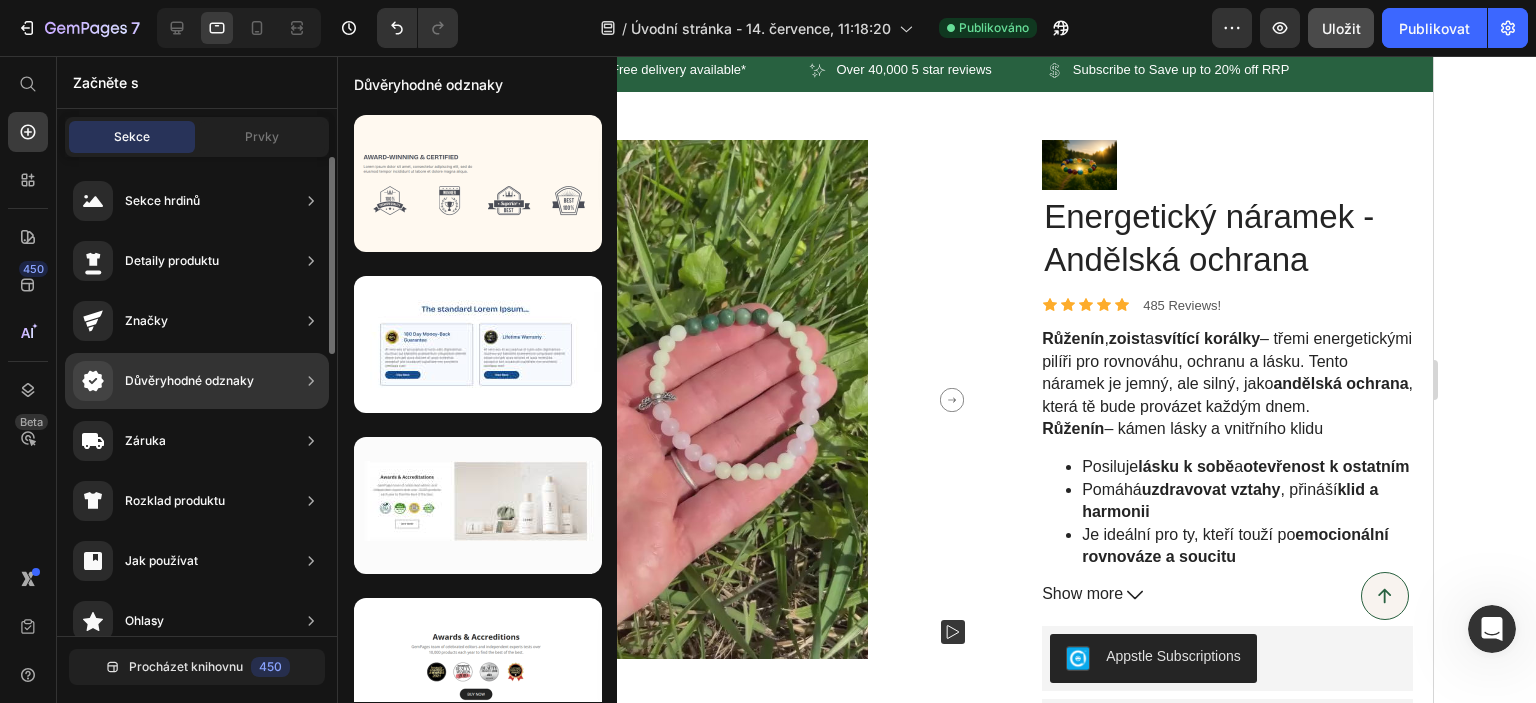click on "Důvěryhodné odznaky" 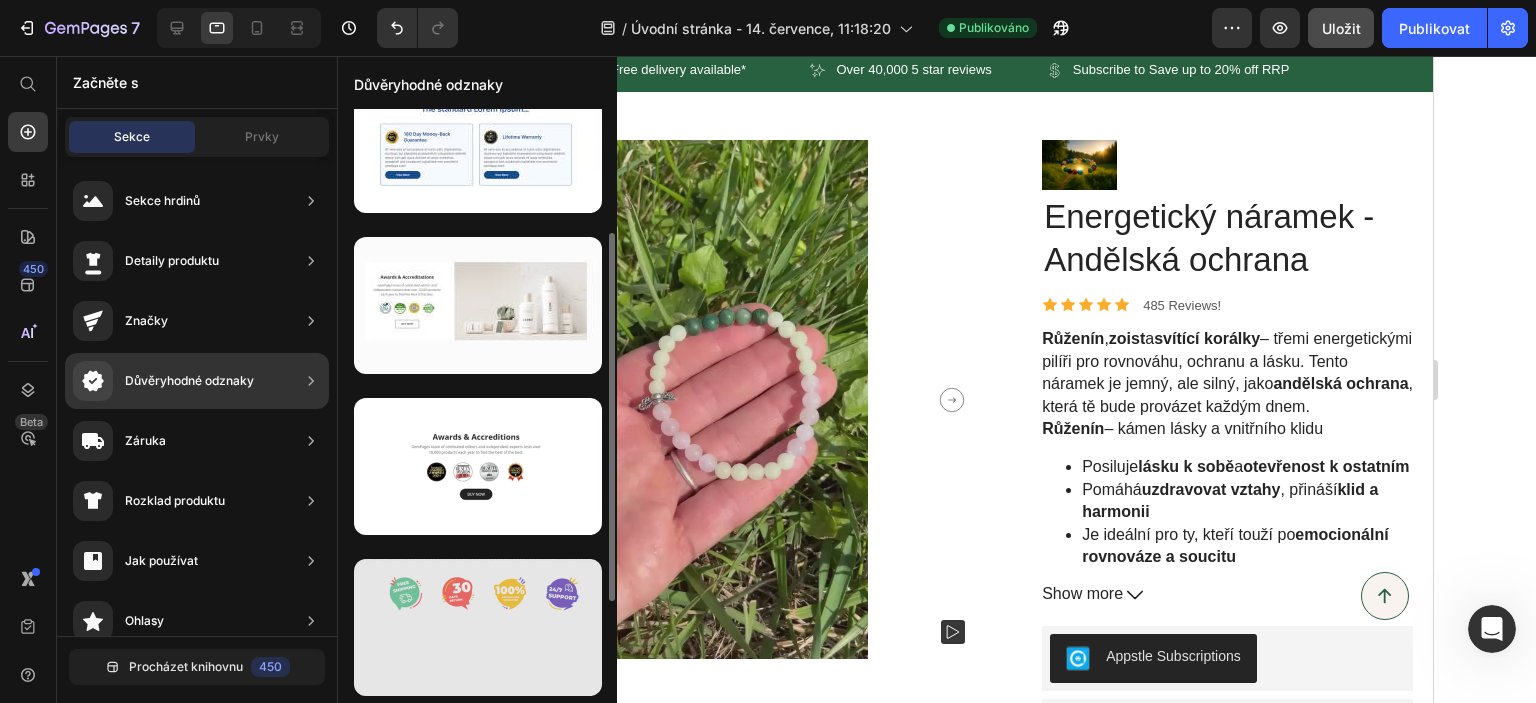 scroll, scrollTop: 360, scrollLeft: 0, axis: vertical 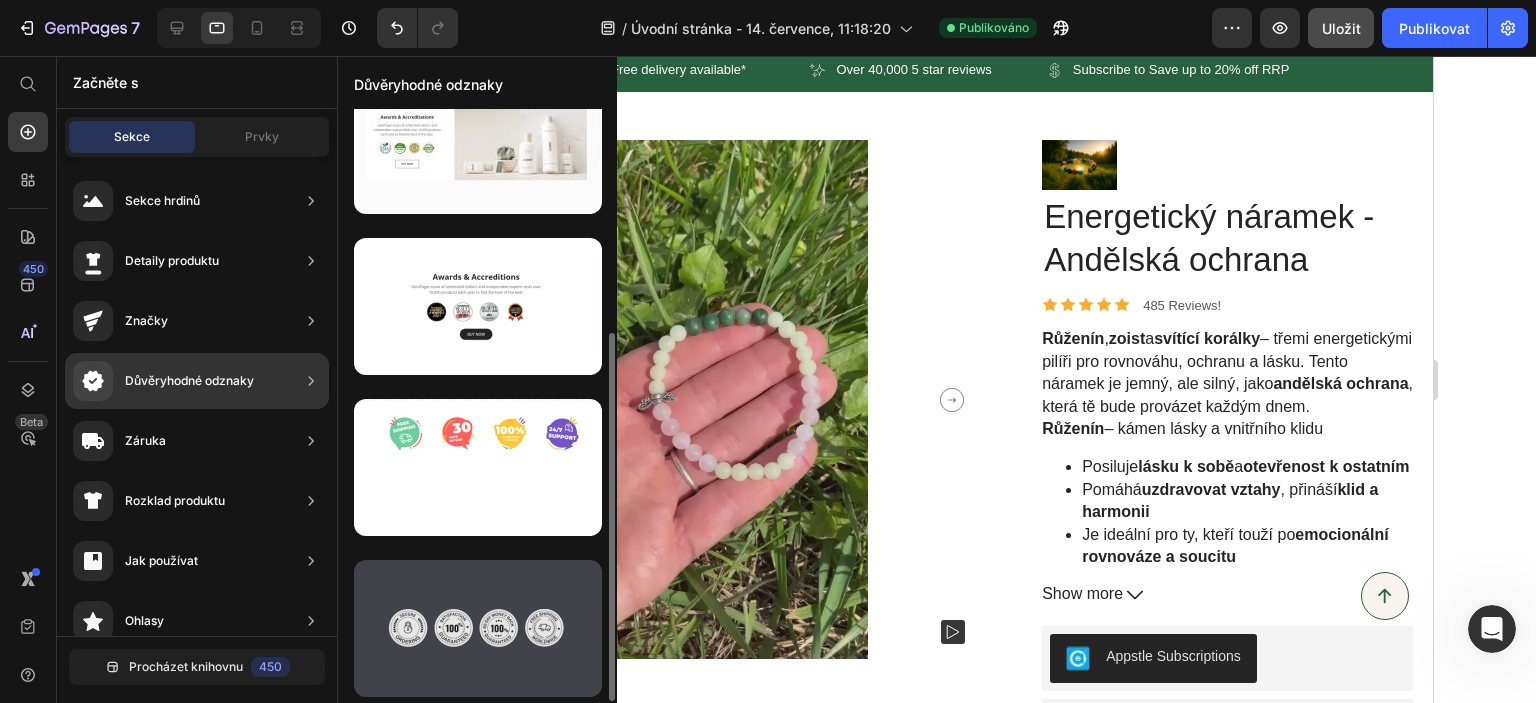 click at bounding box center (478, 628) 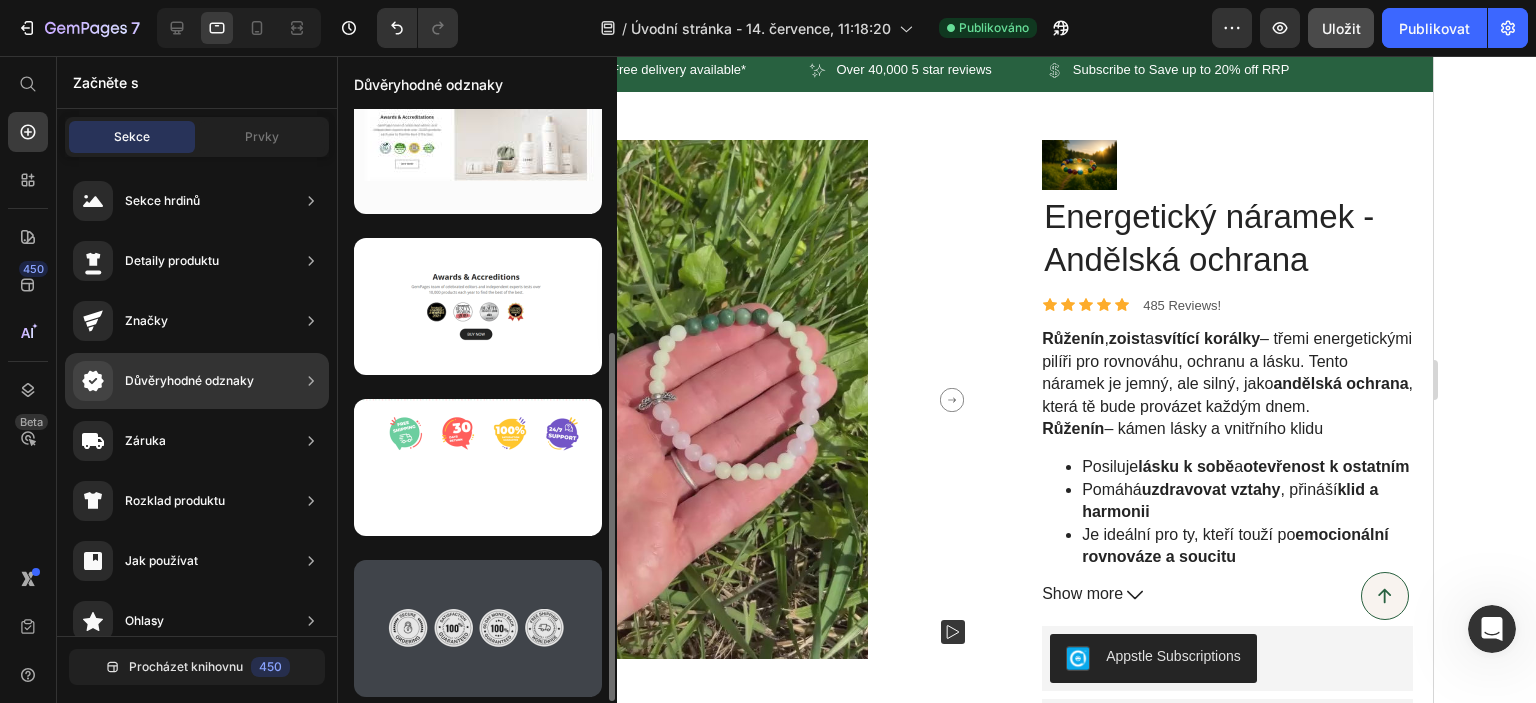 click at bounding box center [478, 628] 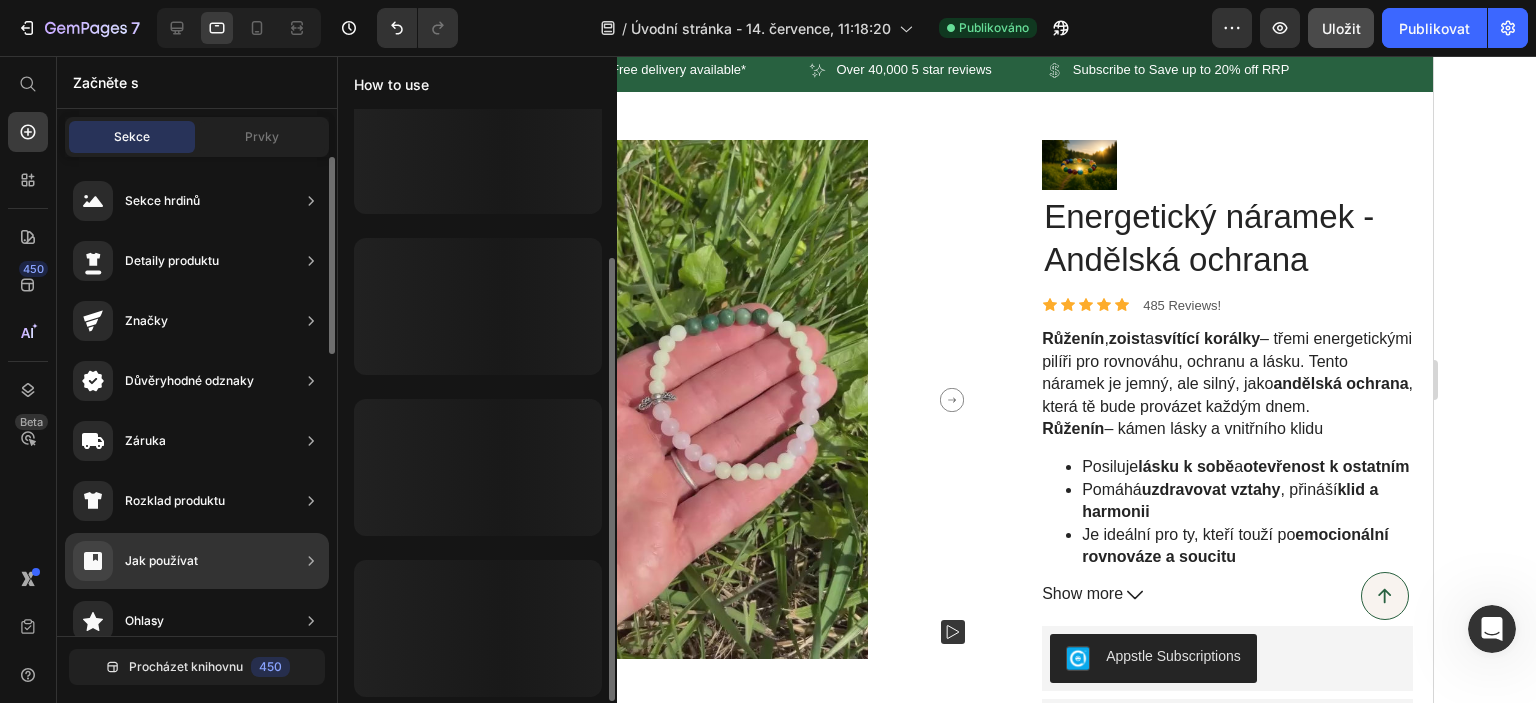 scroll, scrollTop: 38, scrollLeft: 0, axis: vertical 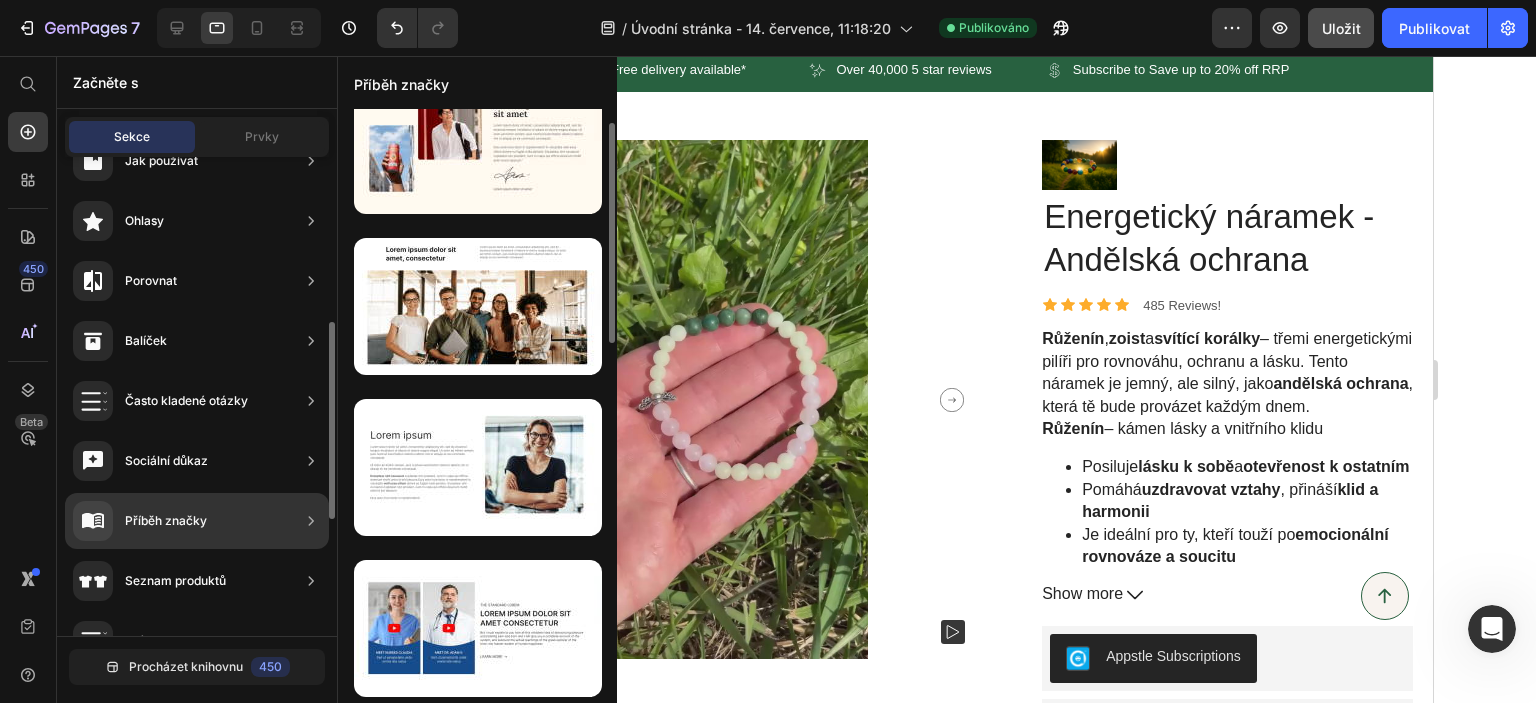 click on "Příběh značky" 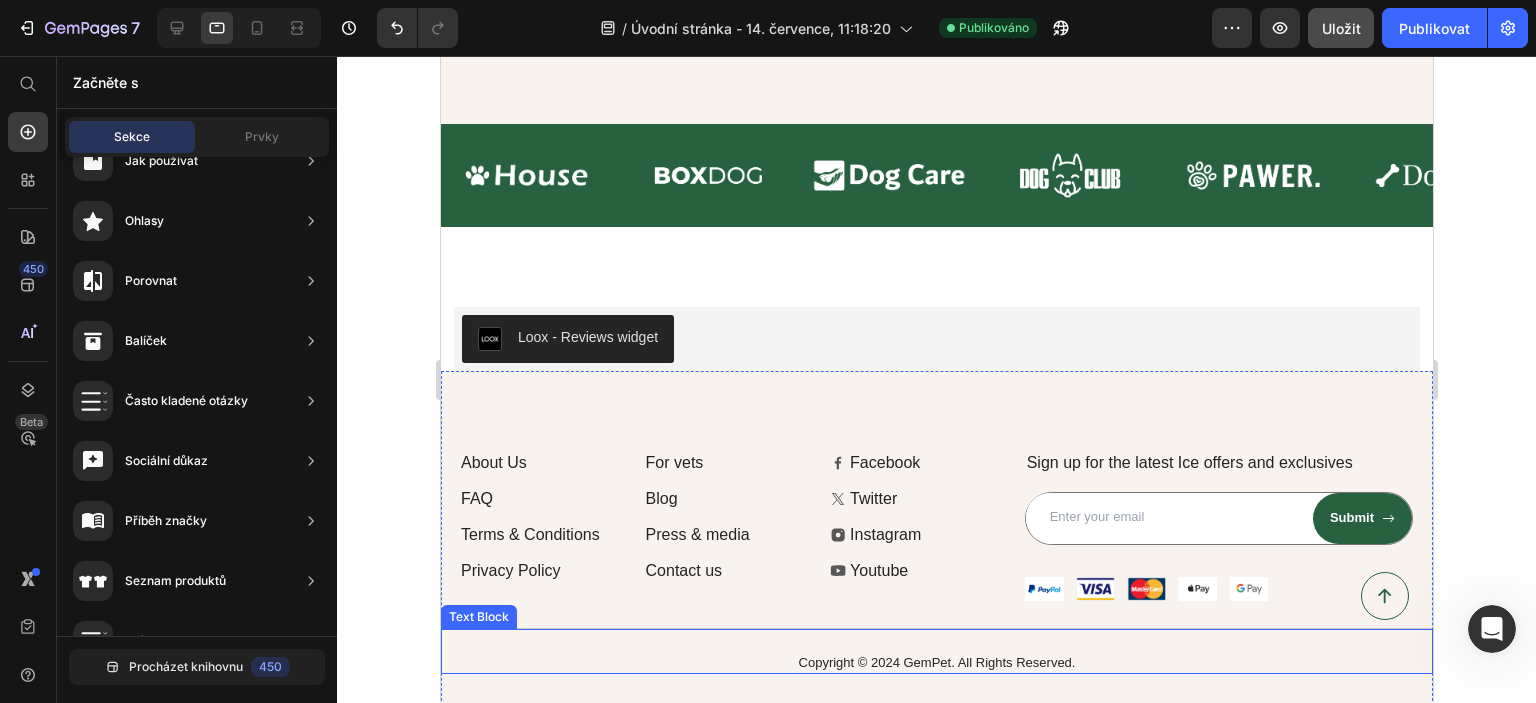 scroll, scrollTop: 4719, scrollLeft: 0, axis: vertical 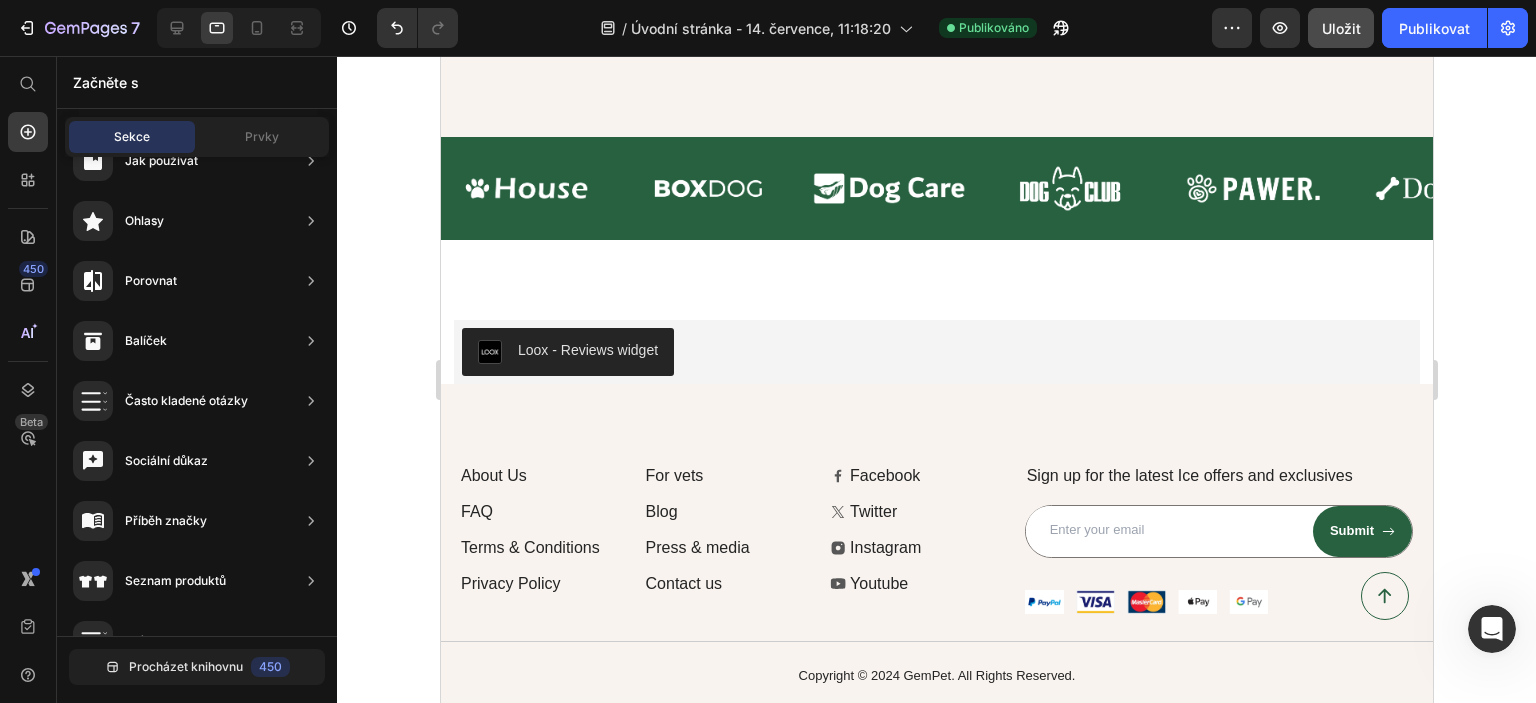 click 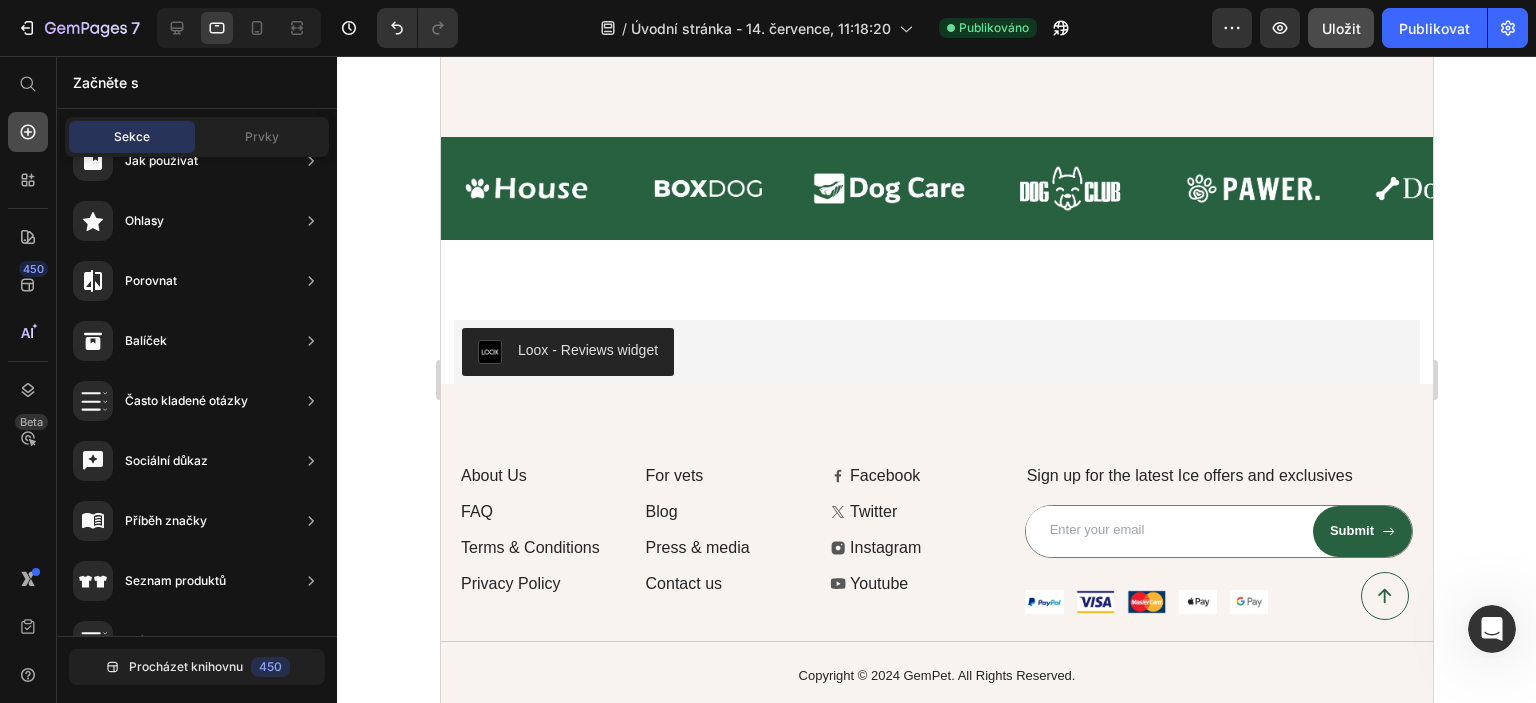 click 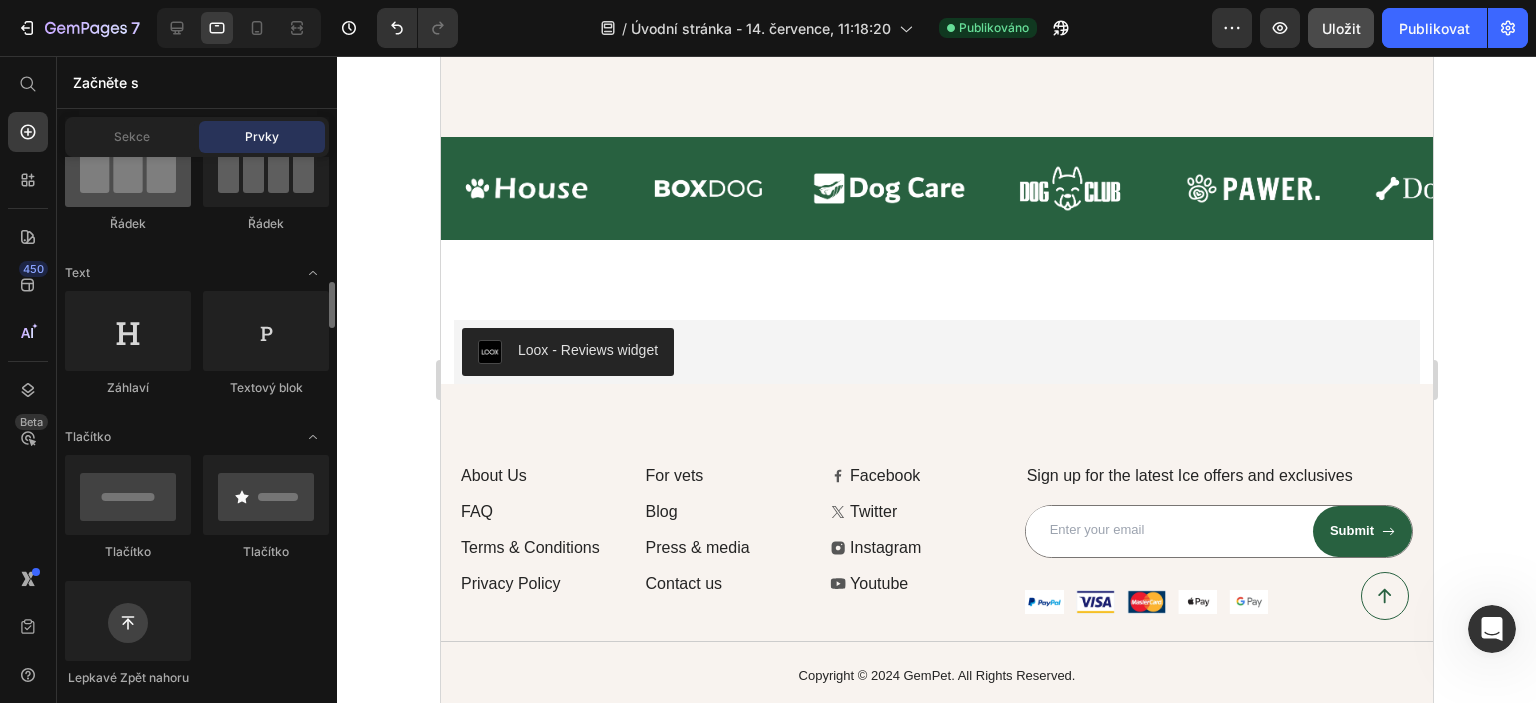 scroll, scrollTop: 300, scrollLeft: 0, axis: vertical 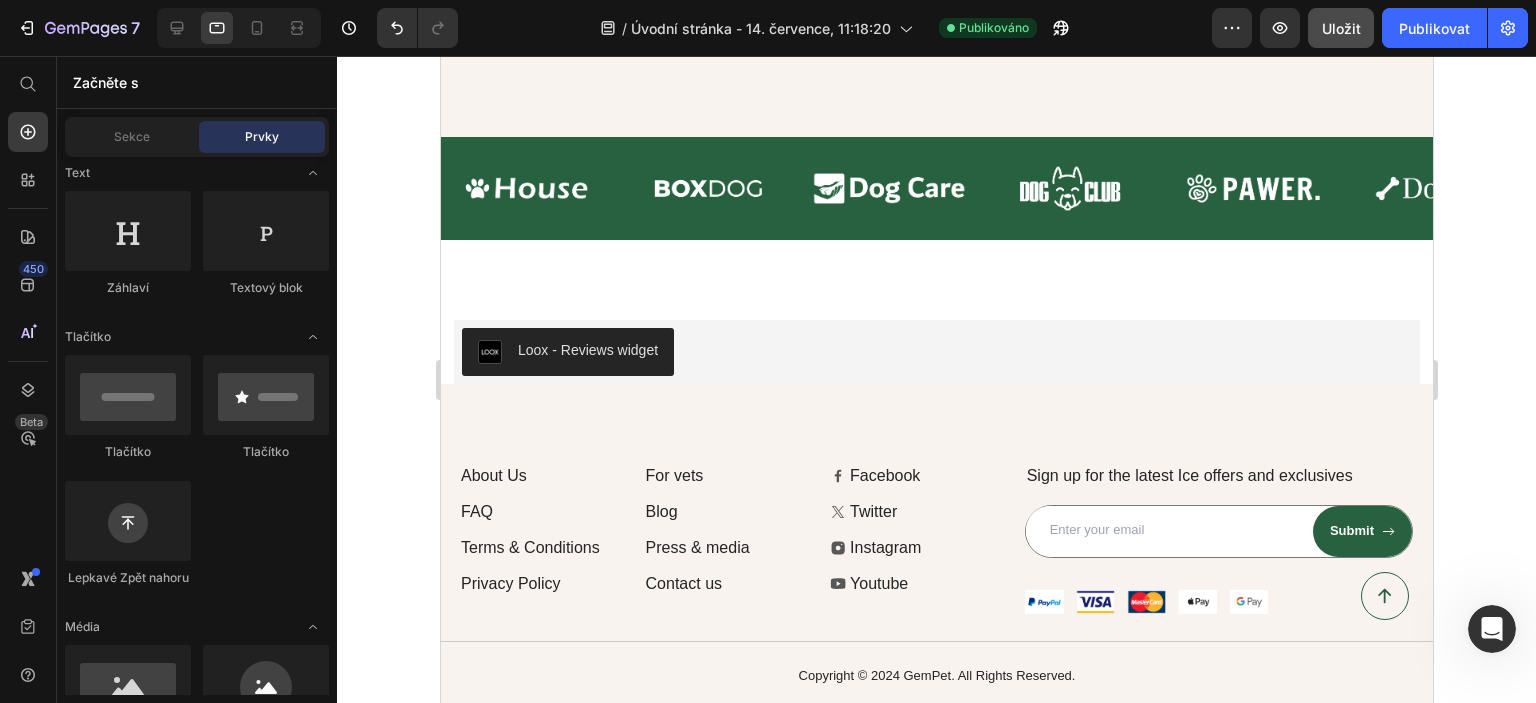 click on "Prvky" at bounding box center (262, 136) 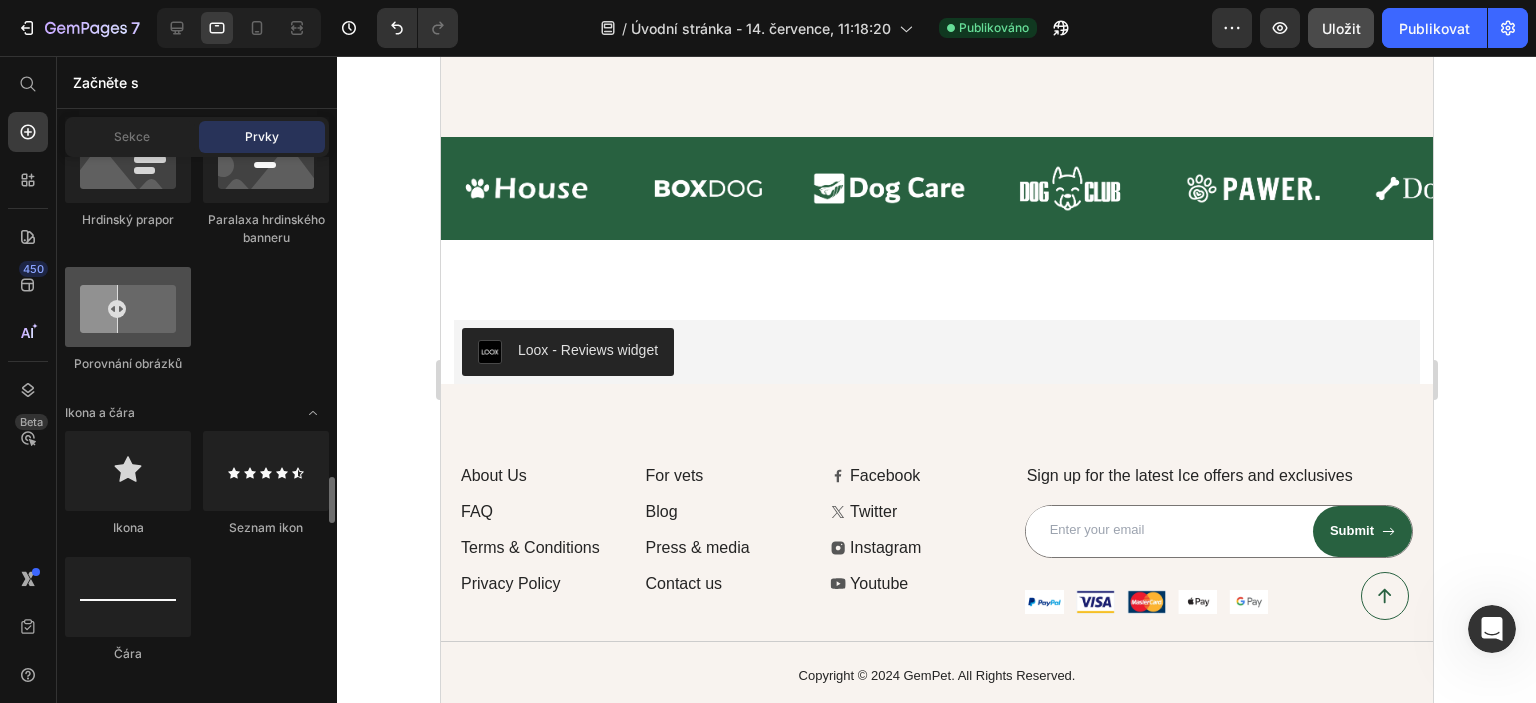 scroll, scrollTop: 1500, scrollLeft: 0, axis: vertical 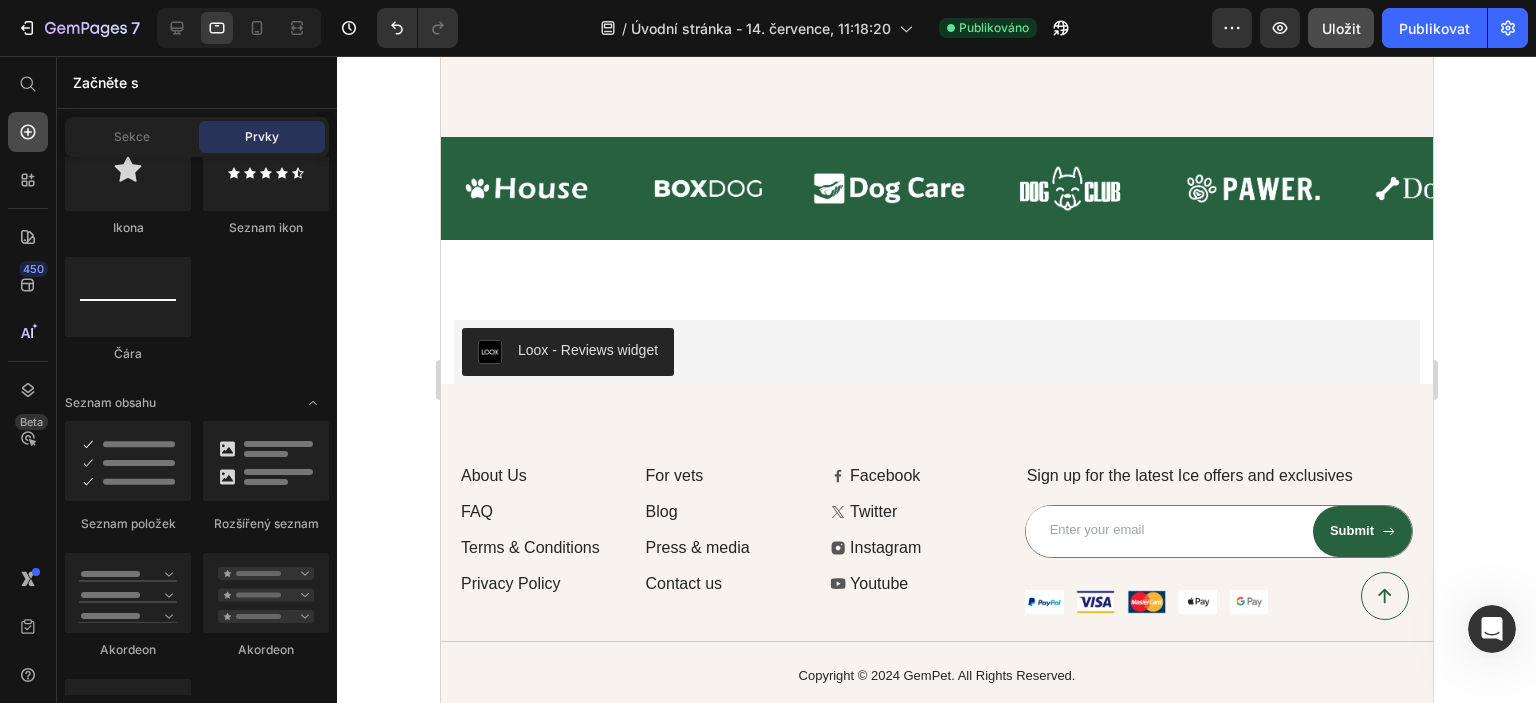 click 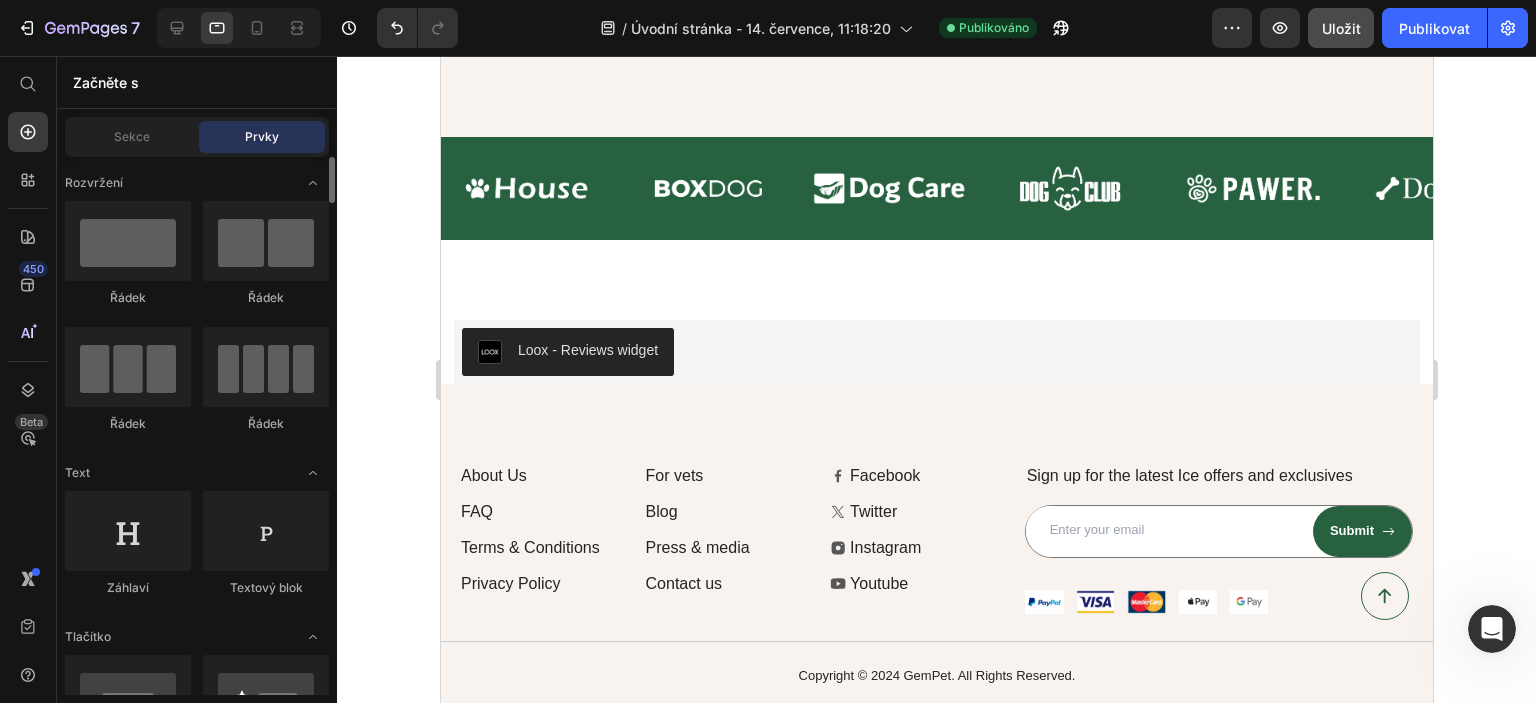 scroll, scrollTop: 300, scrollLeft: 0, axis: vertical 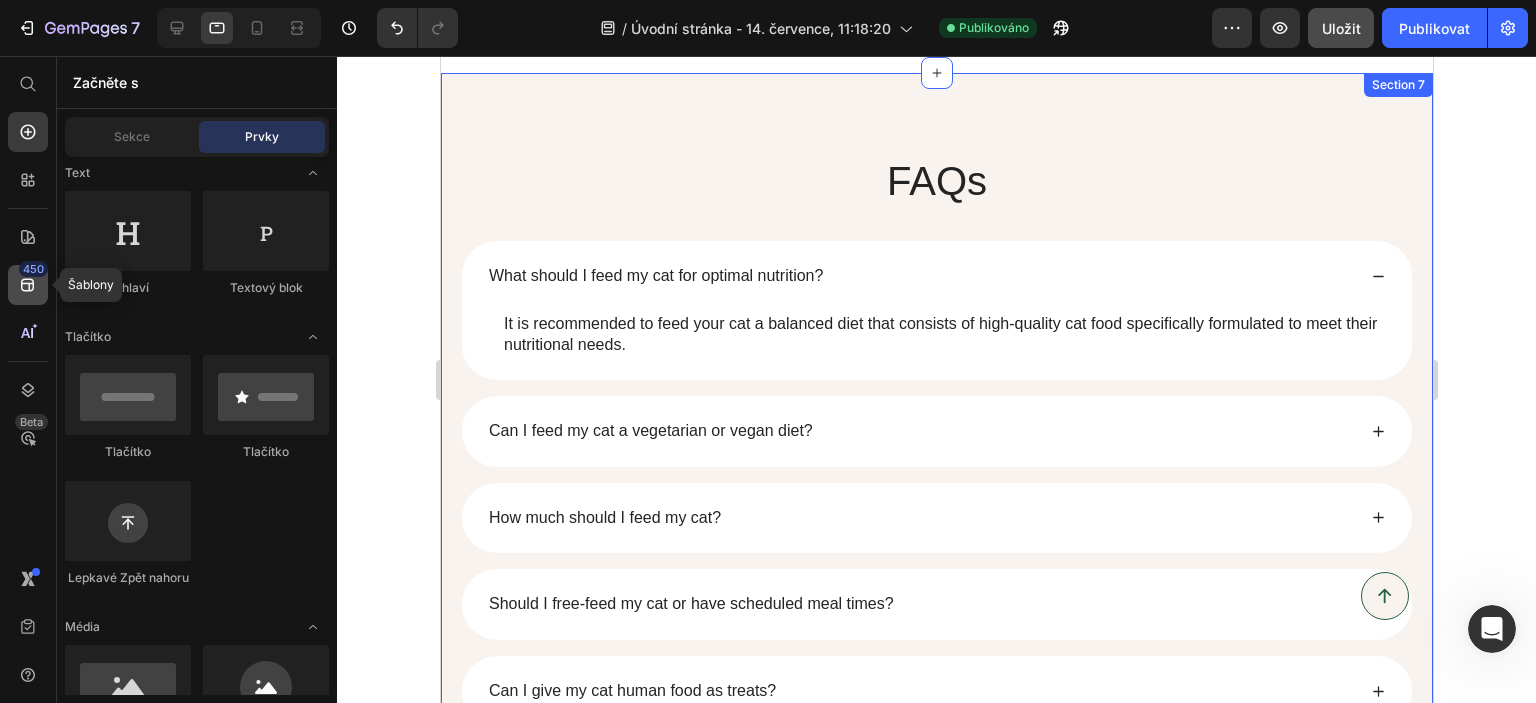click 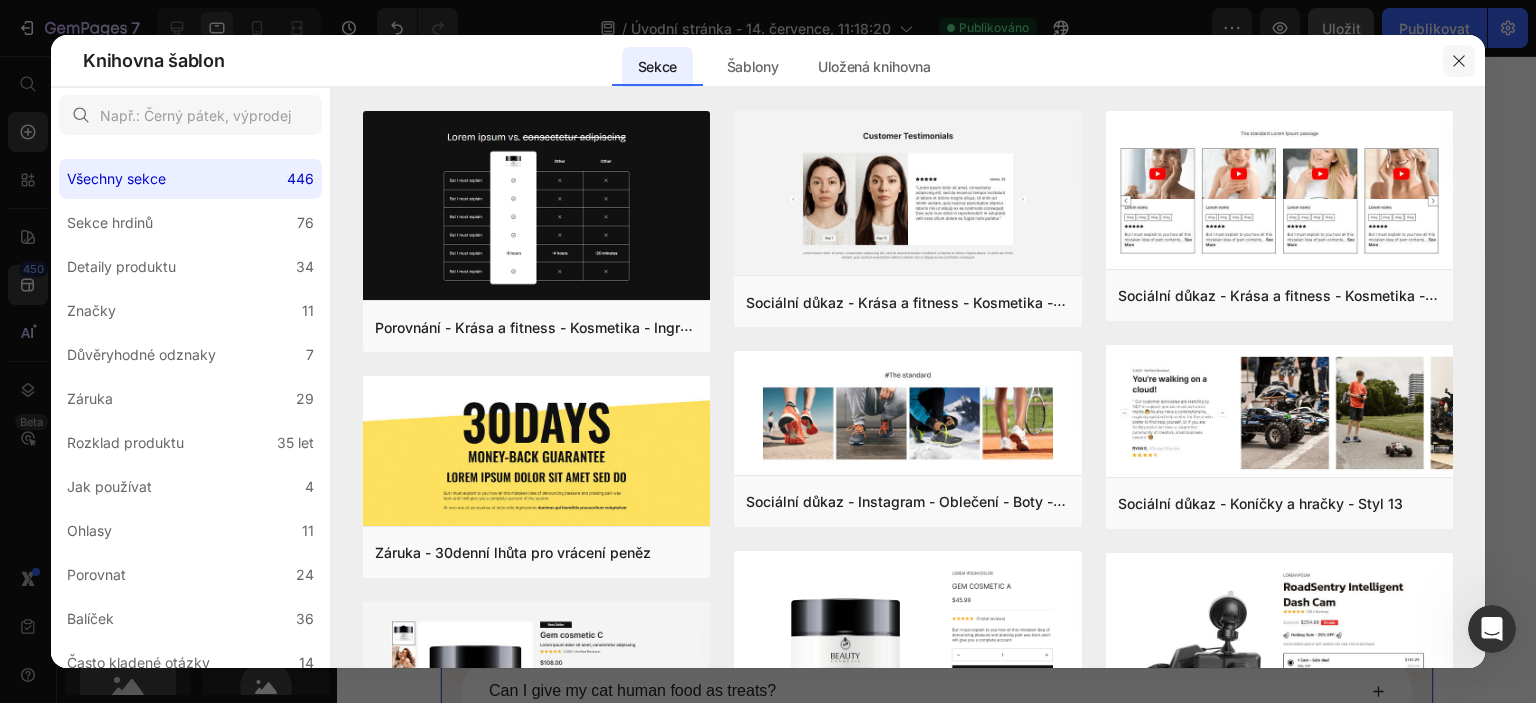 click 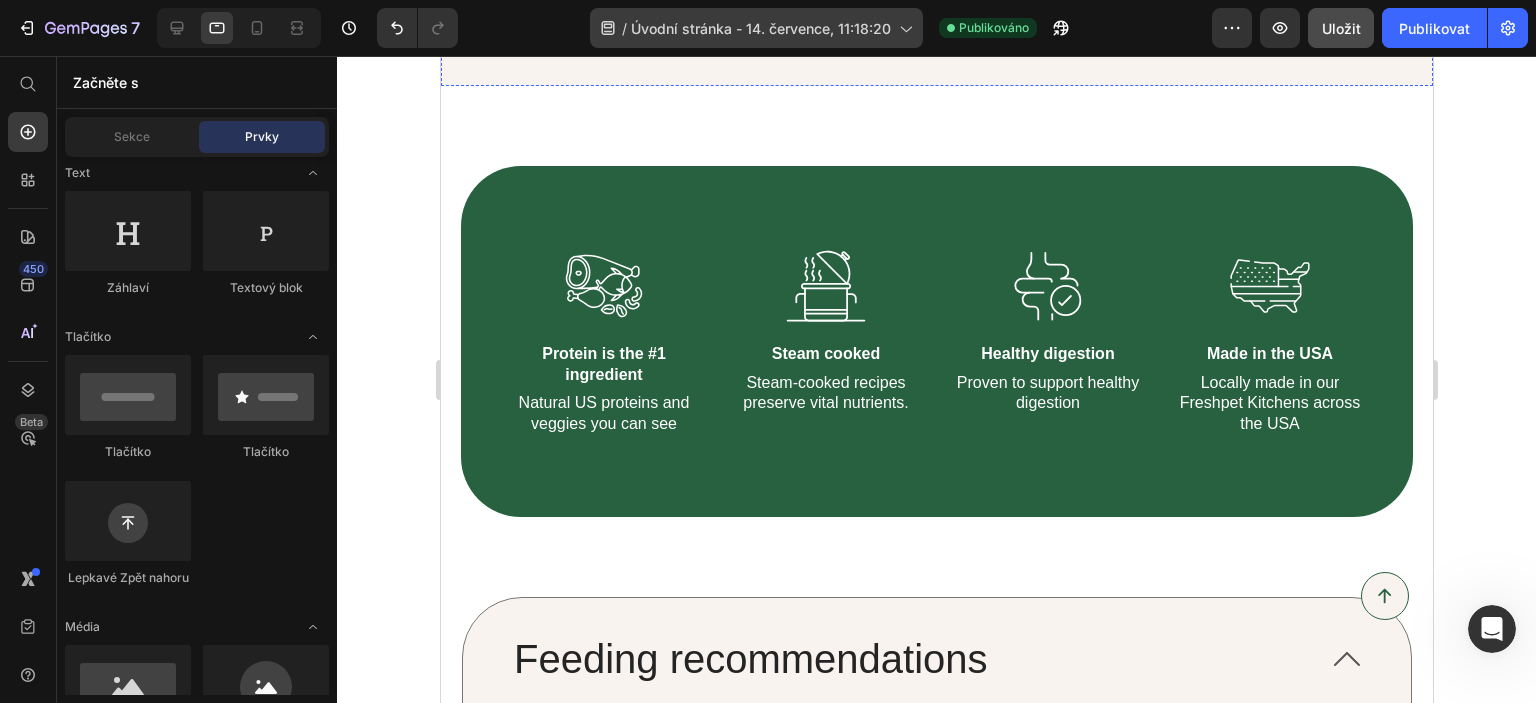 scroll, scrollTop: 1015, scrollLeft: 0, axis: vertical 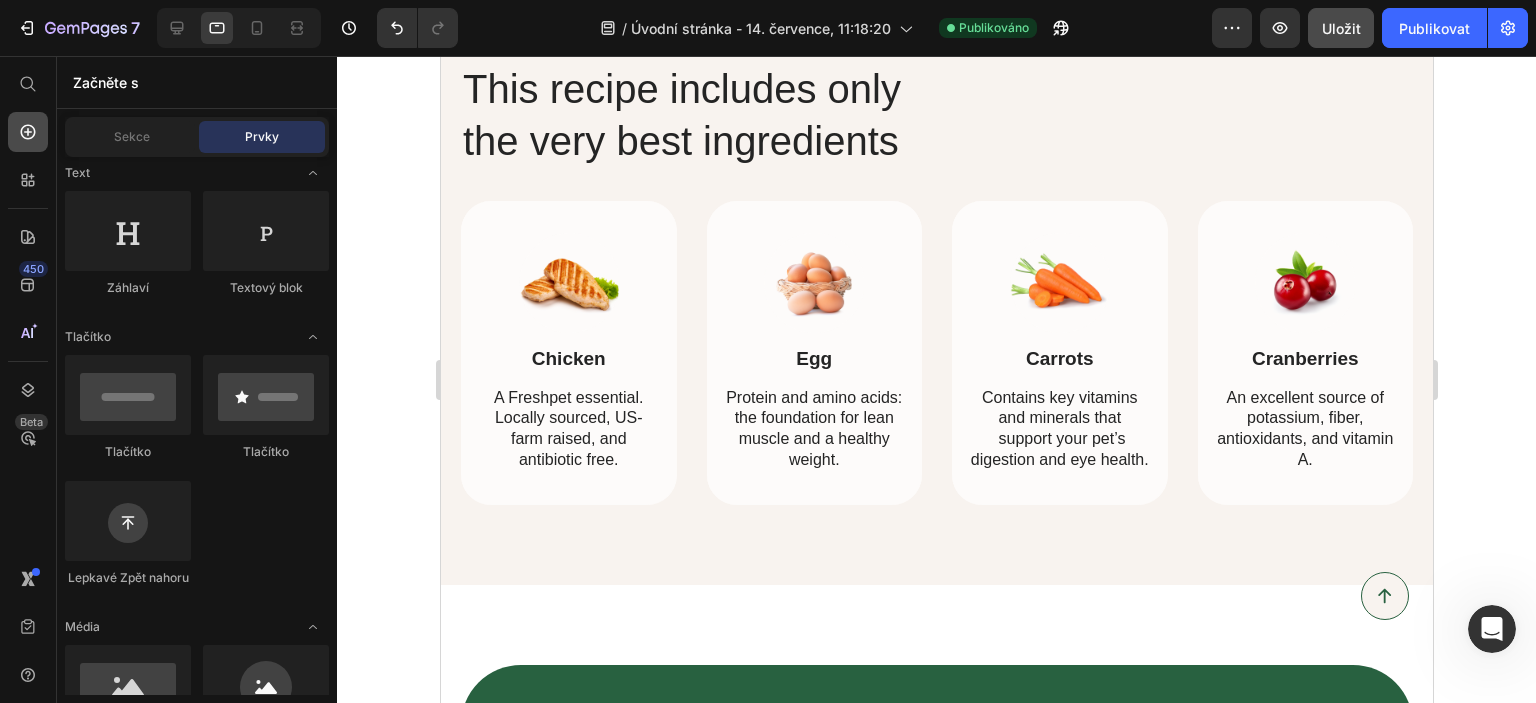 click 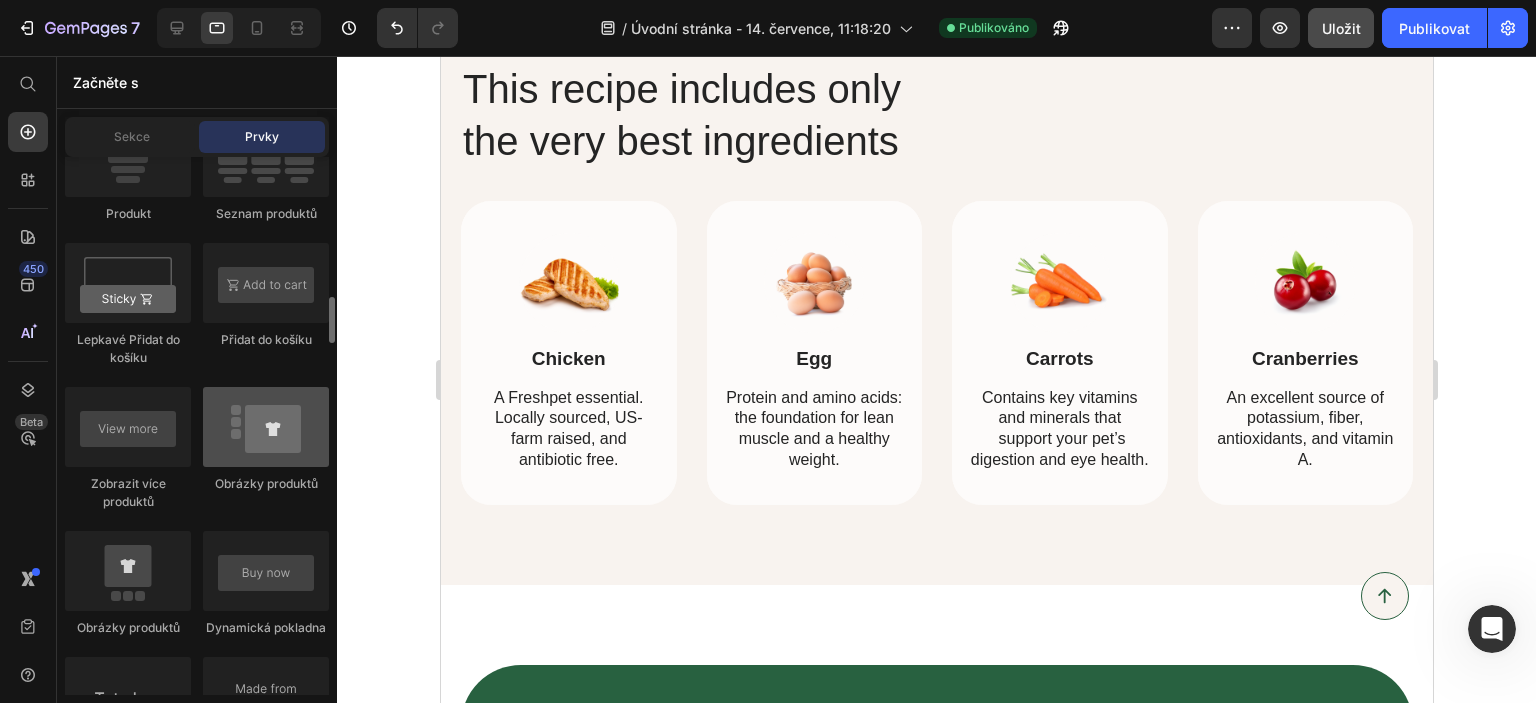 scroll, scrollTop: 2800, scrollLeft: 0, axis: vertical 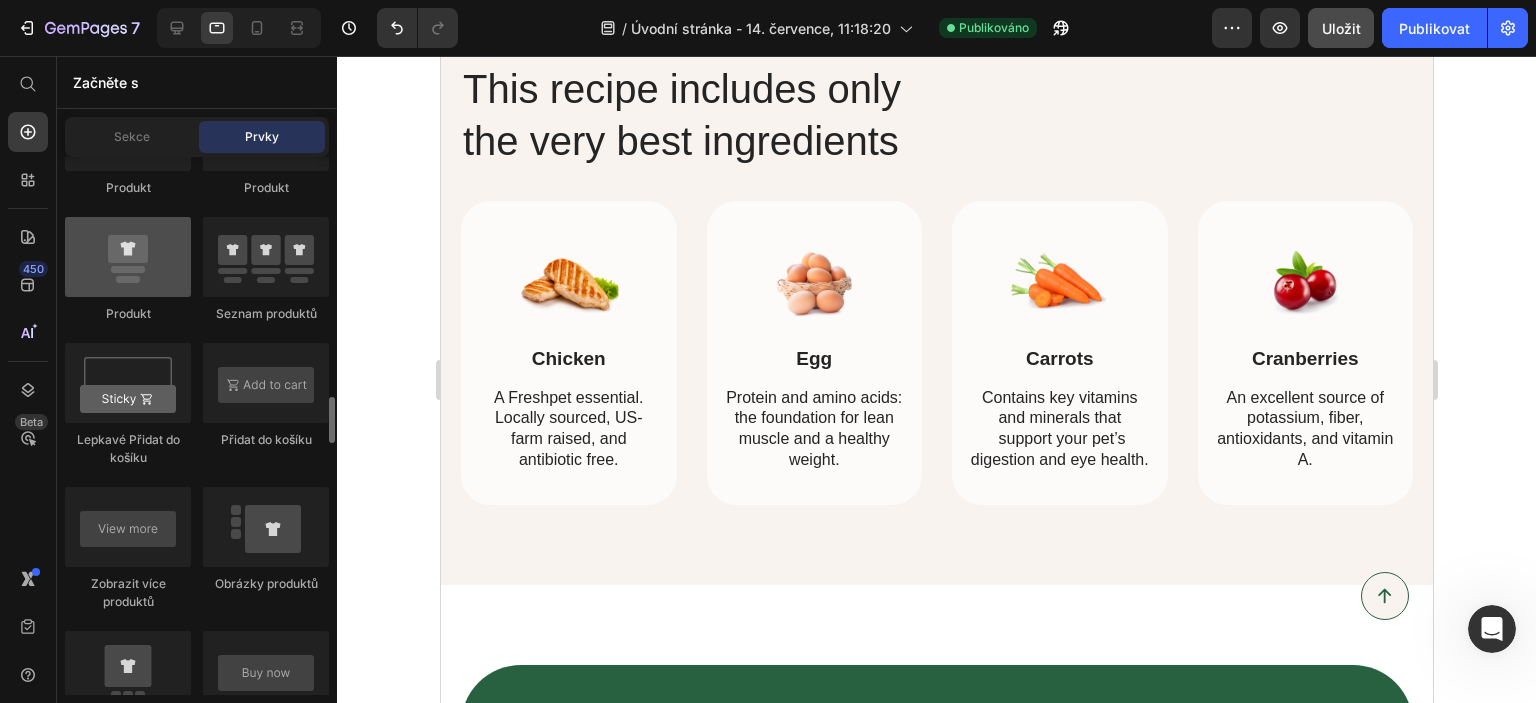 click at bounding box center [128, 257] 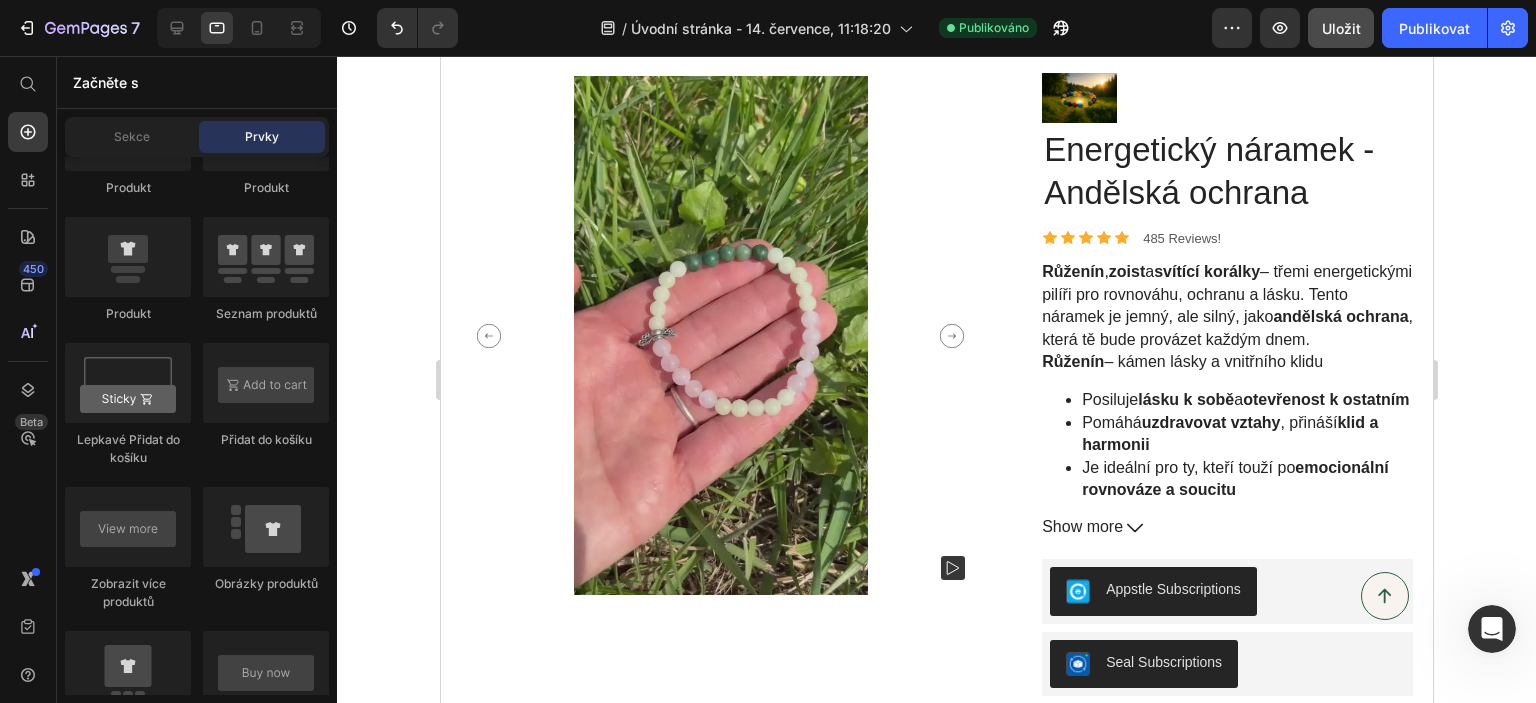 scroll, scrollTop: 0, scrollLeft: 0, axis: both 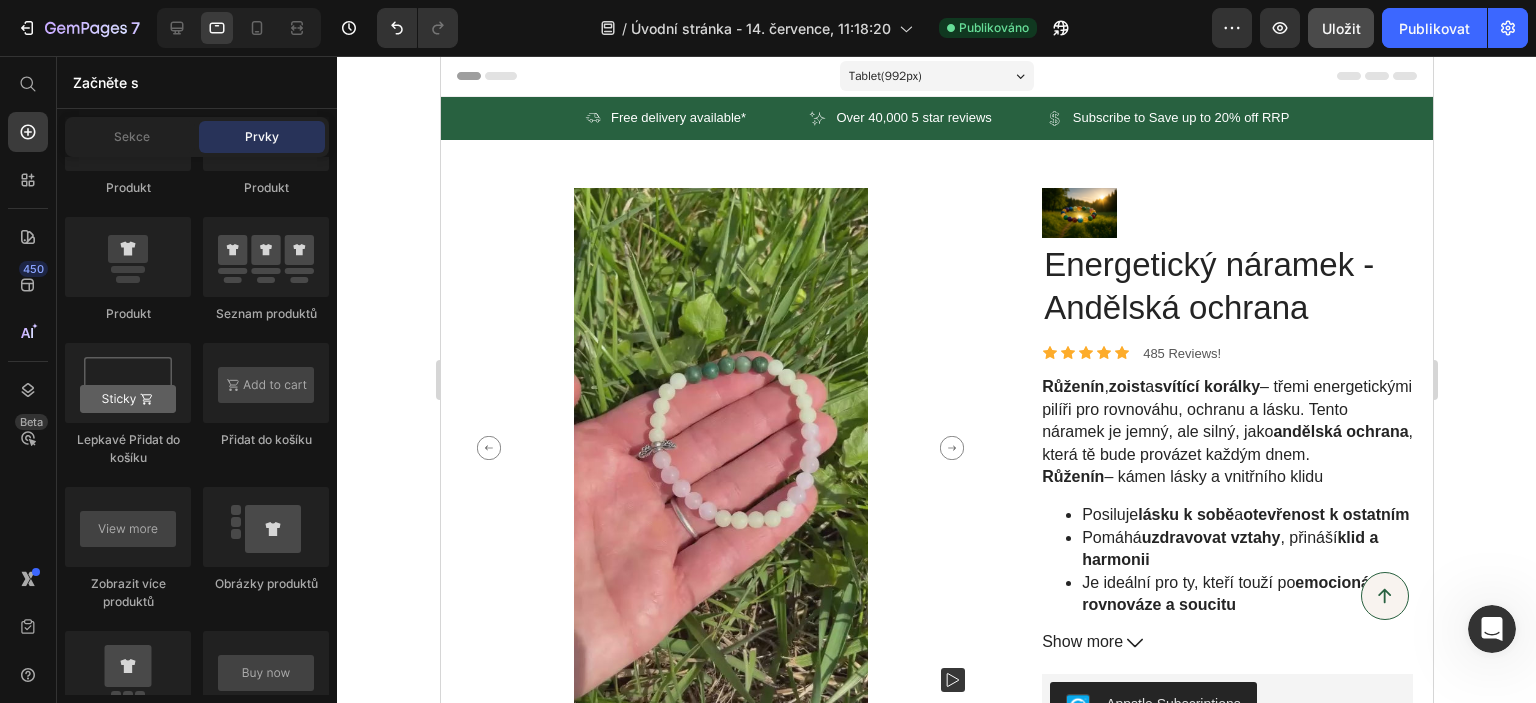 click on "Tablet  ( 992 px)" at bounding box center [936, 76] 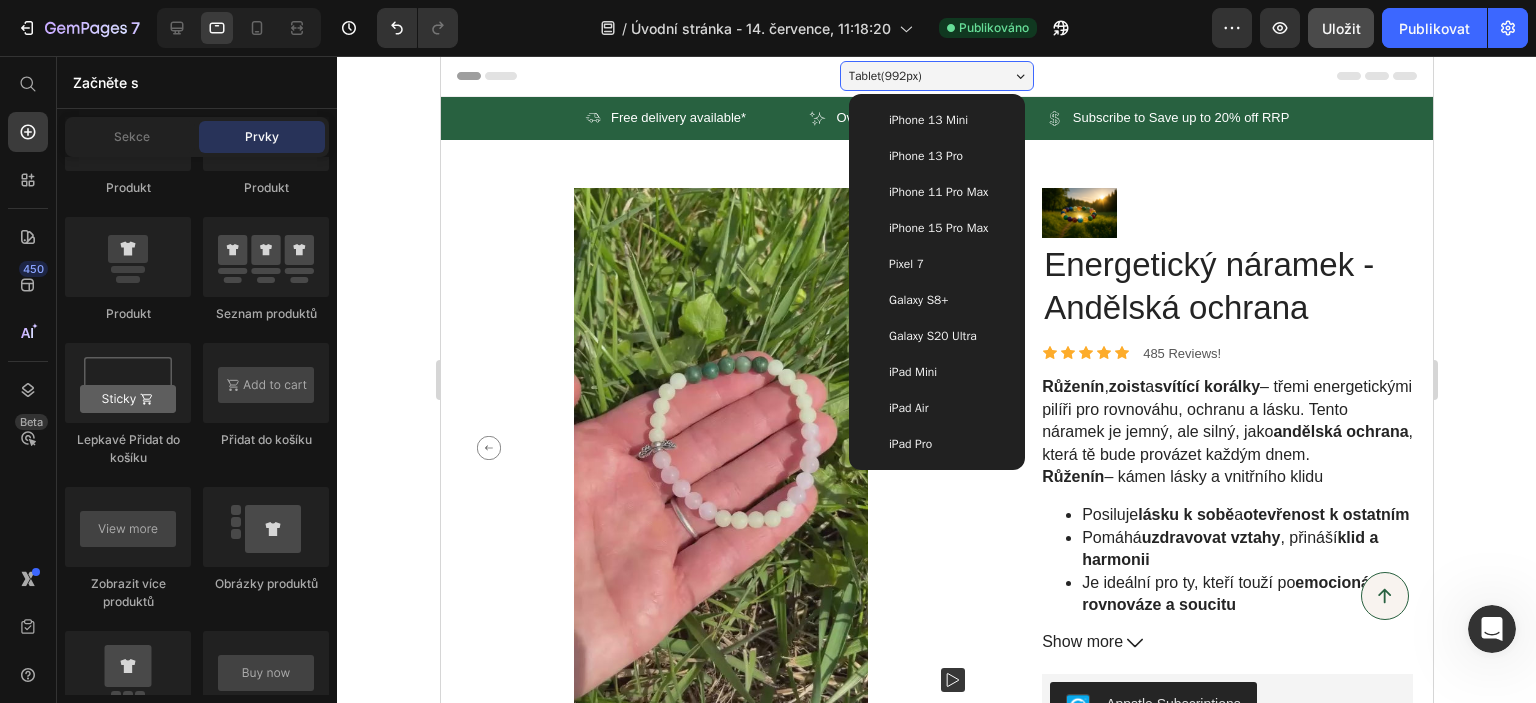 click on "iPhone 13 Mini" at bounding box center (927, 120) 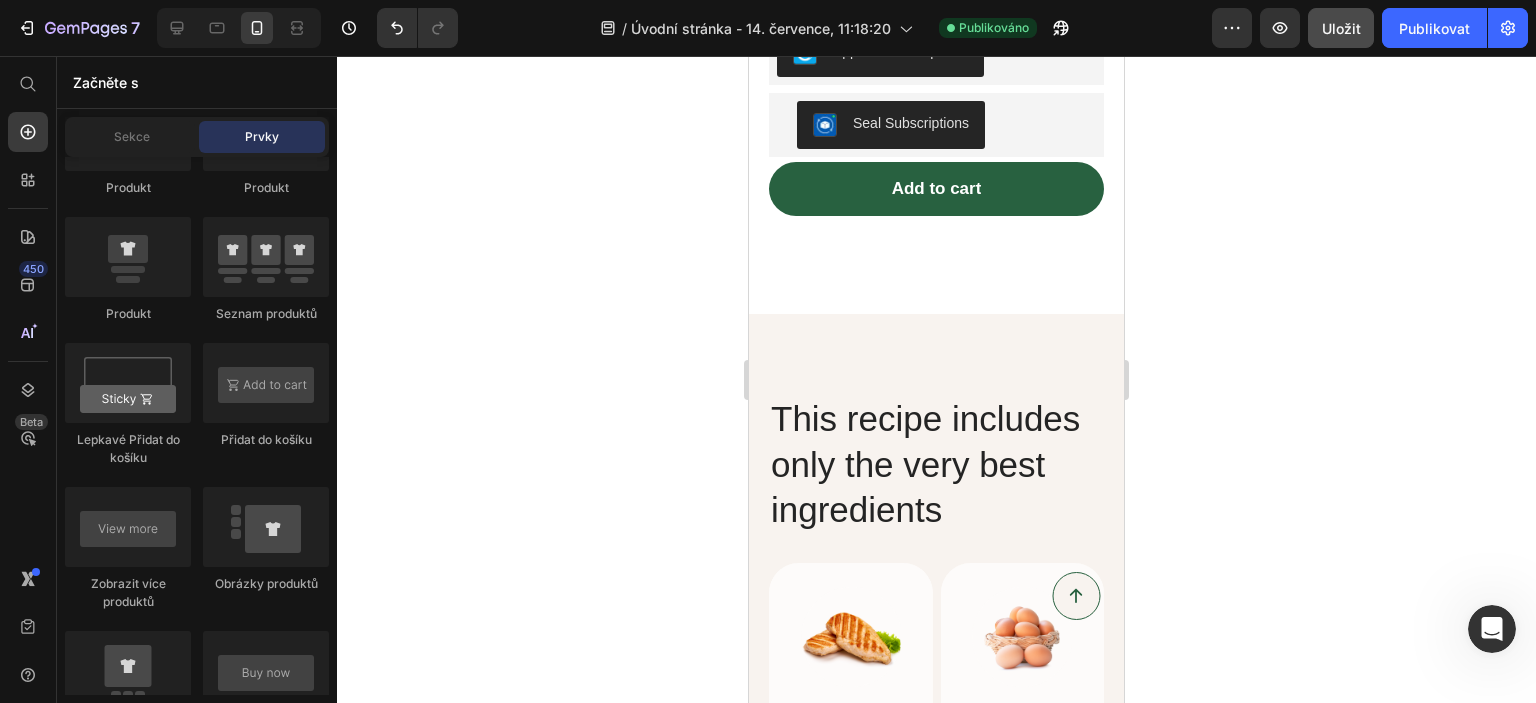 scroll, scrollTop: 700, scrollLeft: 0, axis: vertical 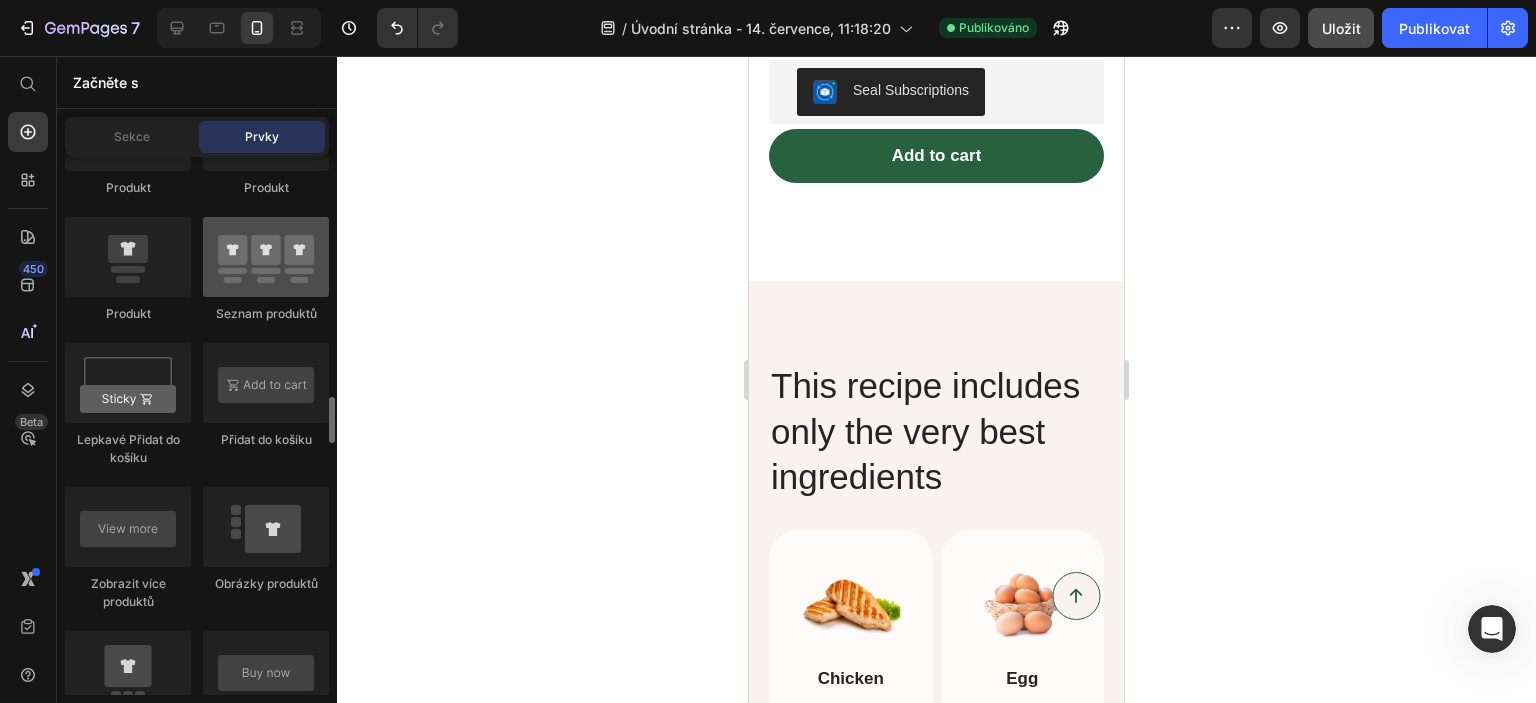 click at bounding box center [266, 257] 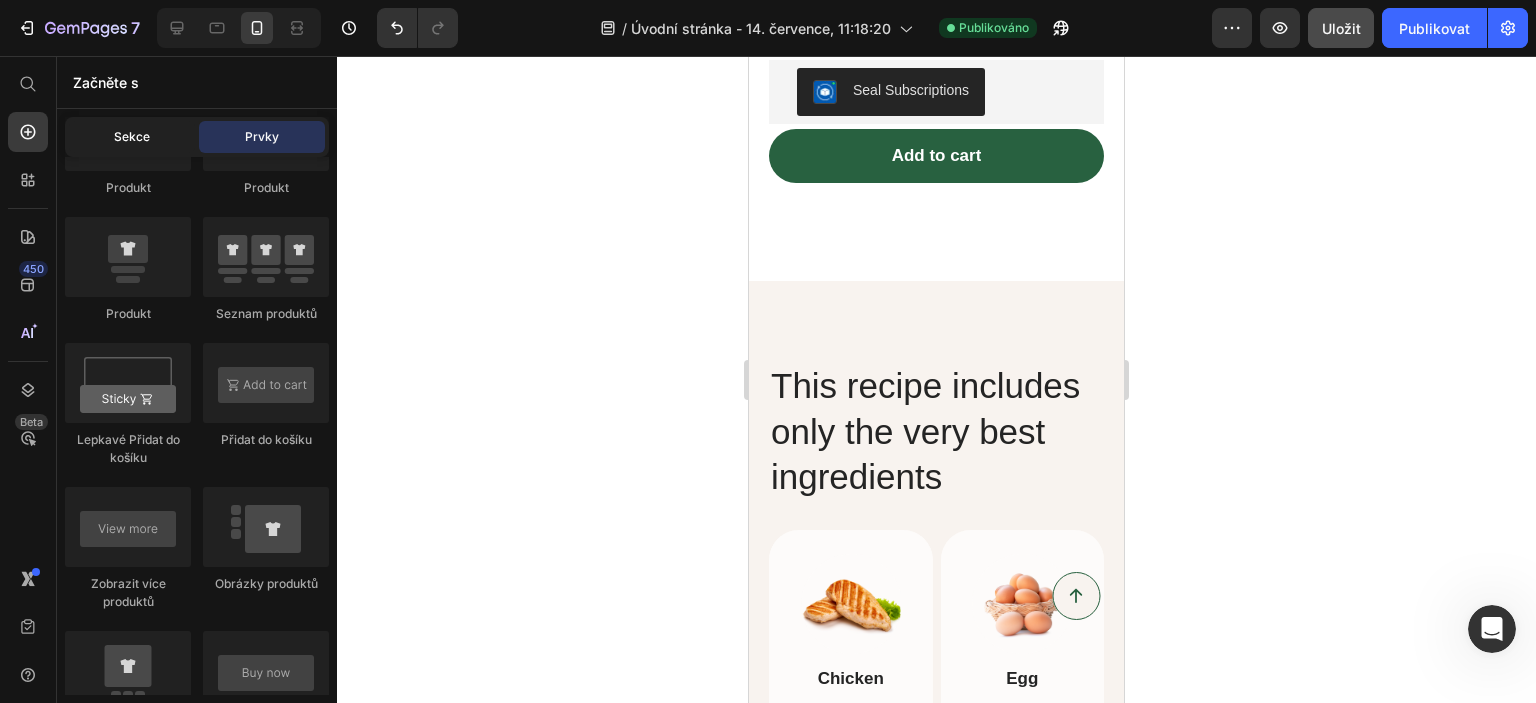 click on "Sekce" at bounding box center [132, 136] 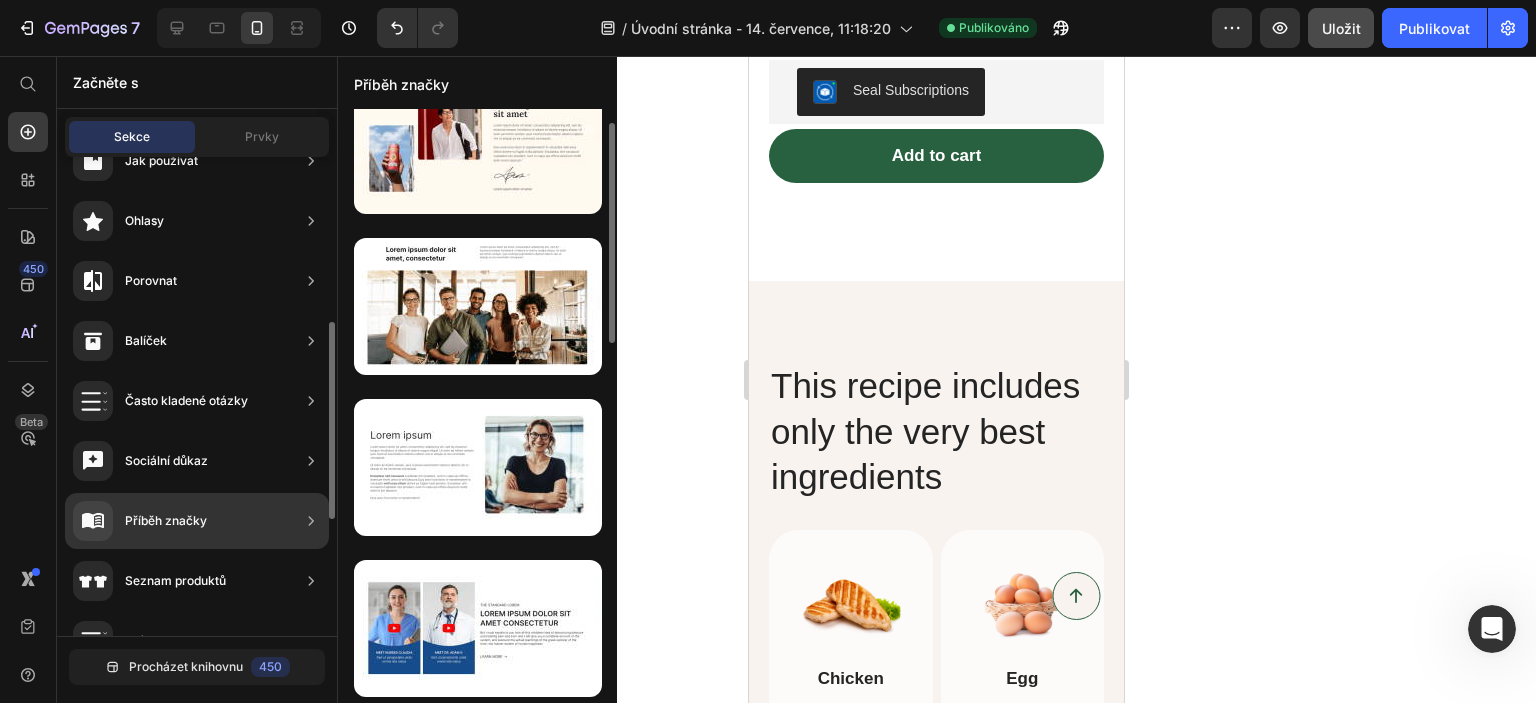 click on "Příběh značky" 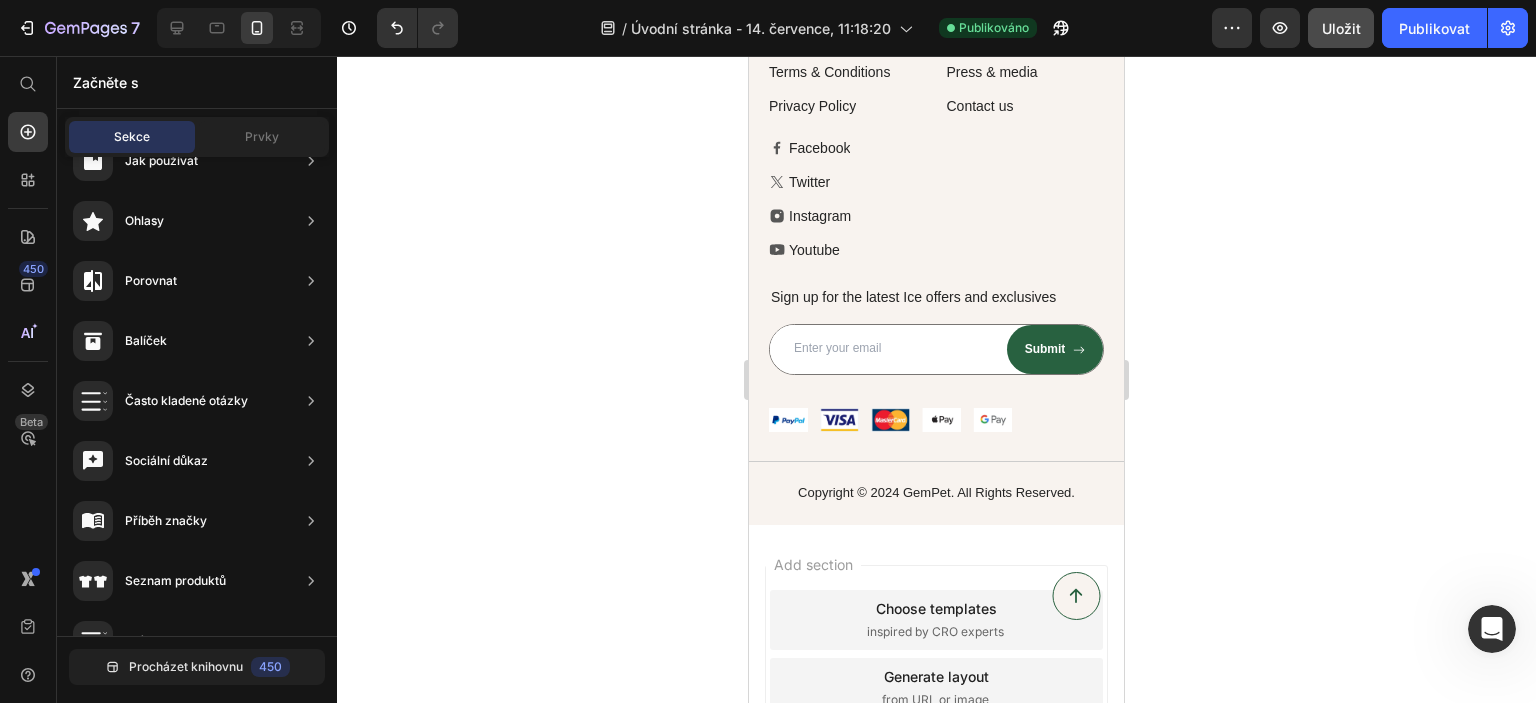 scroll, scrollTop: 6093, scrollLeft: 0, axis: vertical 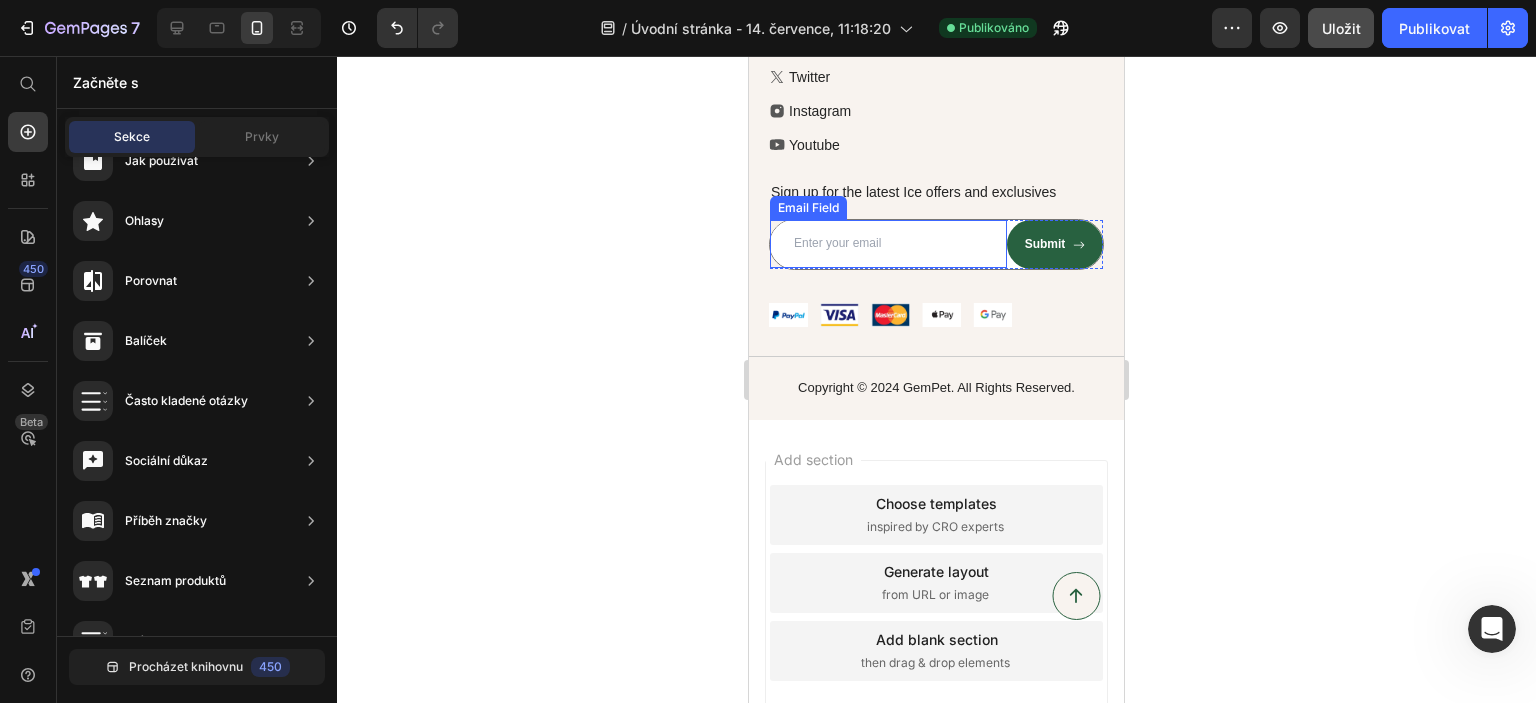 click at bounding box center [888, 244] 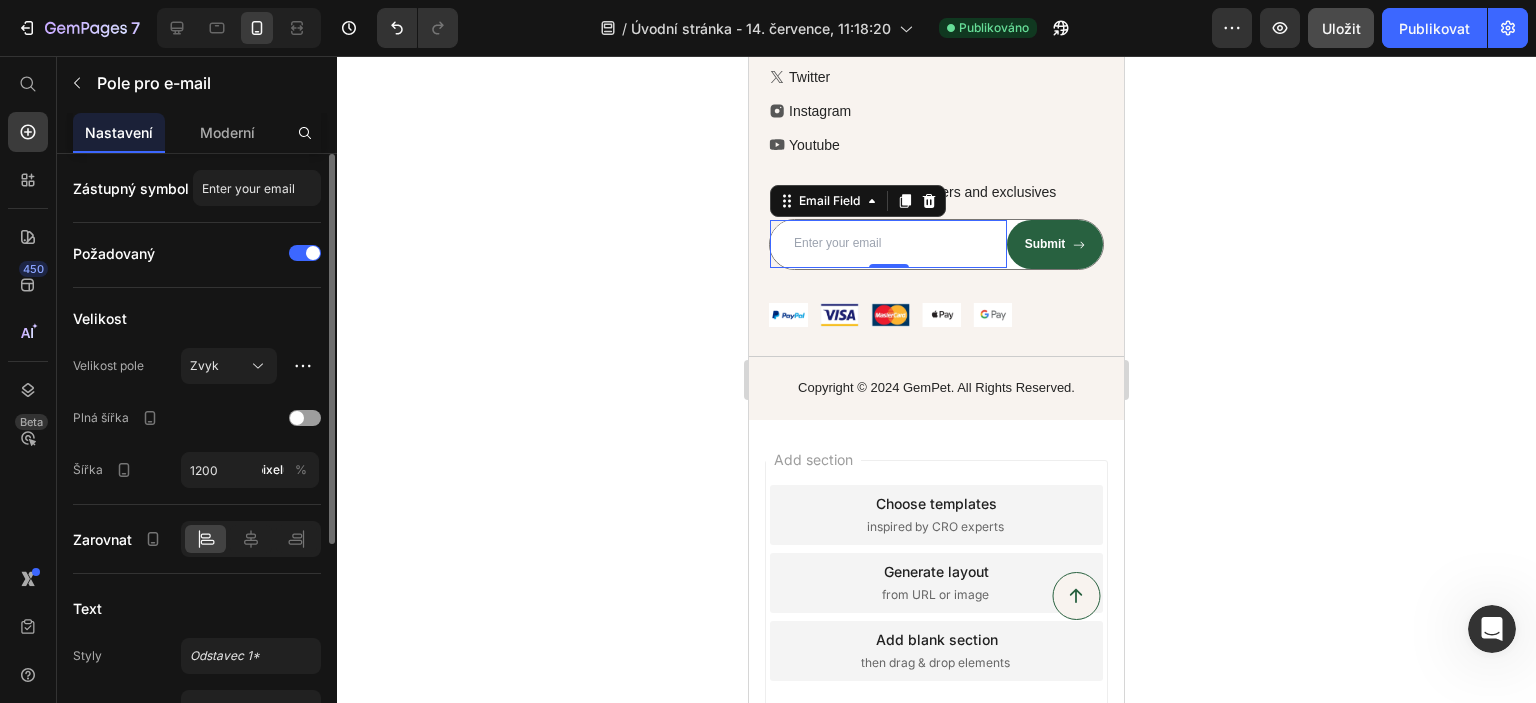 click at bounding box center (888, 244) 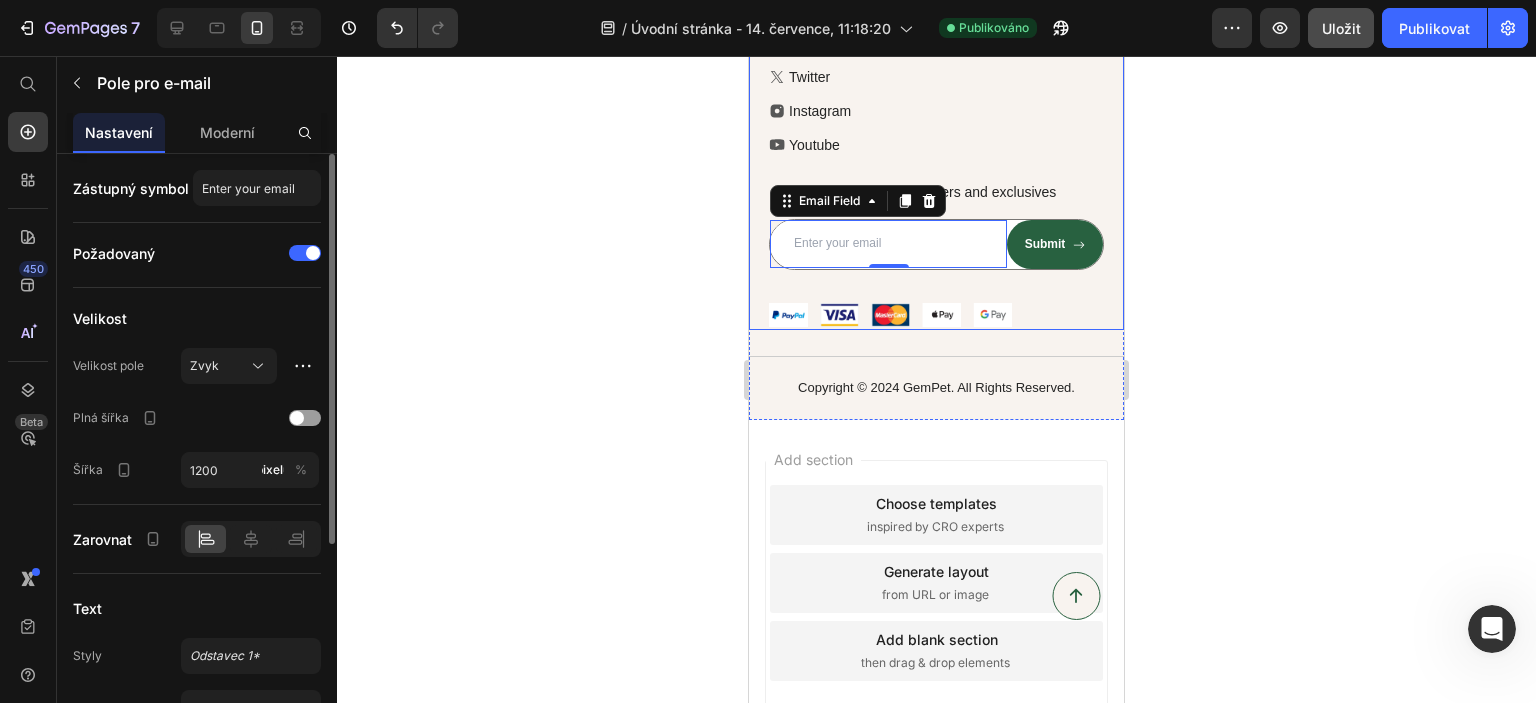 click 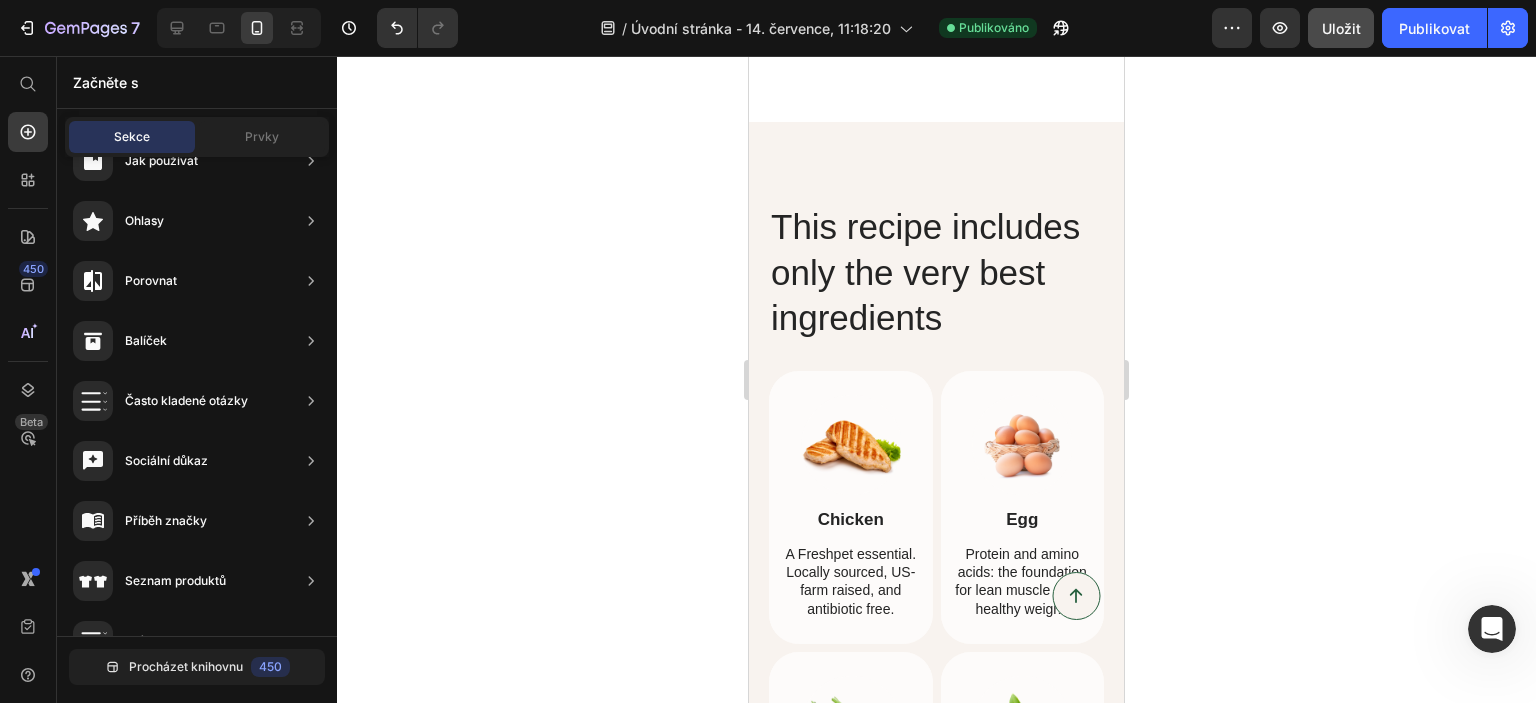 scroll, scrollTop: 849, scrollLeft: 0, axis: vertical 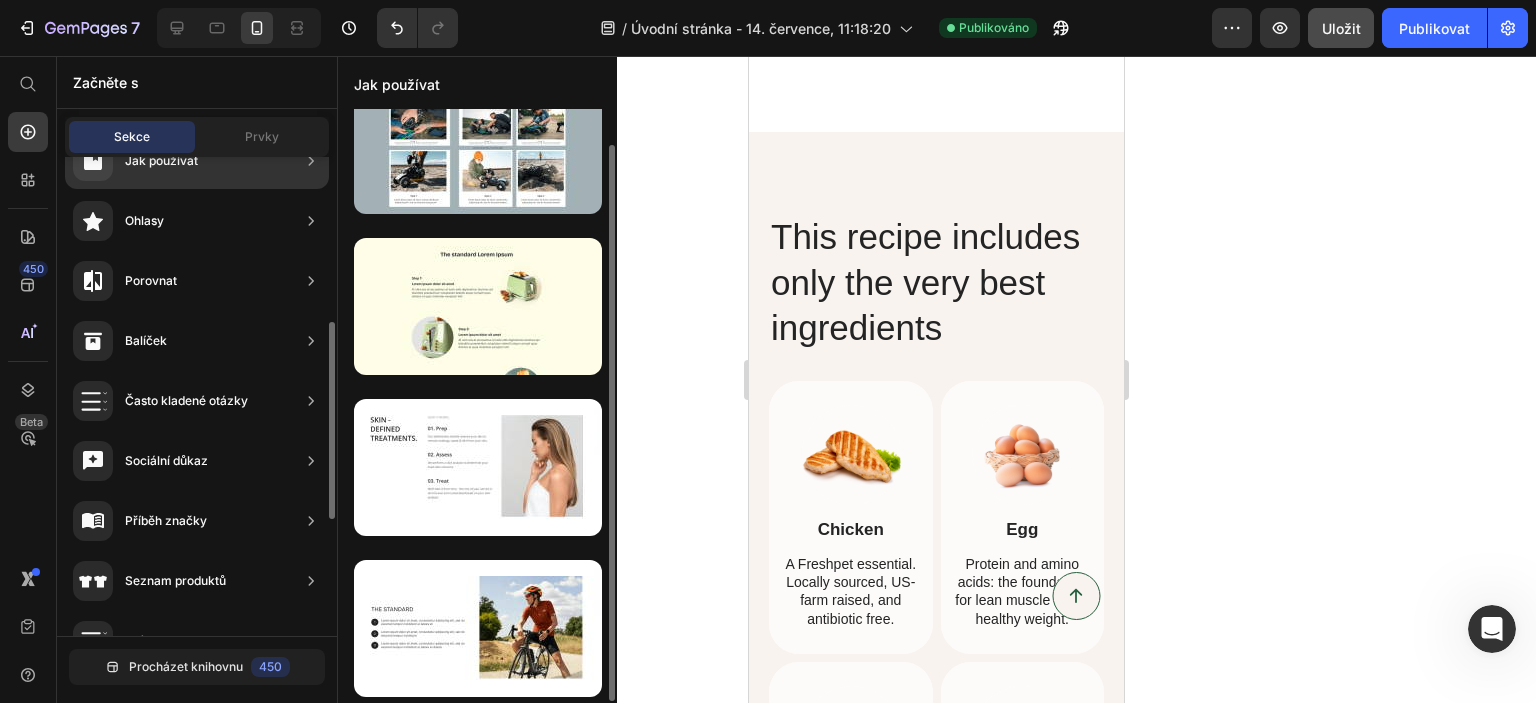 click on "Jak používat" 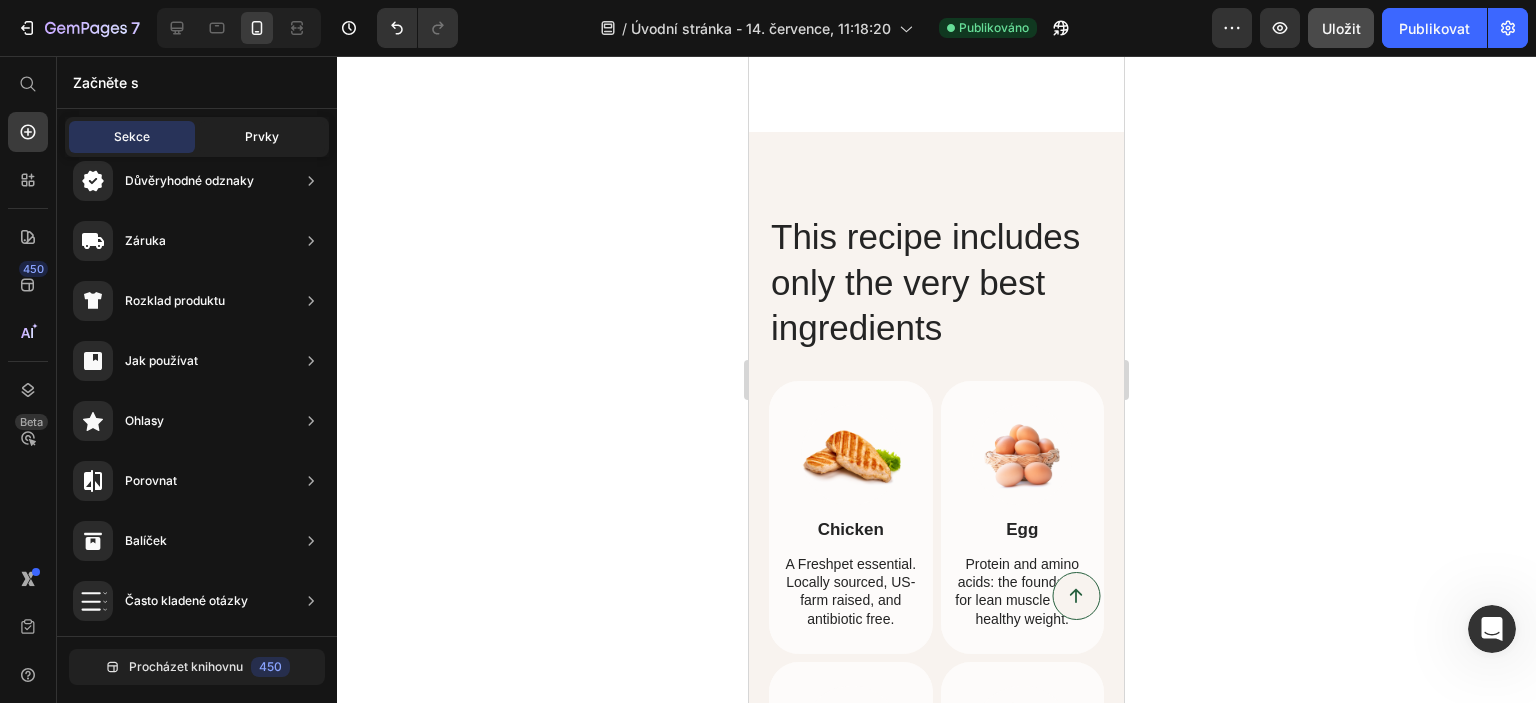 click on "Prvky" at bounding box center (262, 136) 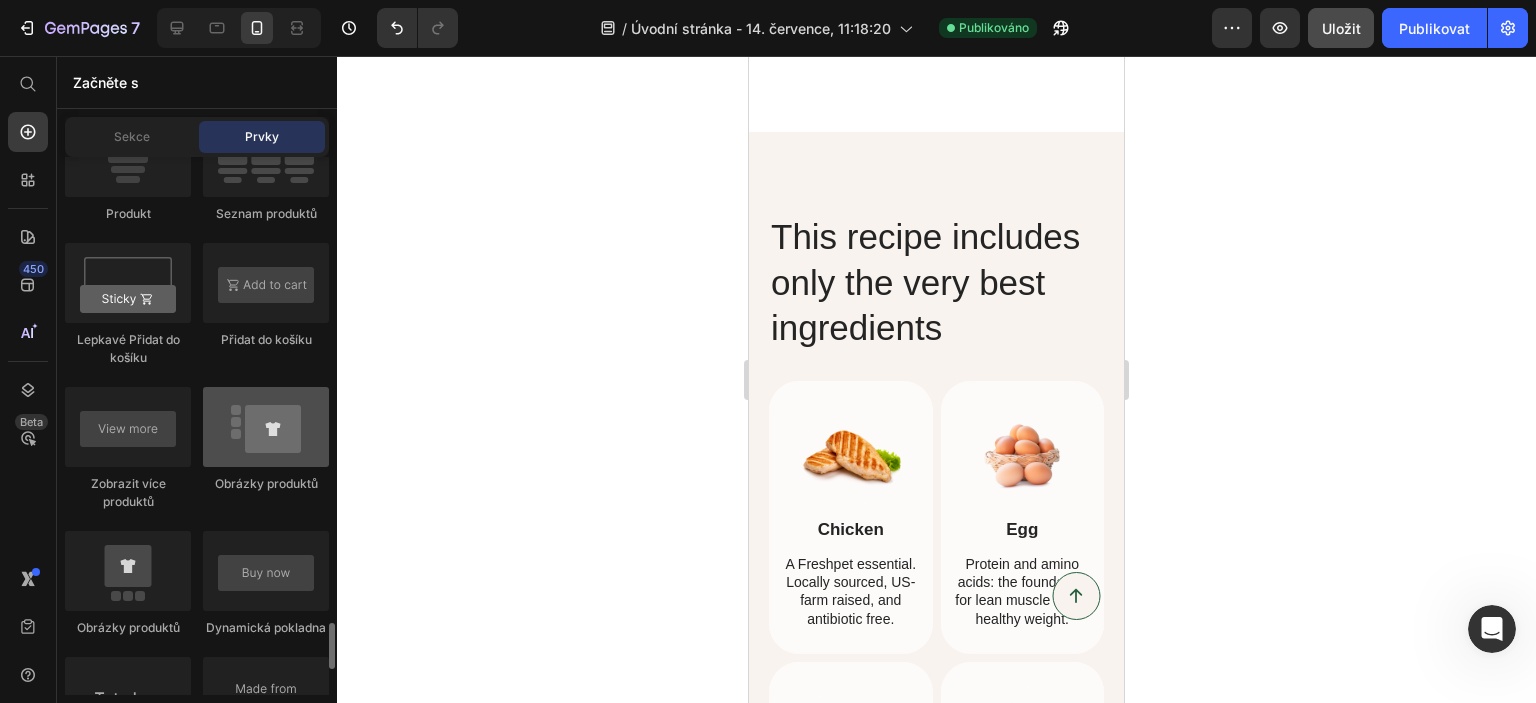scroll, scrollTop: 3100, scrollLeft: 0, axis: vertical 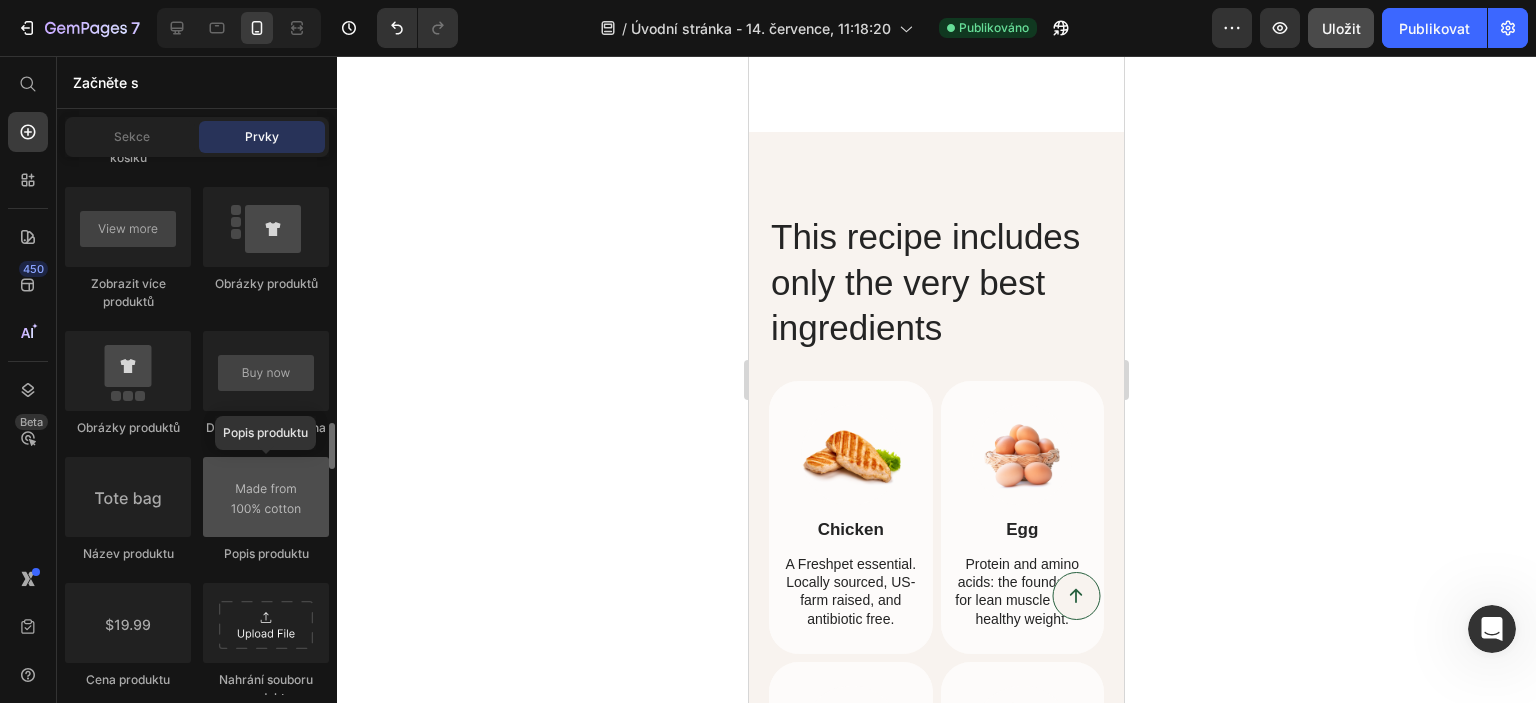 click at bounding box center (266, 497) 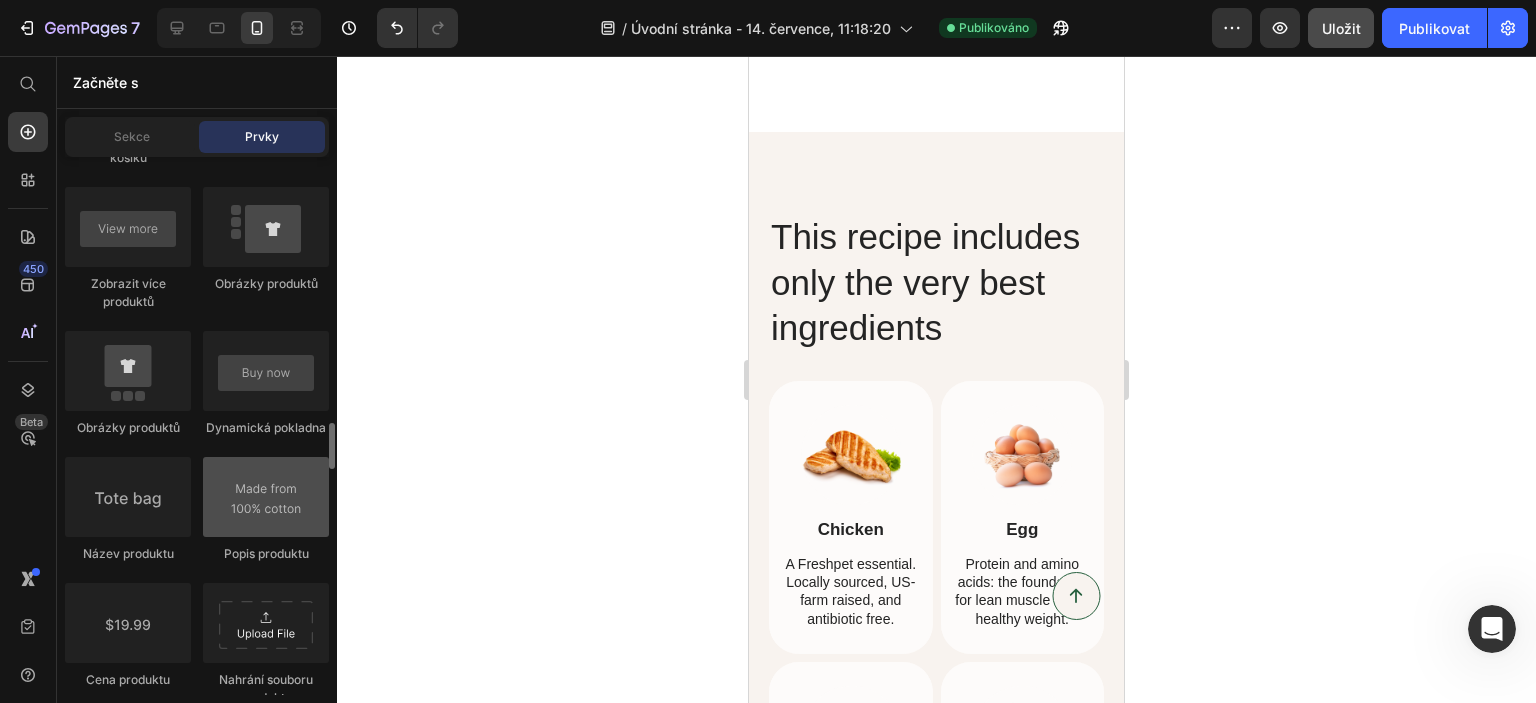 click at bounding box center (266, 497) 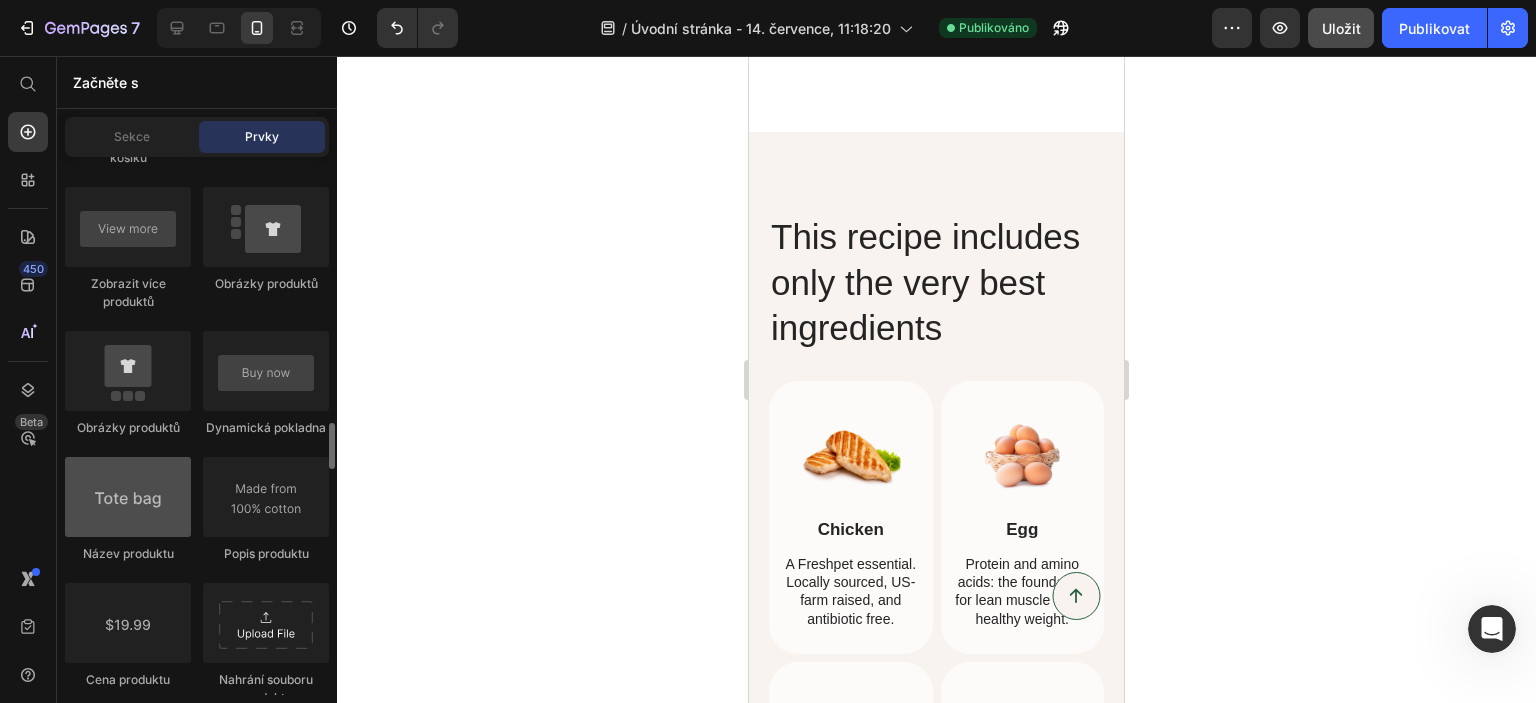 click at bounding box center [128, 497] 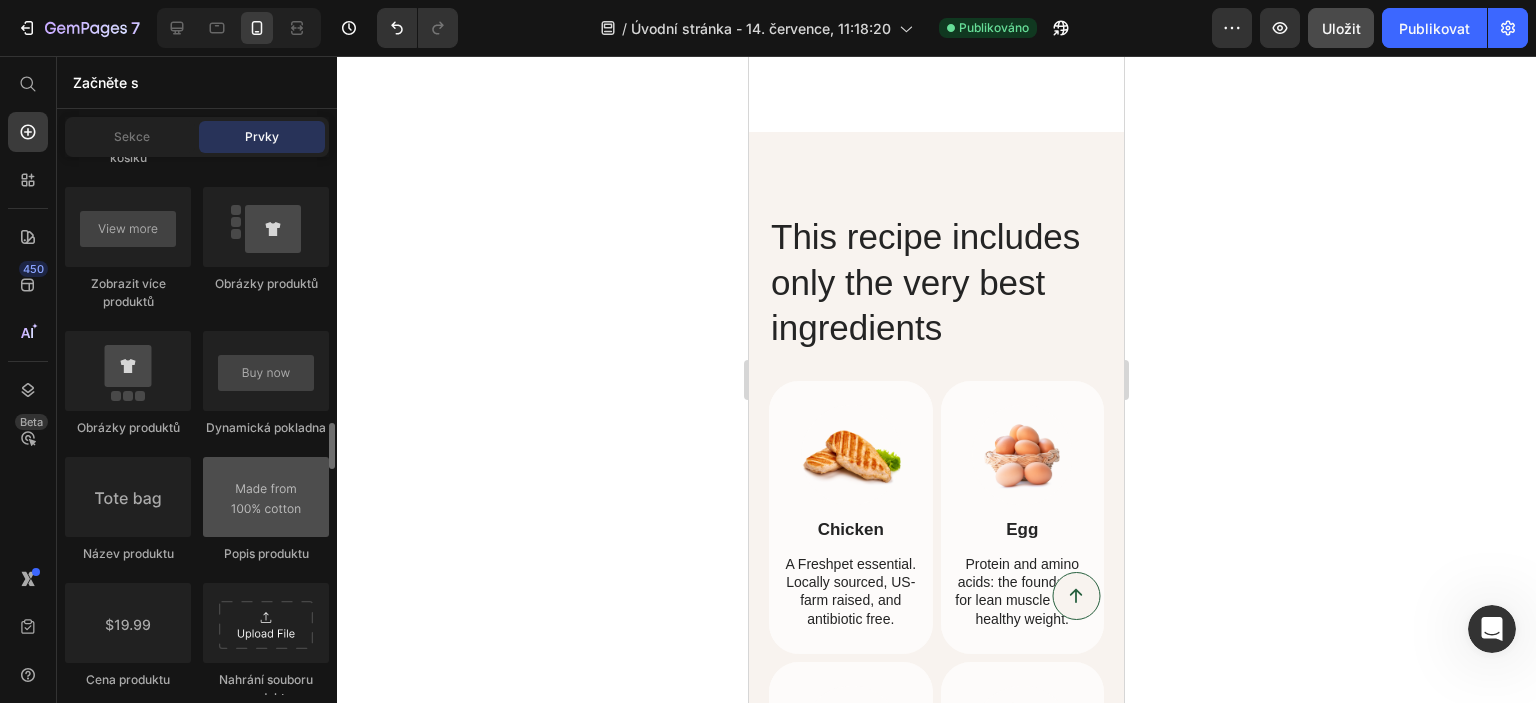 click at bounding box center [266, 497] 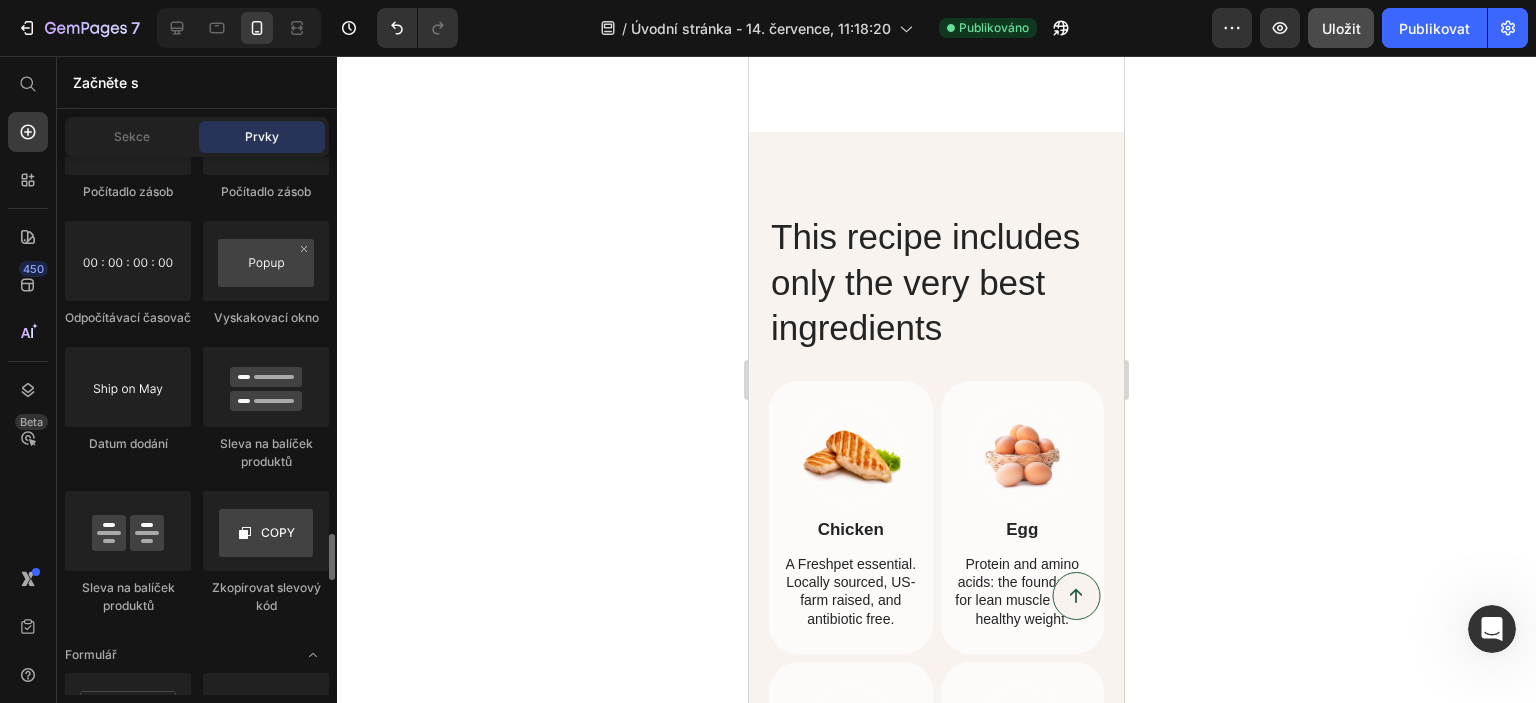 scroll, scrollTop: 4200, scrollLeft: 0, axis: vertical 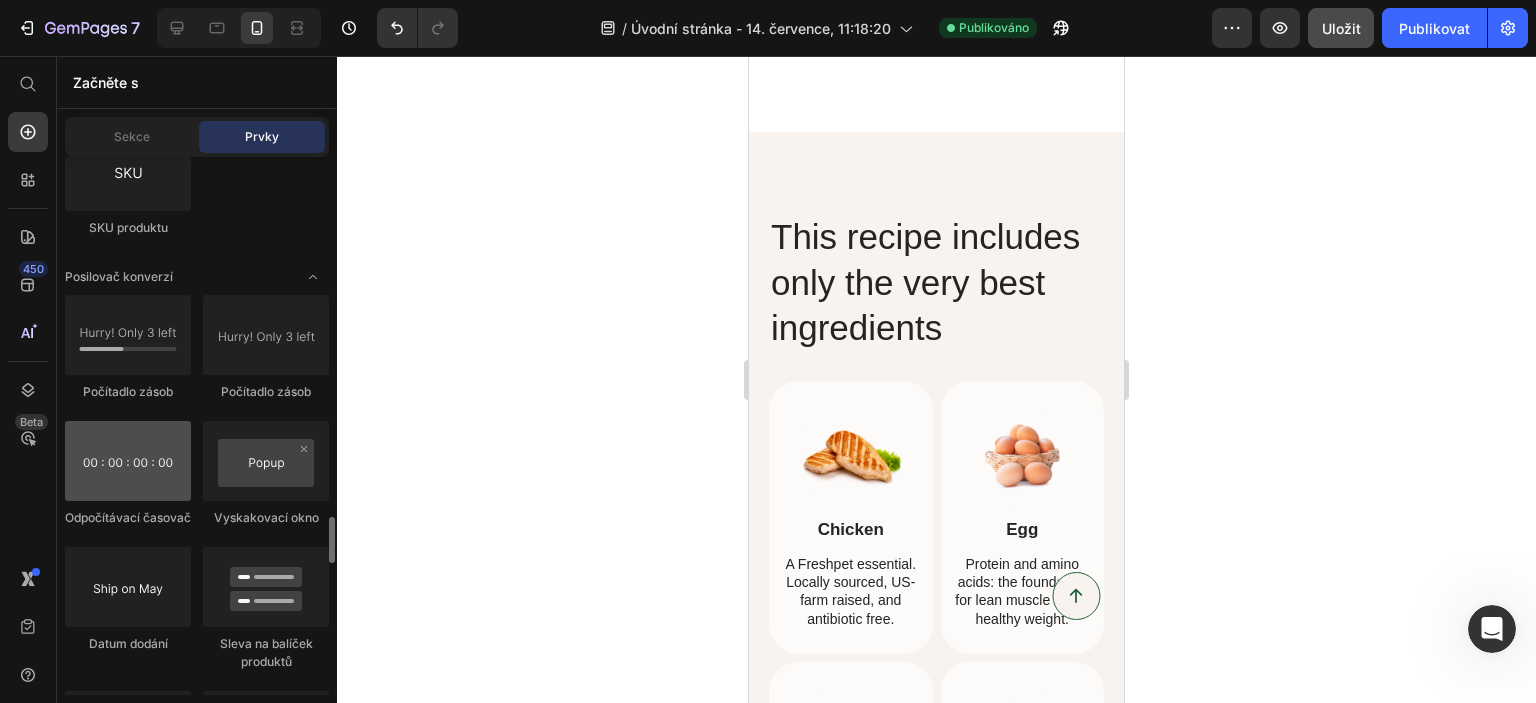click at bounding box center [128, 461] 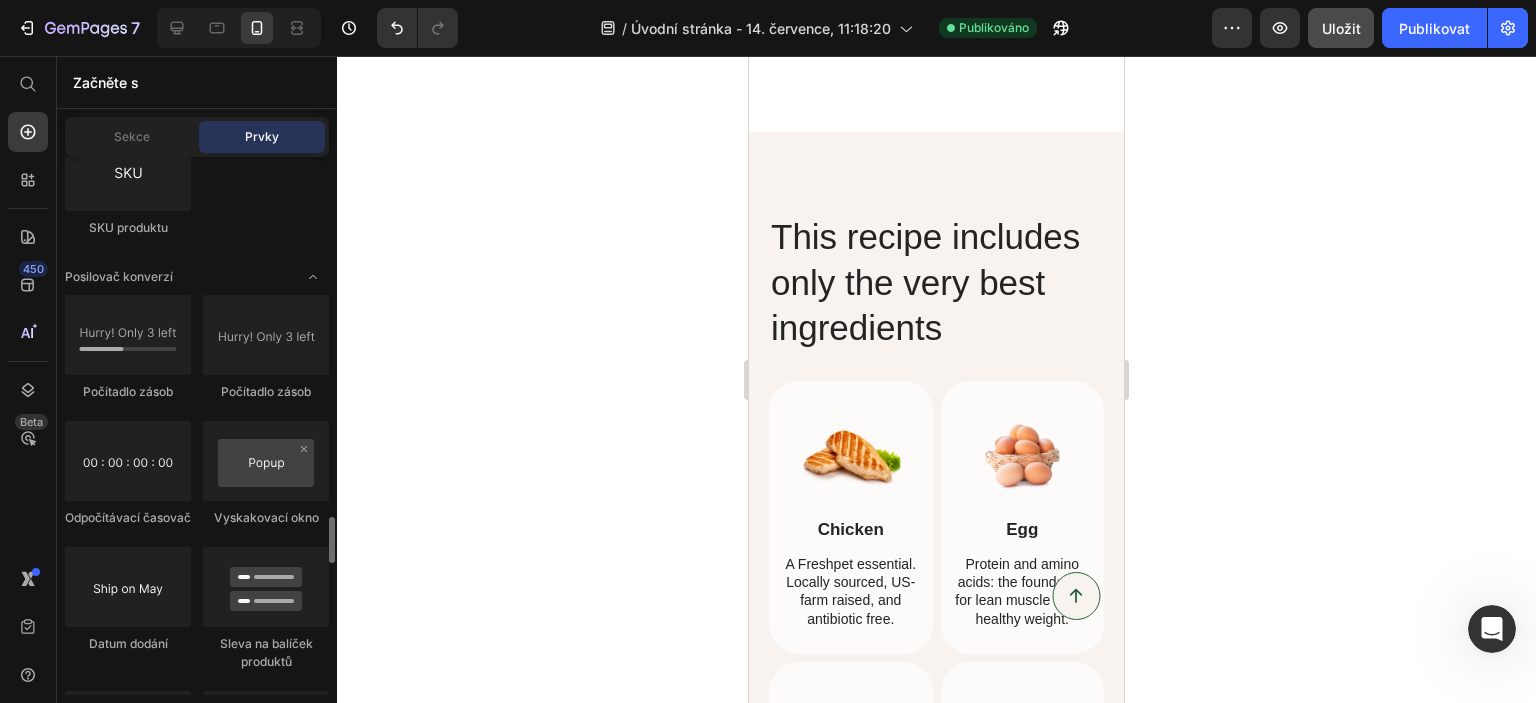 click on "Odpočítávací časovač" at bounding box center (128, 517) 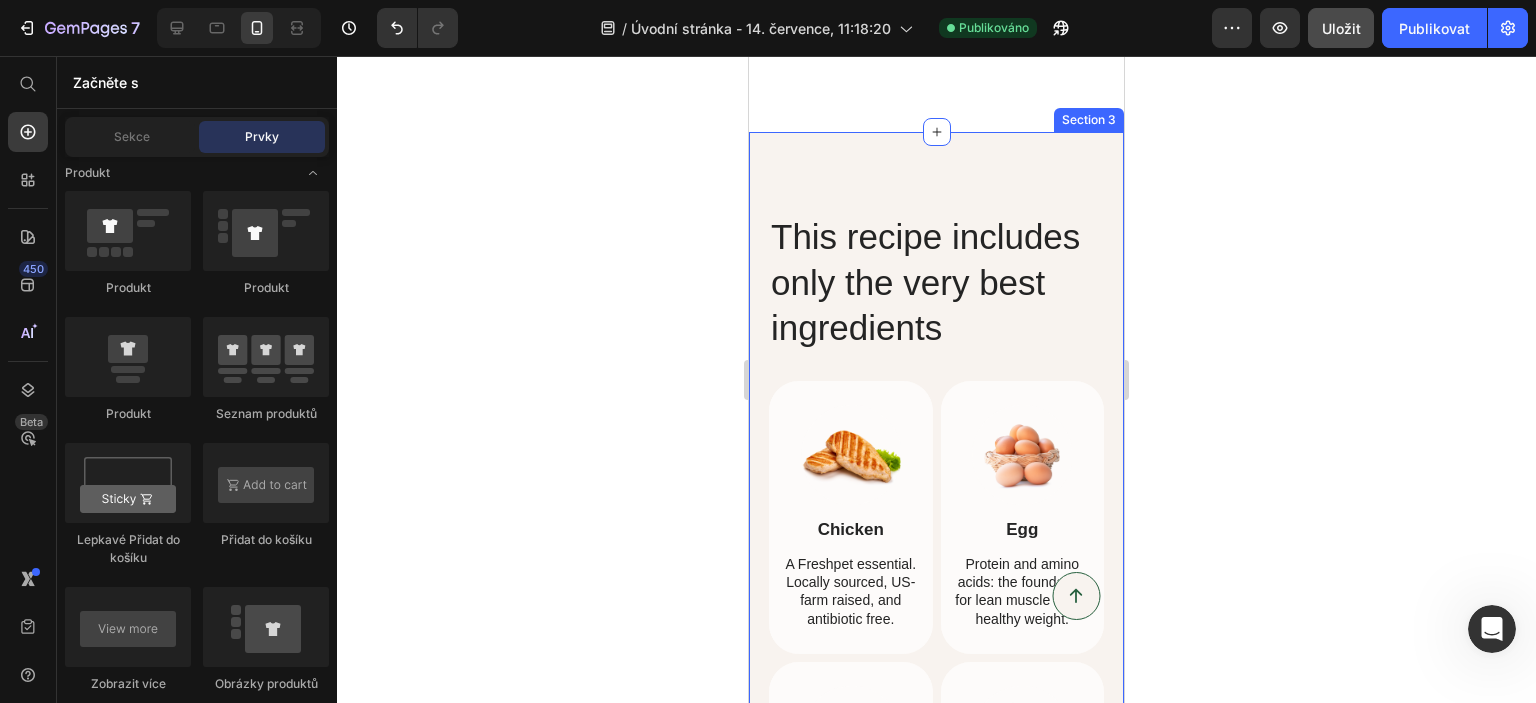 scroll, scrollTop: 2000, scrollLeft: 0, axis: vertical 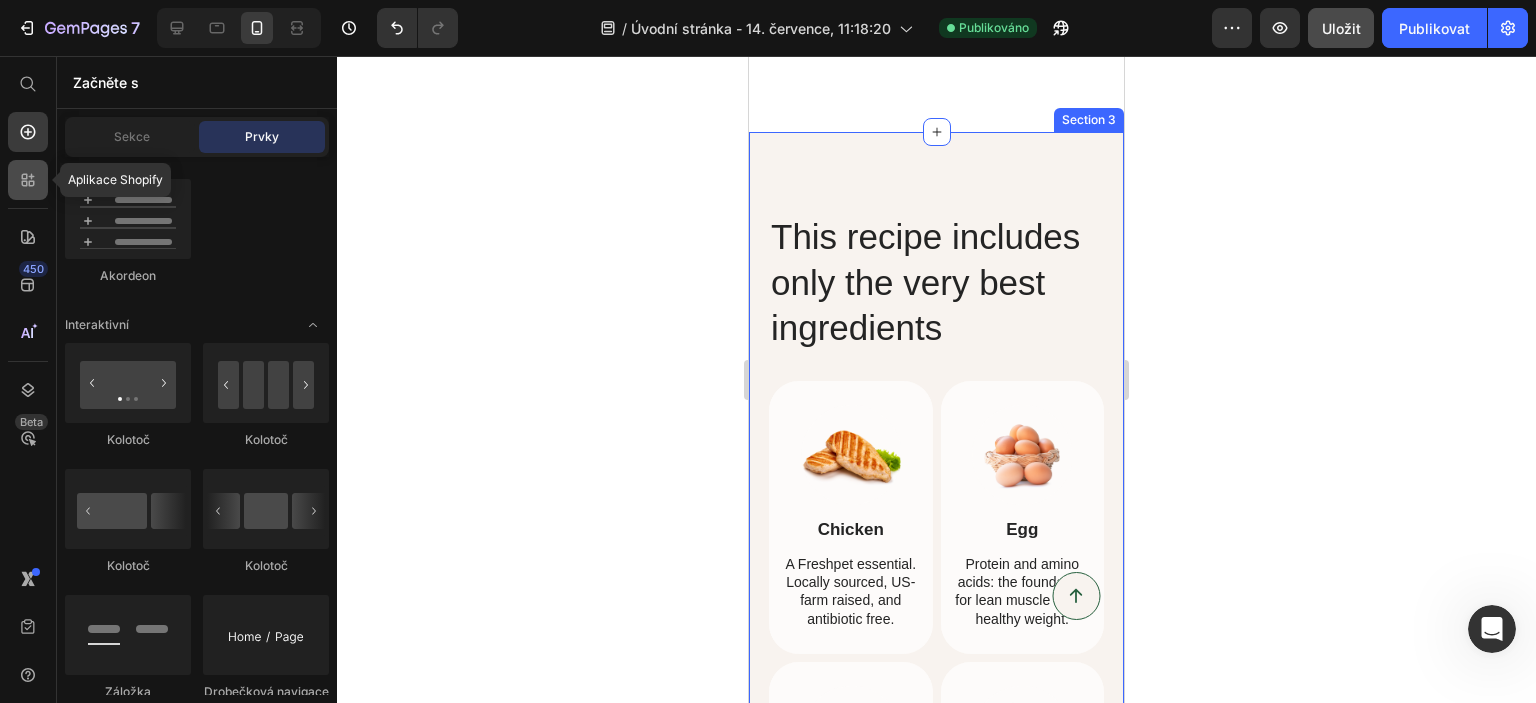 click 